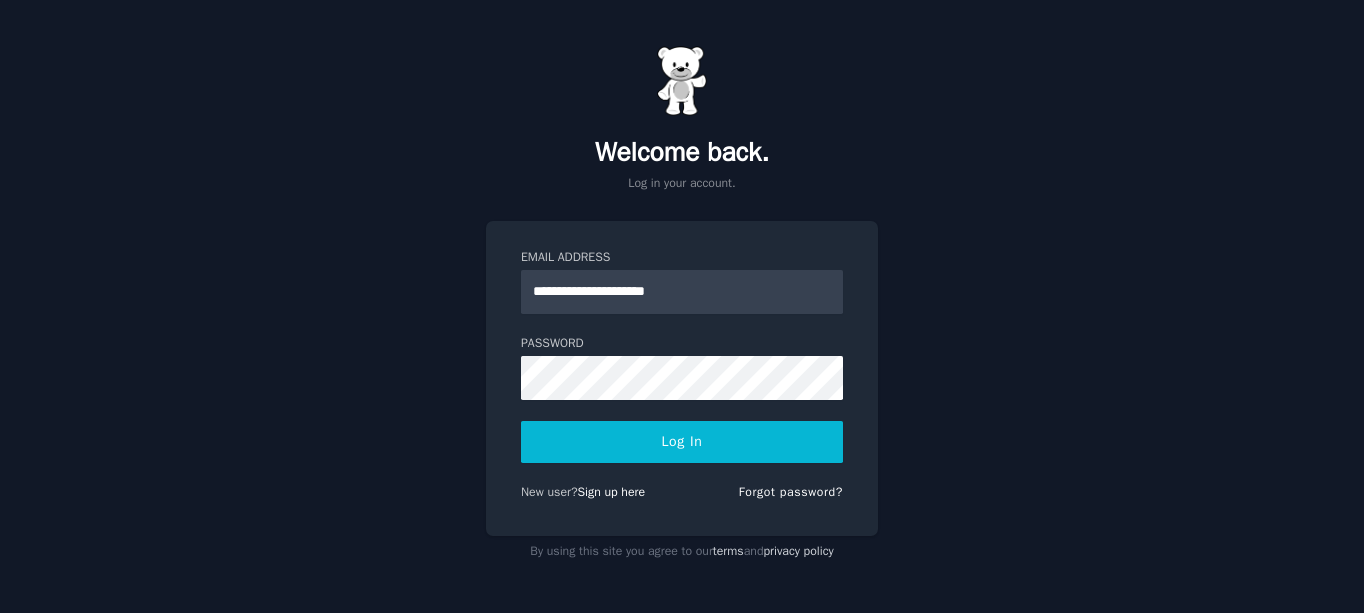 click on "Log In" at bounding box center [682, 442] 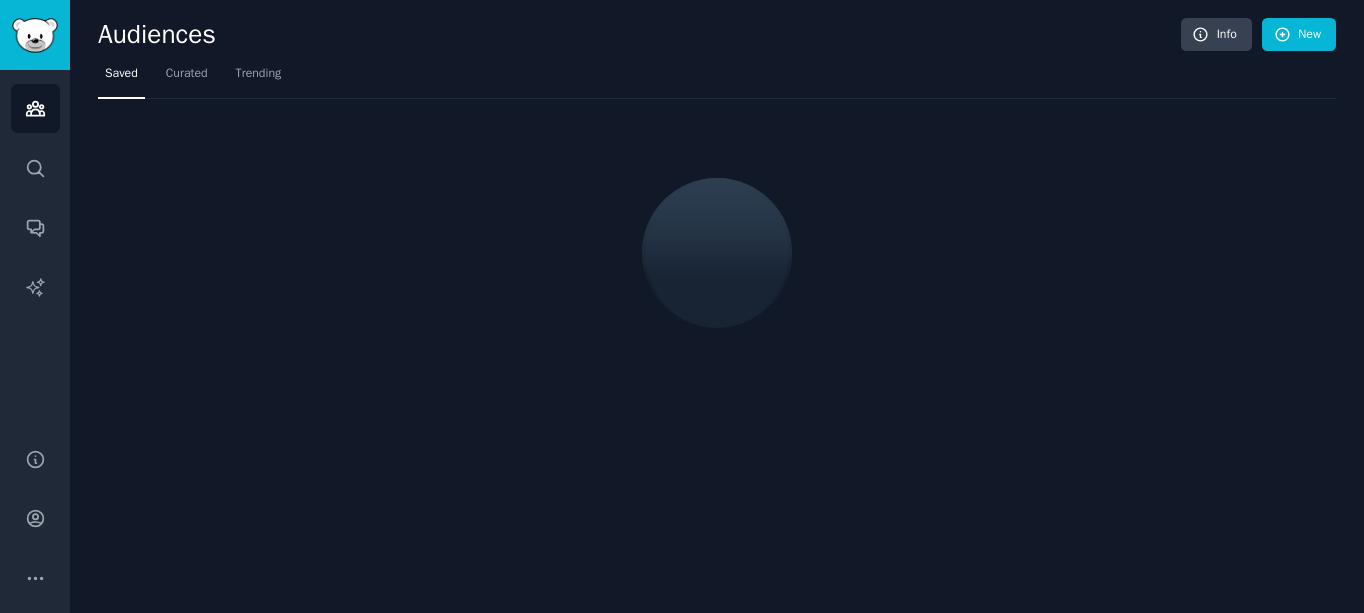 scroll, scrollTop: 0, scrollLeft: 0, axis: both 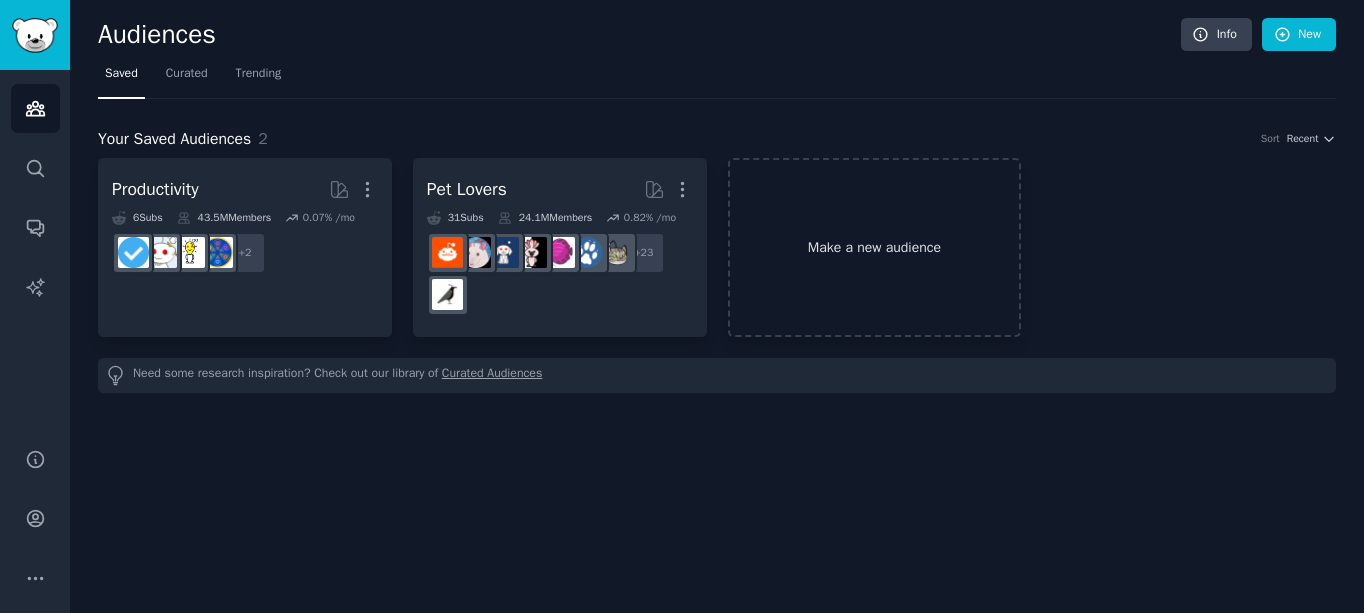 click on "Make a new audience" at bounding box center [875, 247] 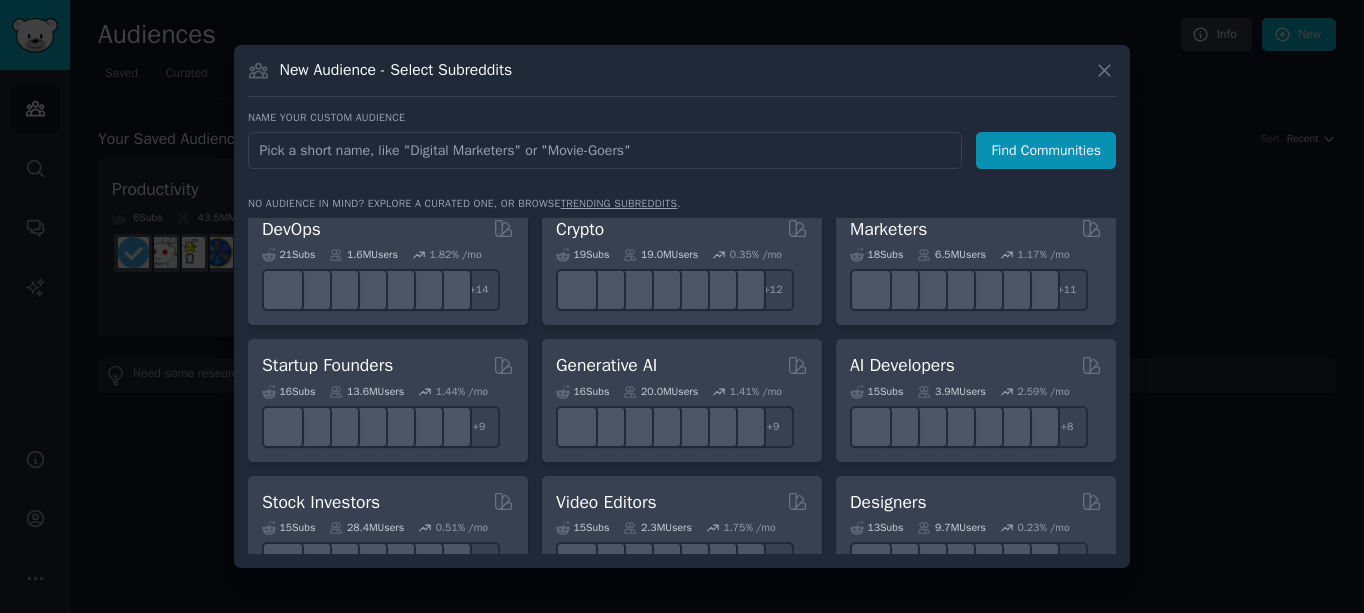 scroll, scrollTop: 200, scrollLeft: 0, axis: vertical 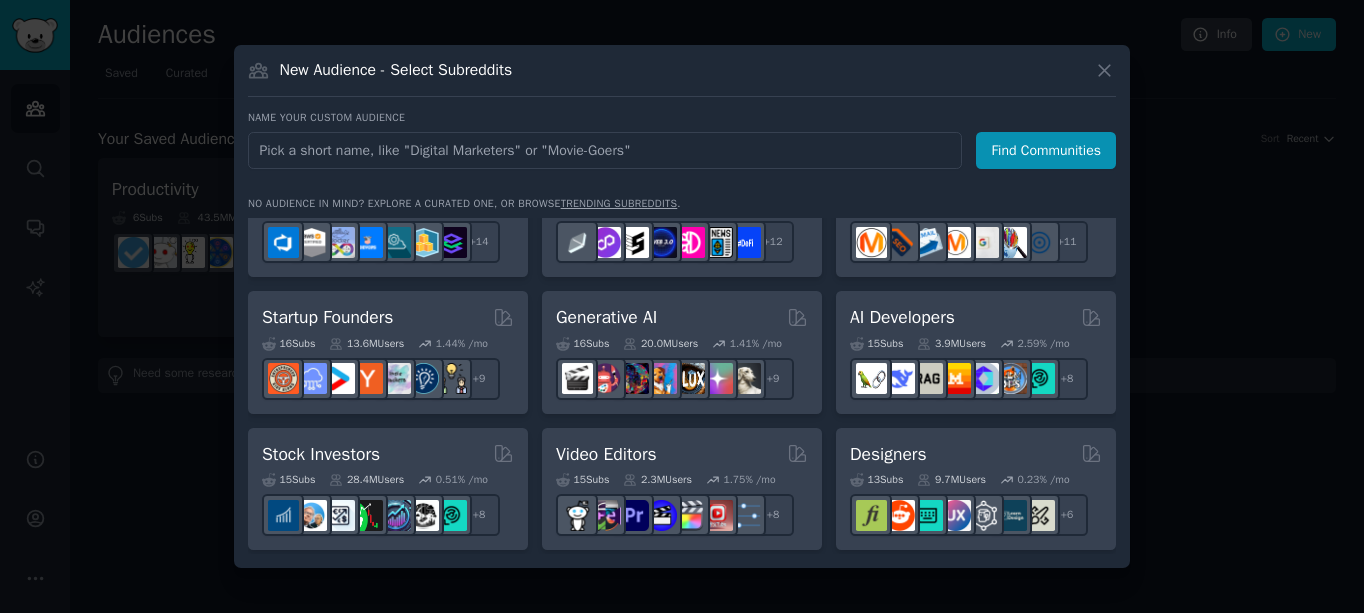 click at bounding box center (682, 306) 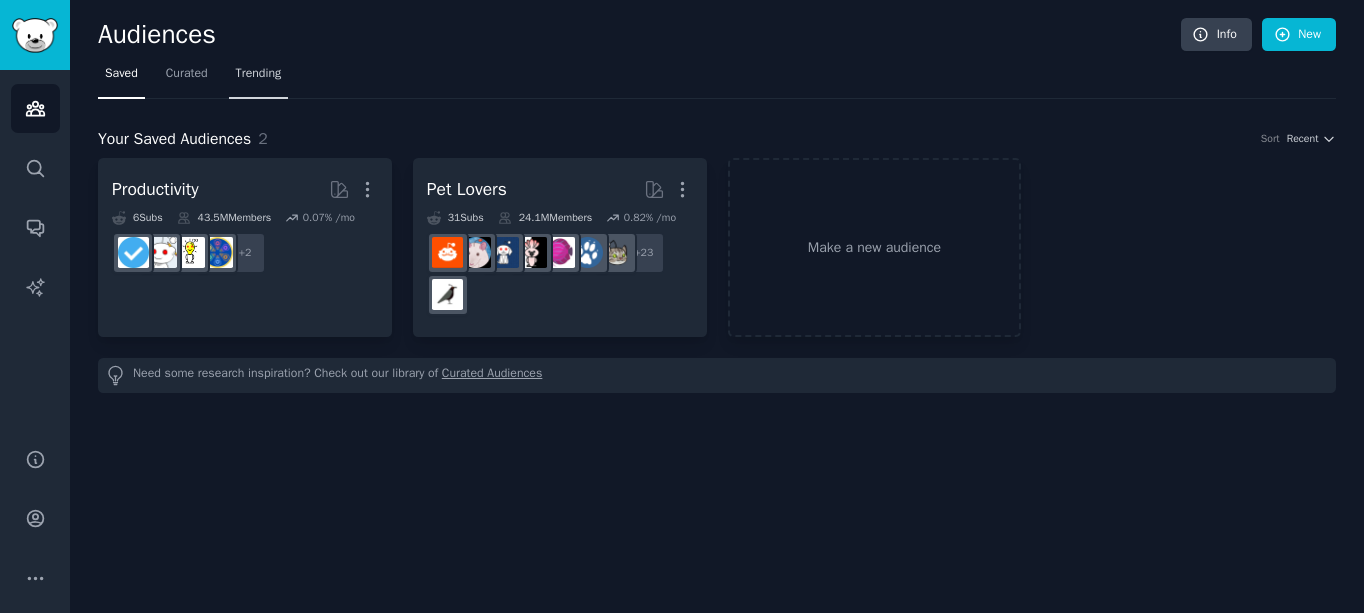 click on "Trending" at bounding box center (259, 74) 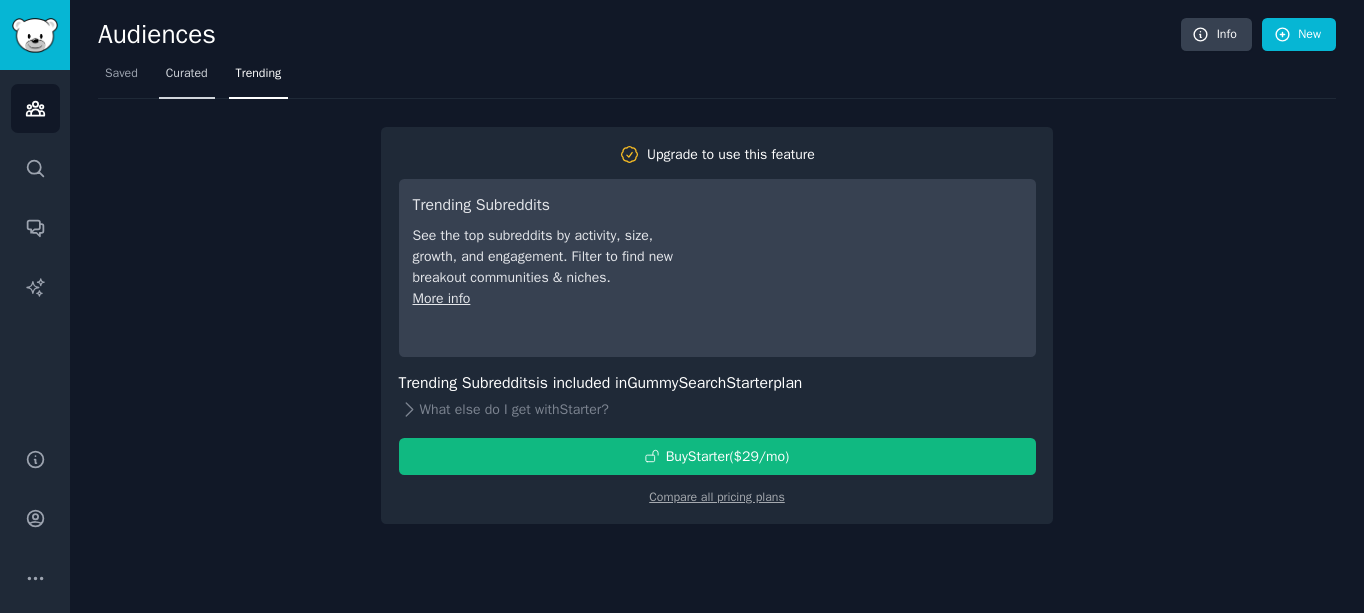click on "Curated" at bounding box center [187, 74] 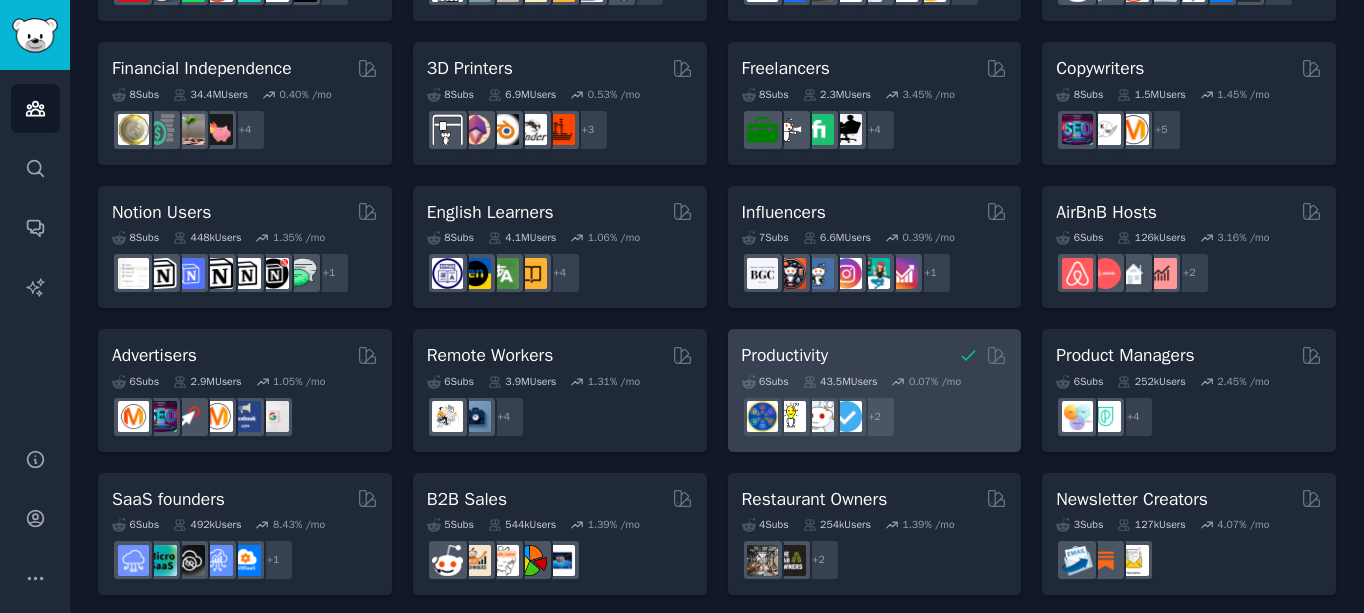 scroll, scrollTop: 987, scrollLeft: 0, axis: vertical 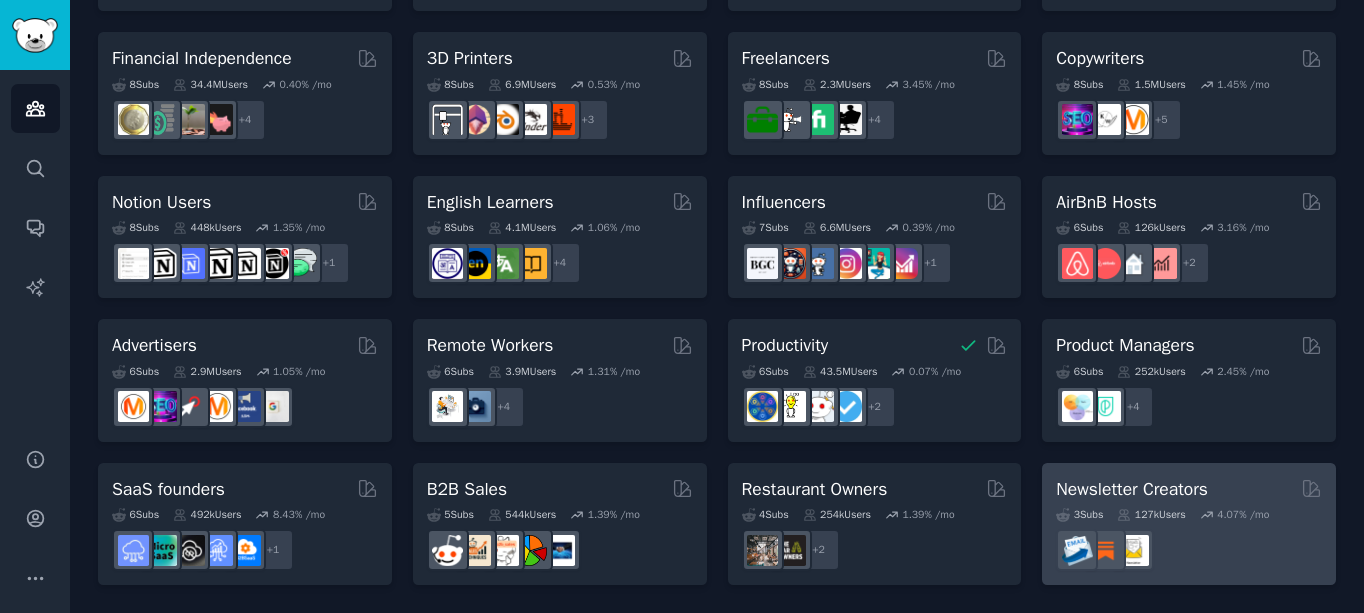 click on "Newsletter Creators" at bounding box center [1189, 489] 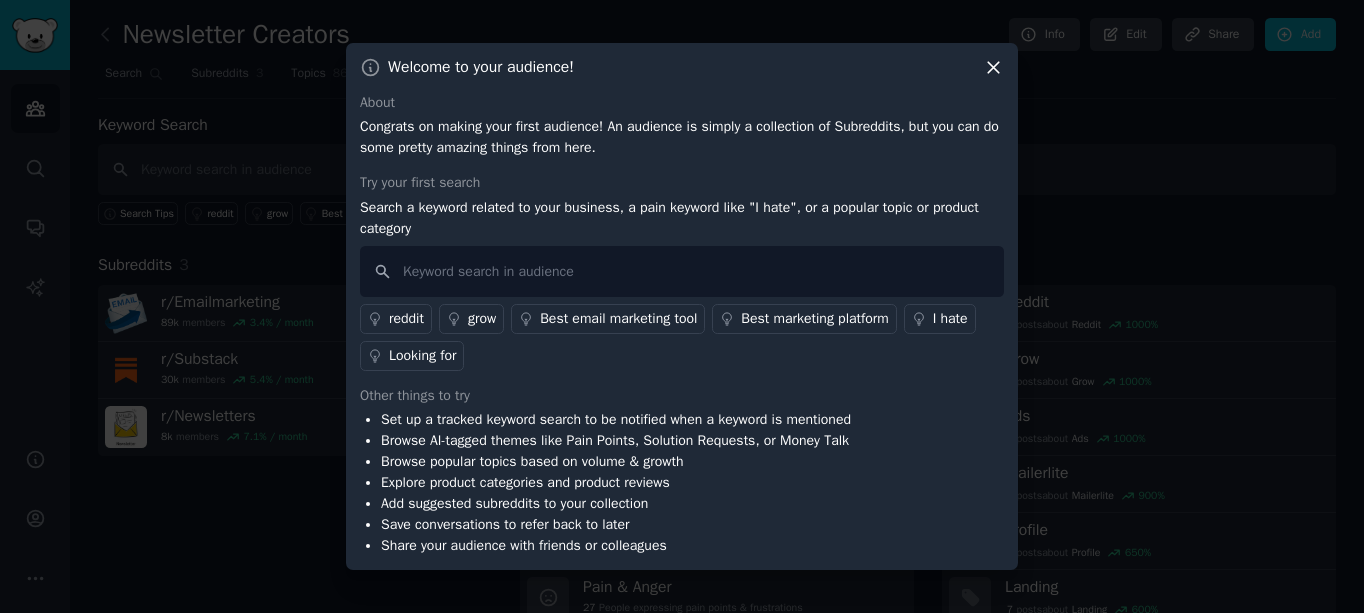 click on "Looking for" at bounding box center [422, 355] 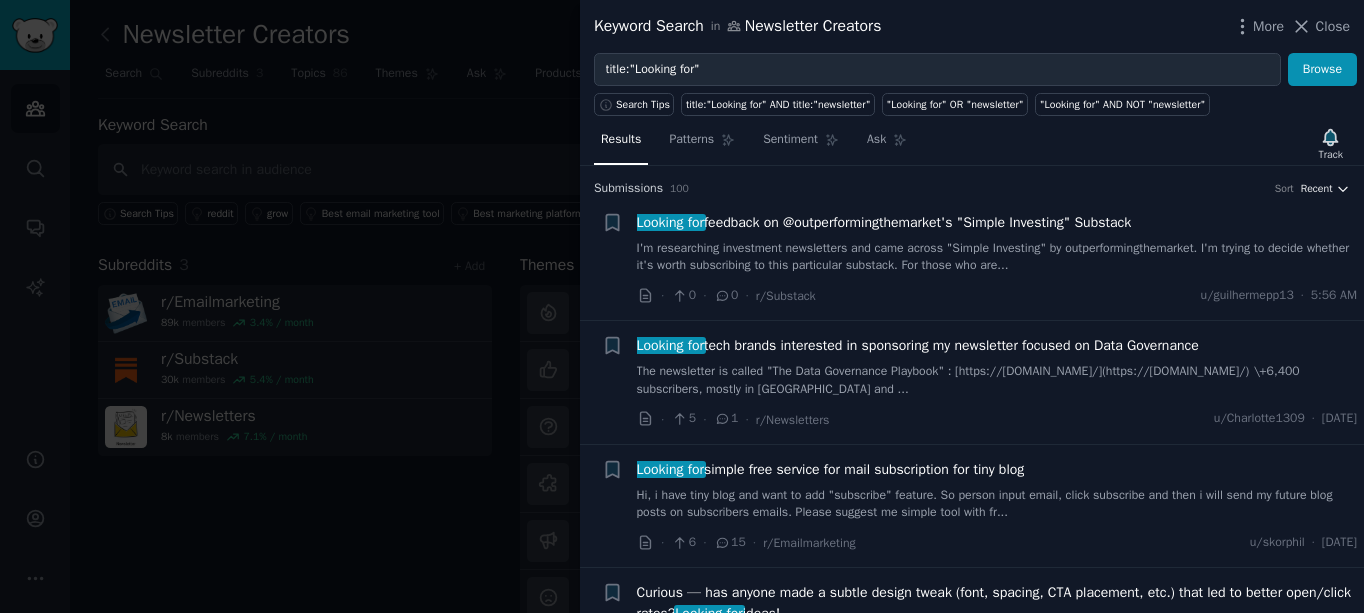 click 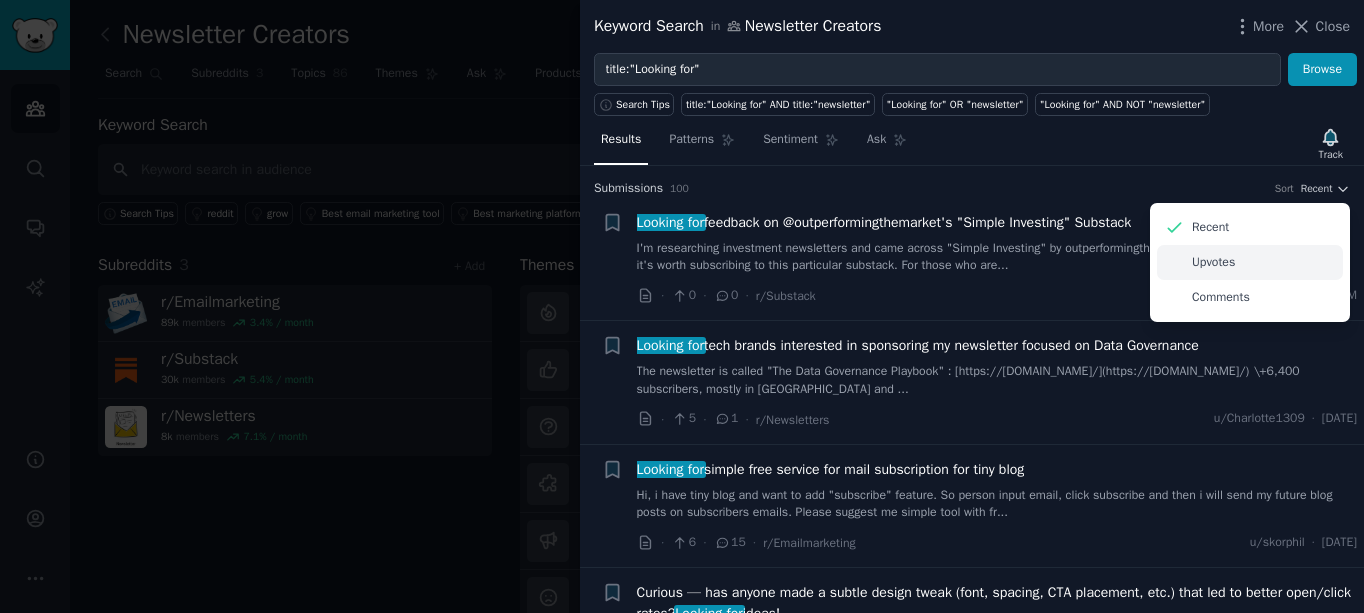 click on "Upvotes" at bounding box center [1213, 263] 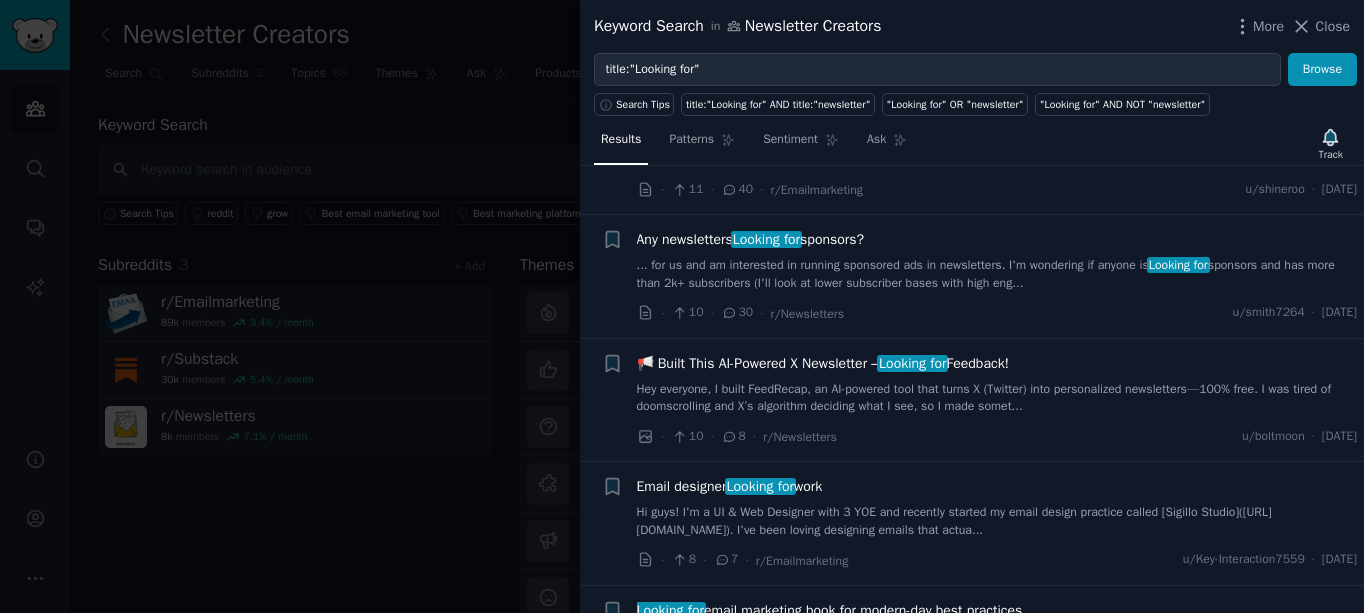 scroll, scrollTop: 800, scrollLeft: 0, axis: vertical 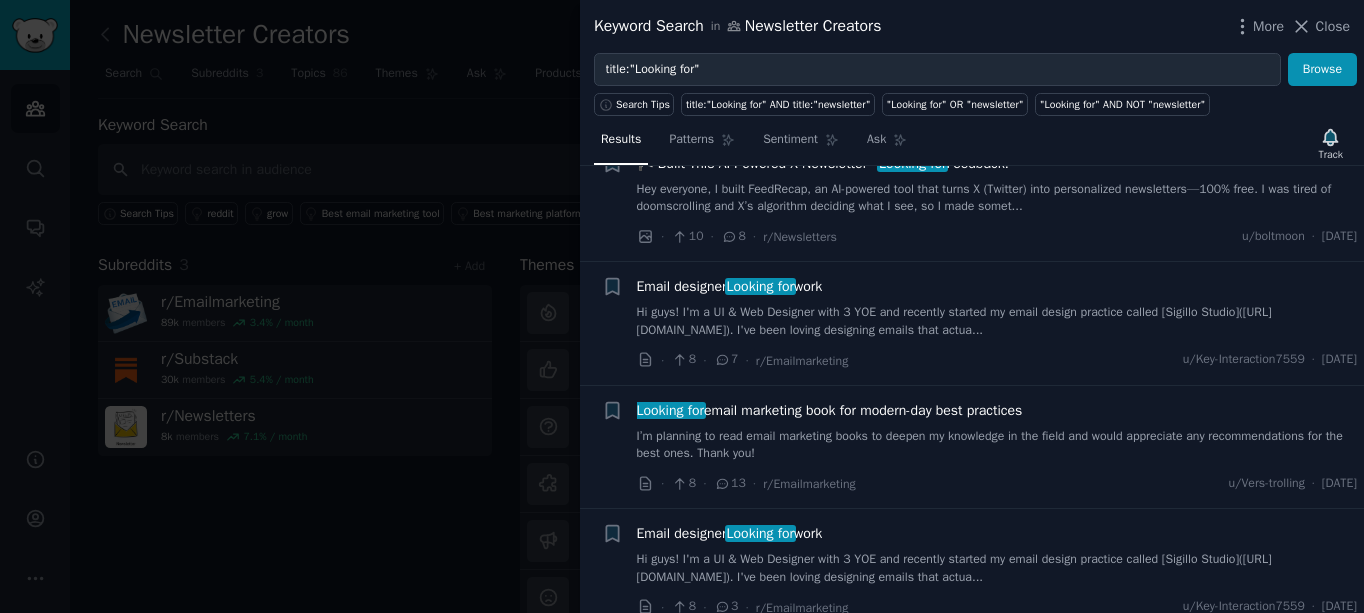 click at bounding box center [682, 306] 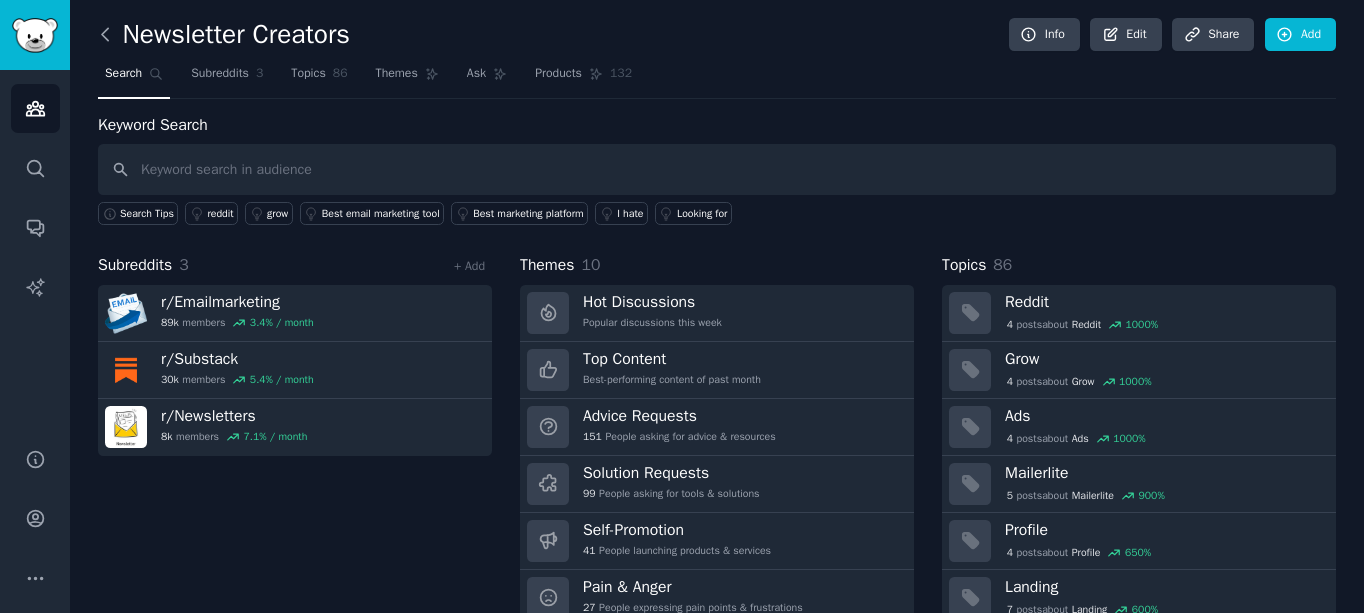 click 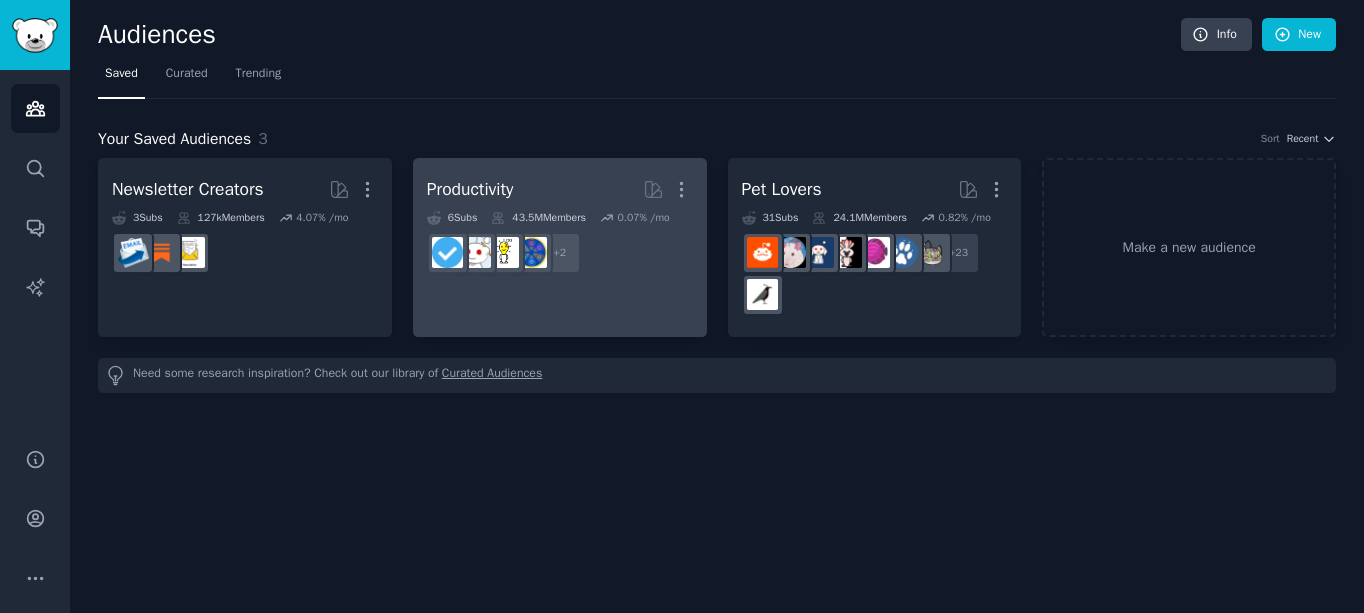 click on "Productivity More 6  Sub s 43.5M  Members 0.07 % /mo + 2" at bounding box center (560, 247) 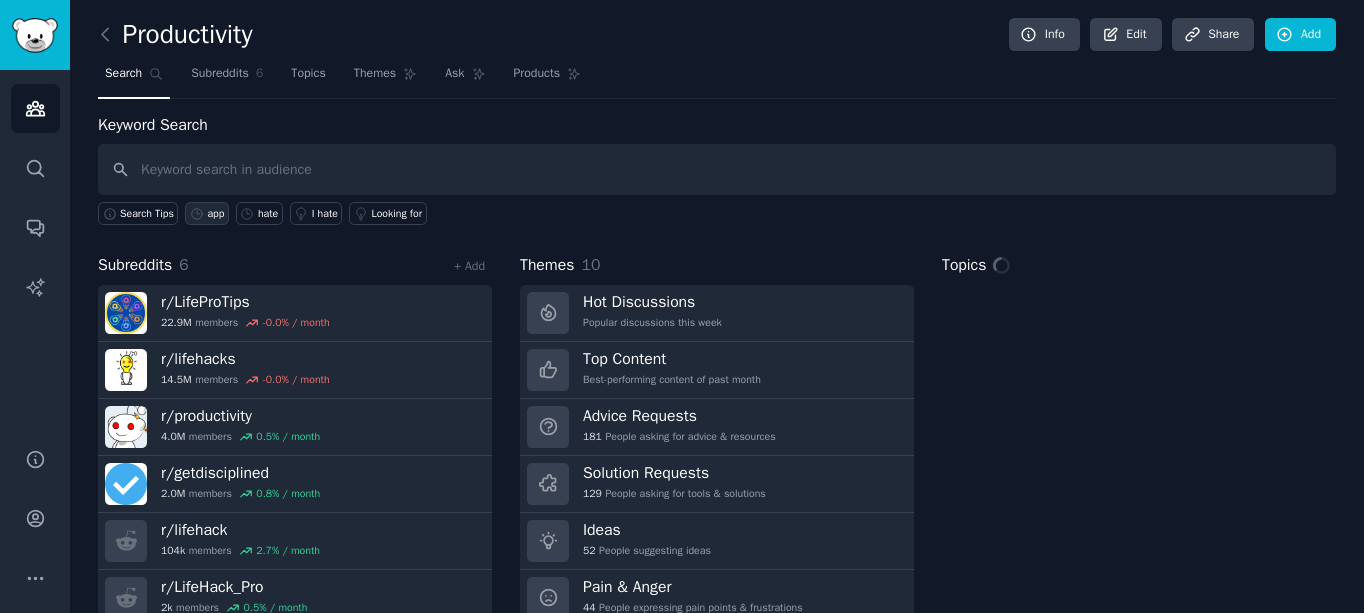 click on "app" at bounding box center [215, 214] 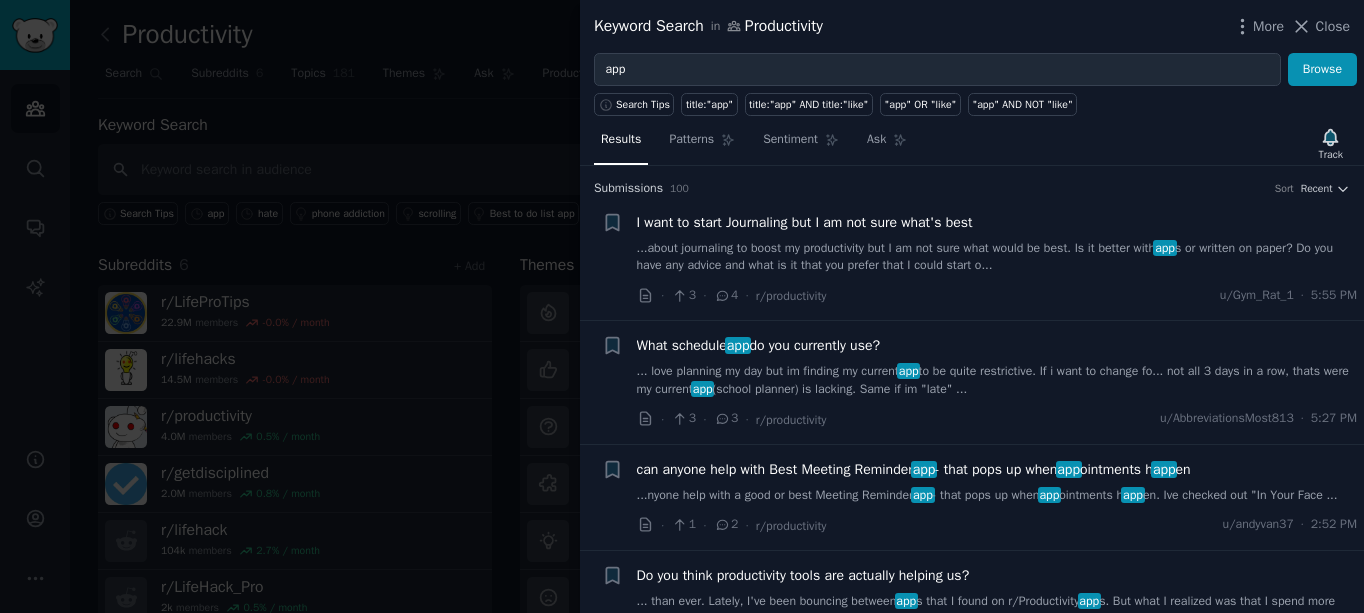 click on "What schedule  app  do you currently use?" at bounding box center (759, 345) 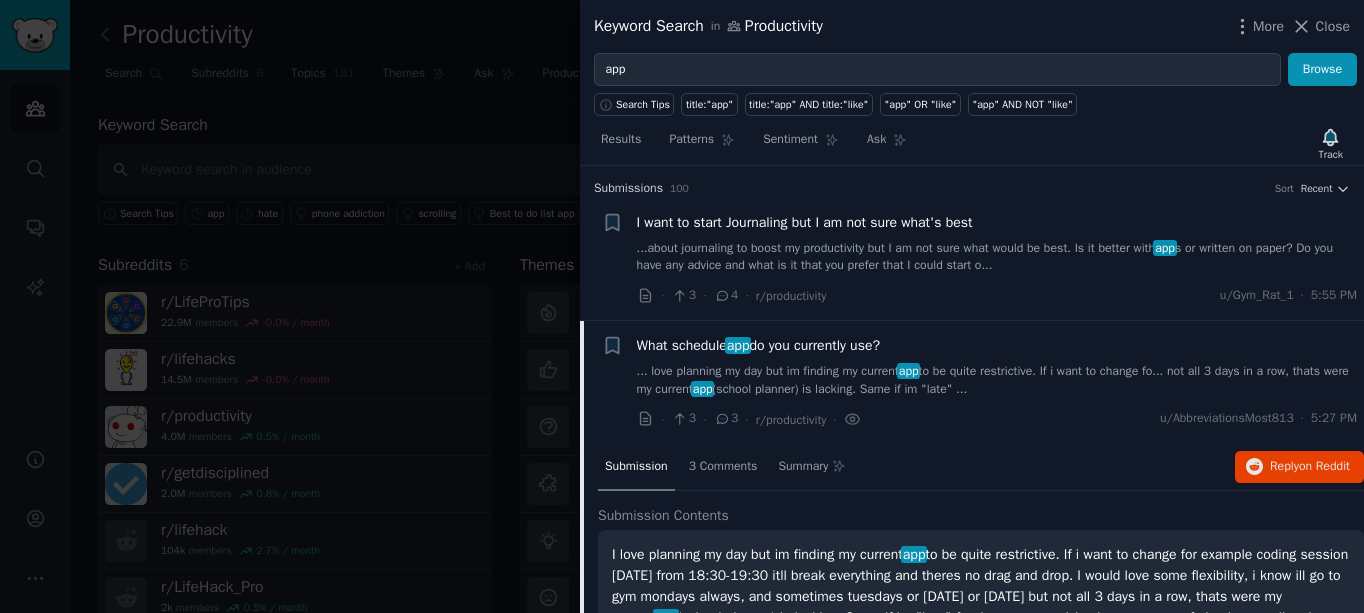 scroll, scrollTop: 155, scrollLeft: 0, axis: vertical 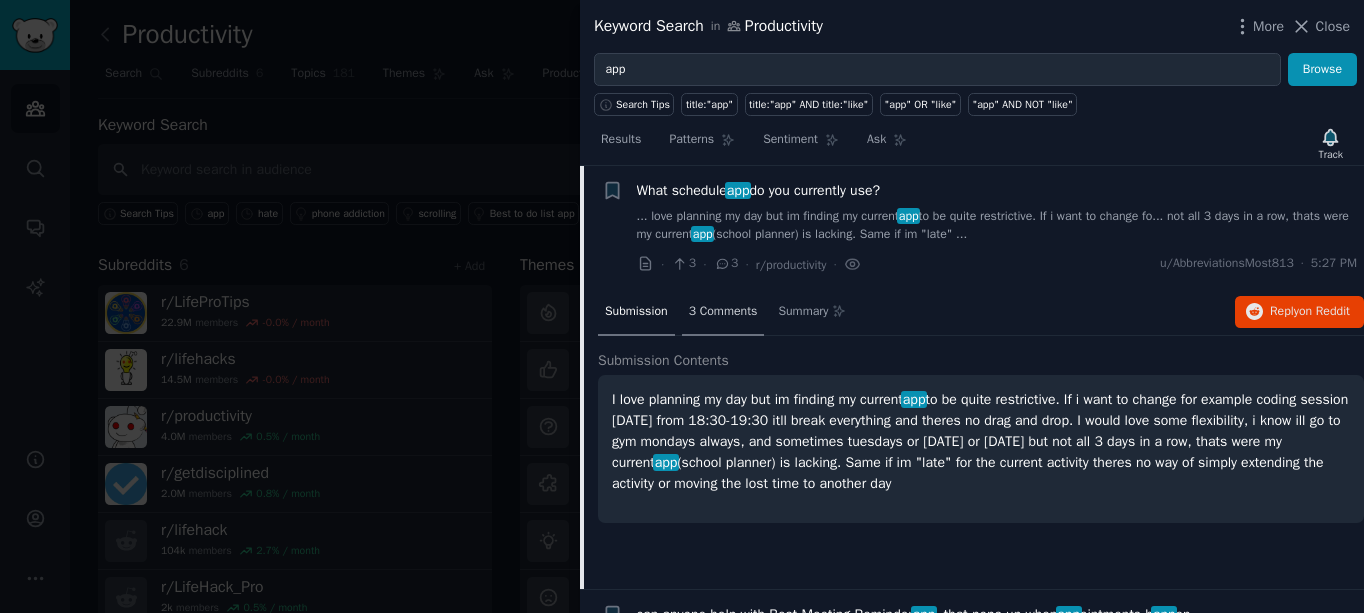 click on "3 Comments" at bounding box center [723, 312] 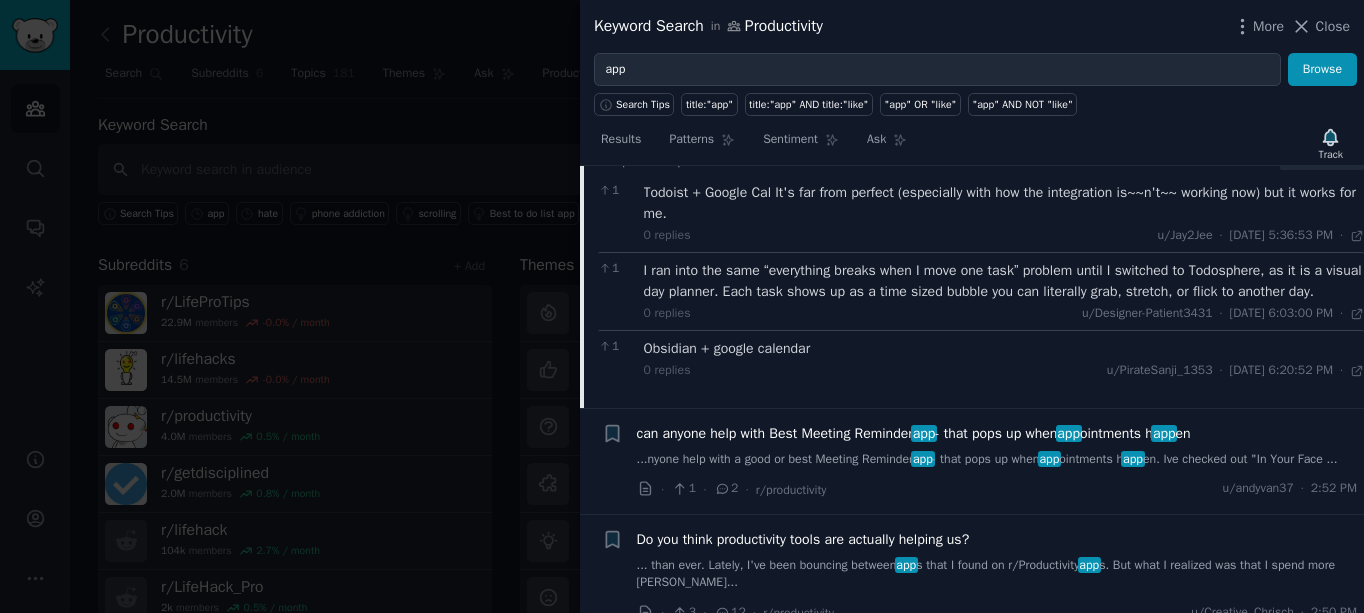 scroll, scrollTop: 55, scrollLeft: 0, axis: vertical 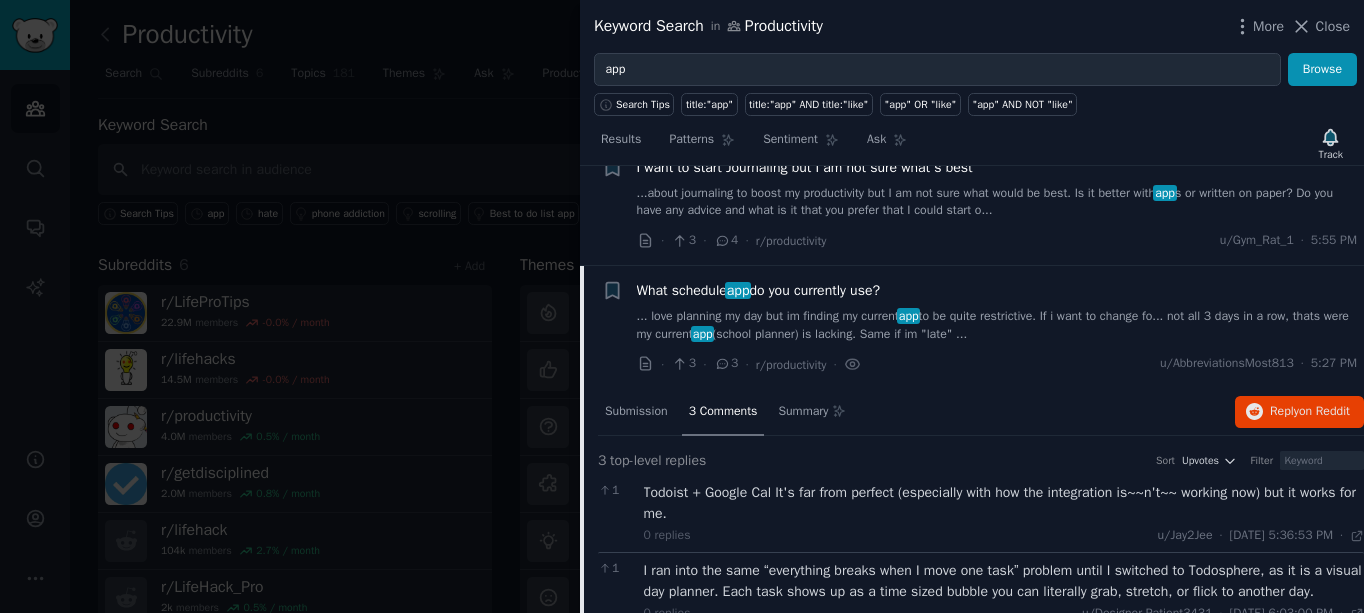click on "+ What schedule  app  do you currently use? ... love planning my day but im finding my current  app  to be quite restrictive. If i want to change fo... not all 3 days in a row, thats were my current  app  (school planner) is lacking. Same if im "late" ... · 3 · 3 · r/productivity · u/AbbreviationsMost813 · 5:27 PM" at bounding box center [972, 327] 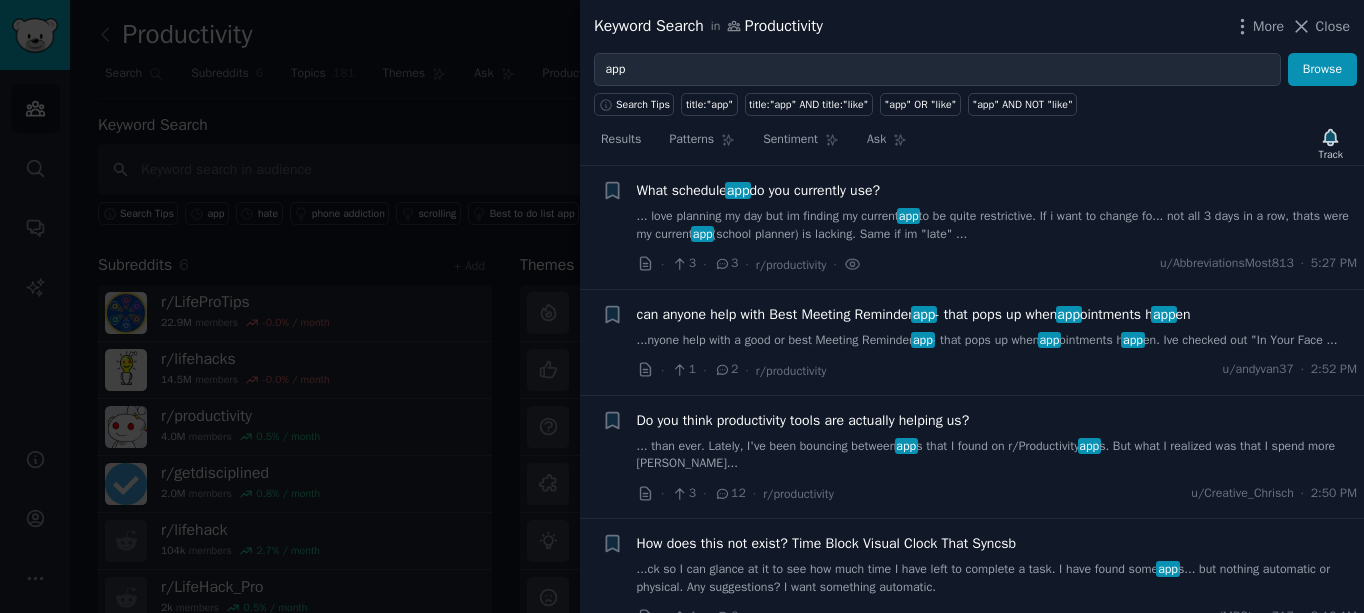 scroll, scrollTop: 0, scrollLeft: 0, axis: both 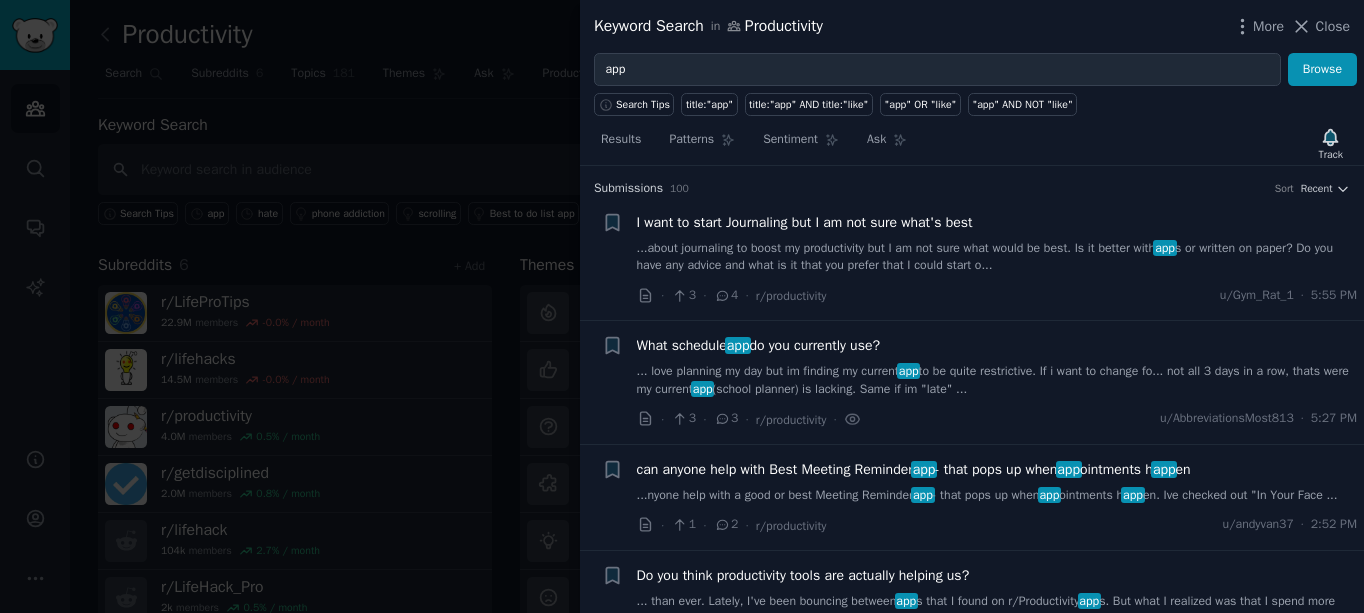 click on "...about journaling to boost my productivity but I am not sure what would be best. Is it better with  app s or written on paper?
Do you have any advice and what is it that you prefer that I could start o..." at bounding box center (997, 257) 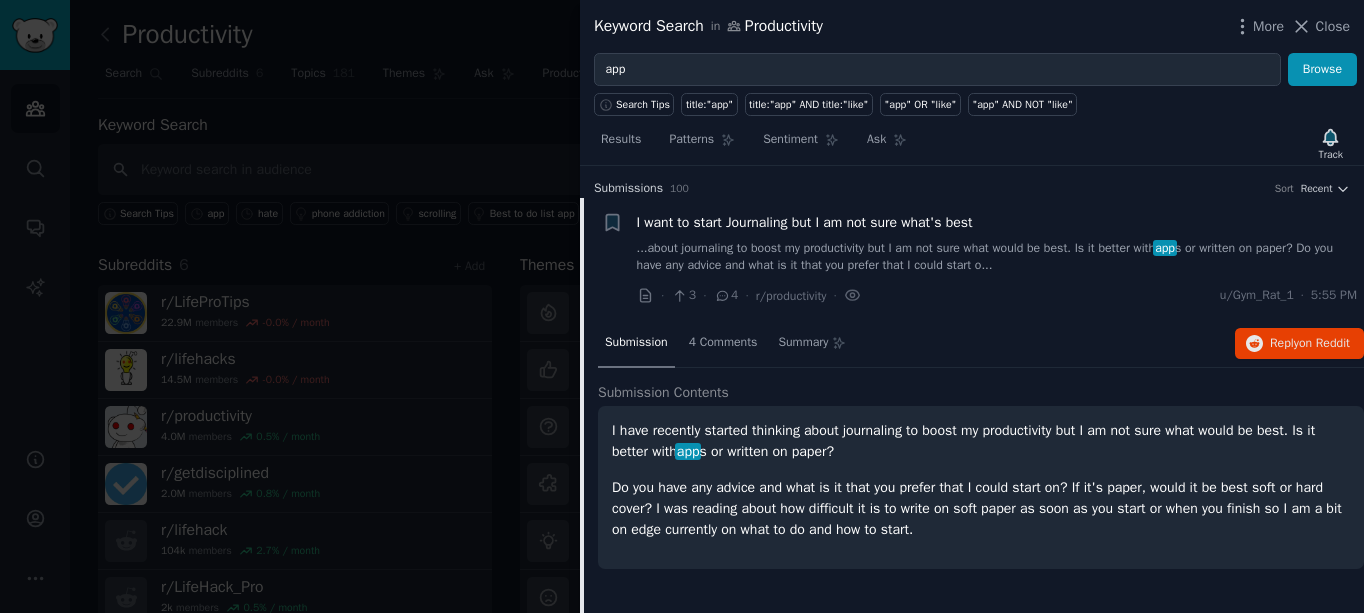 scroll, scrollTop: 32, scrollLeft: 0, axis: vertical 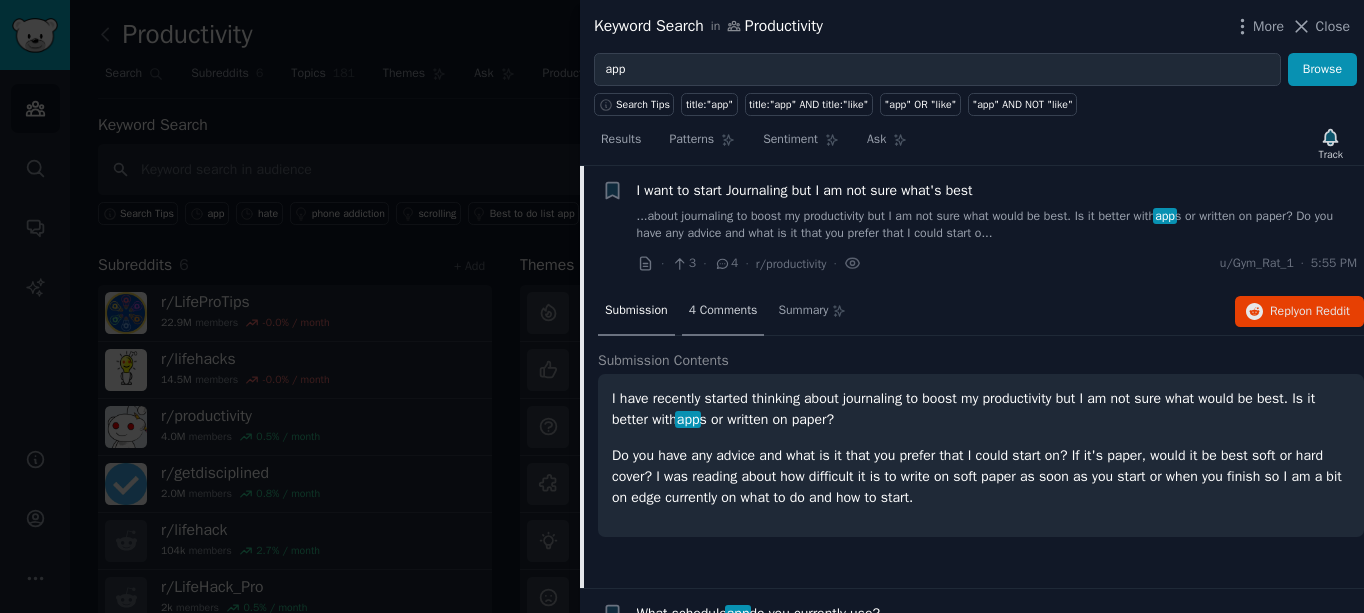 click on "4 Comments" at bounding box center [723, 311] 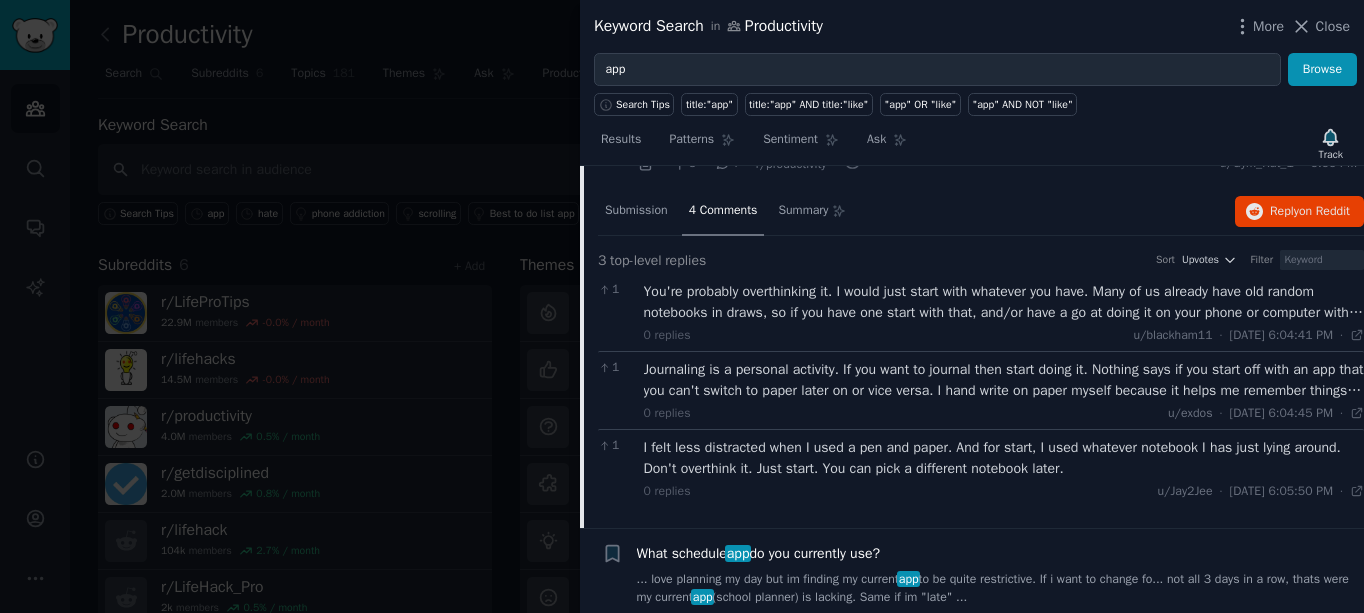 scroll, scrollTop: 32, scrollLeft: 0, axis: vertical 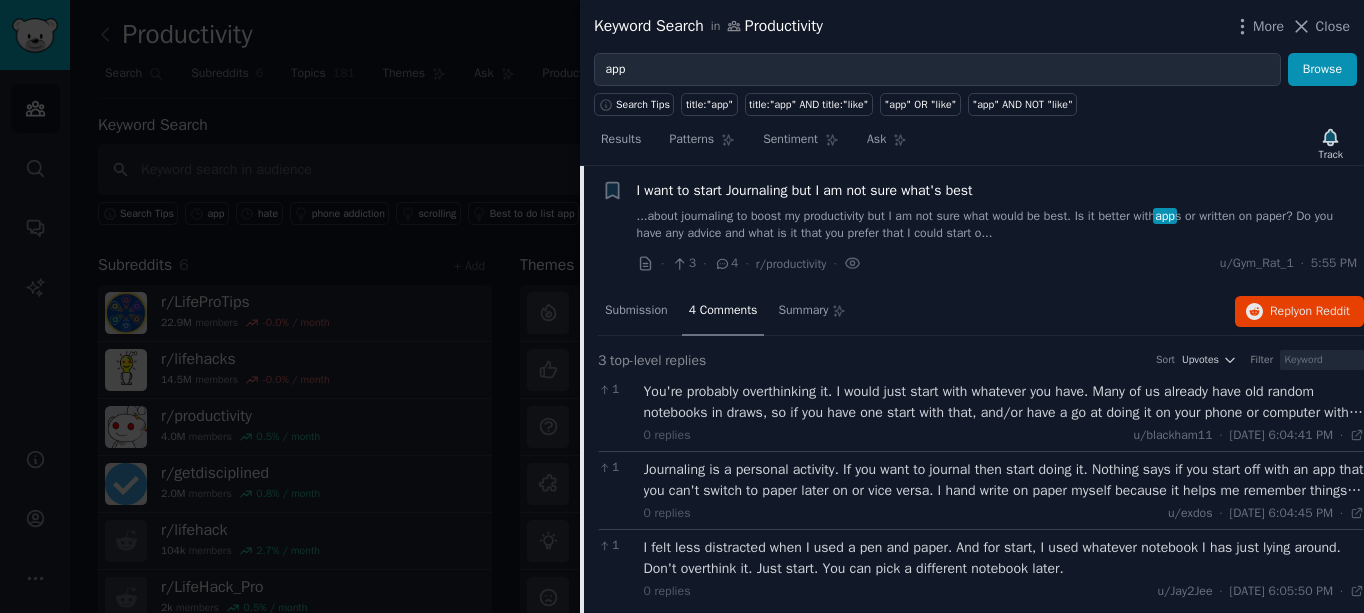 click on "I want to start Journaling but I am not sure what's best" at bounding box center [805, 190] 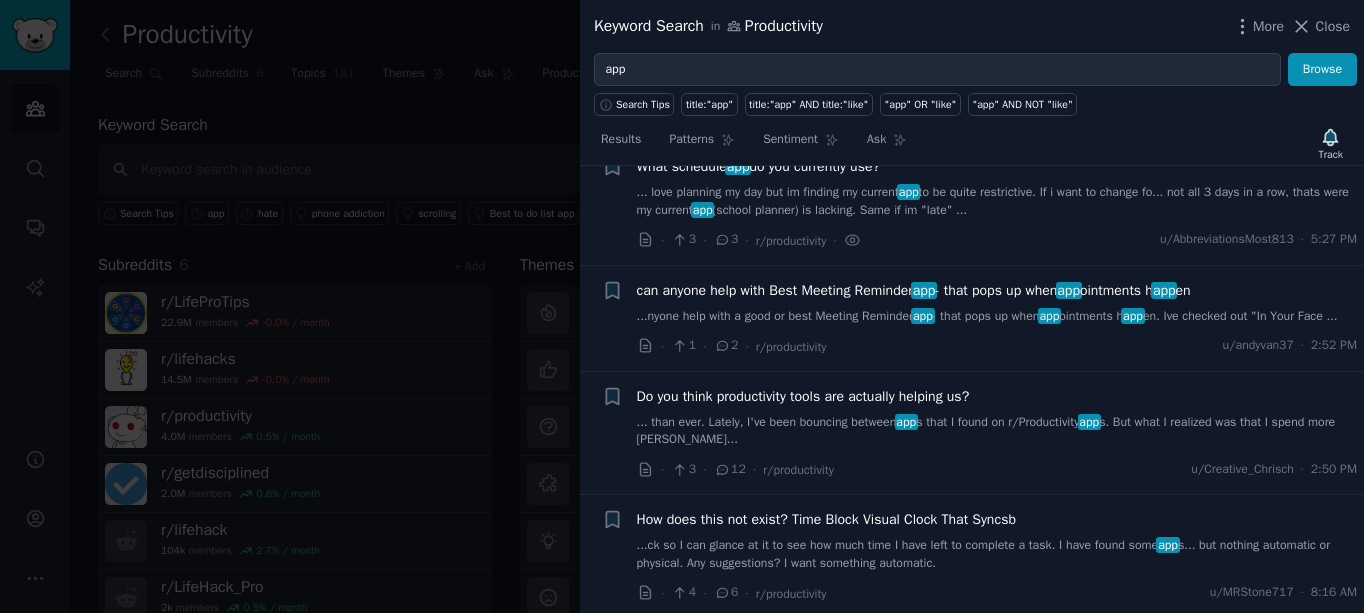scroll, scrollTop: 300, scrollLeft: 0, axis: vertical 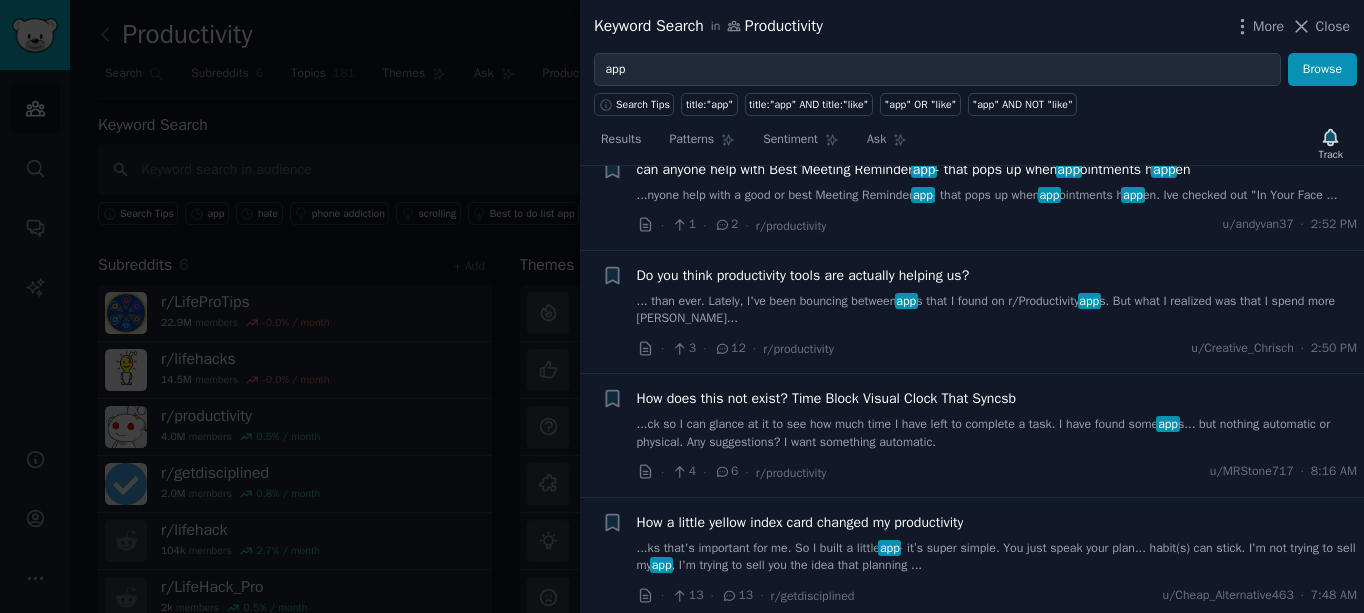 click on "... than ever.
Lately, I've been bouncing between  app s that I found on r/Productivity app s. But what I realized was that I spend more [PERSON_NAME]..." at bounding box center (997, 310) 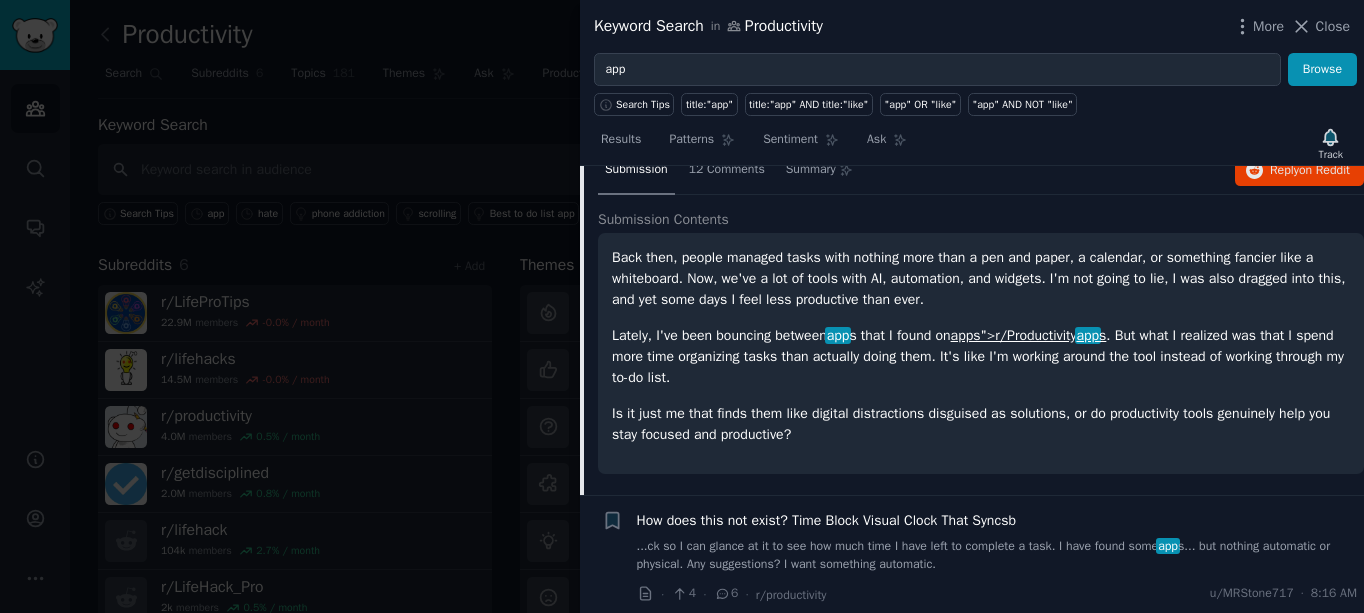 scroll, scrollTop: 502, scrollLeft: 0, axis: vertical 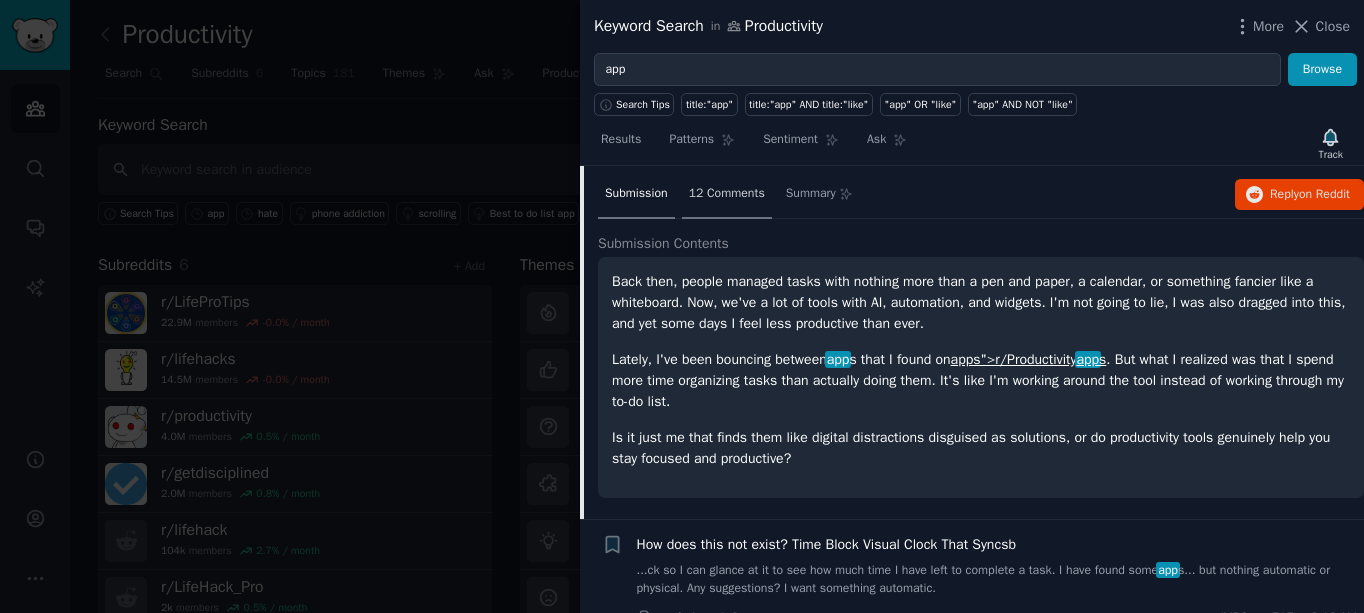 click on "12 Comments" at bounding box center [727, 195] 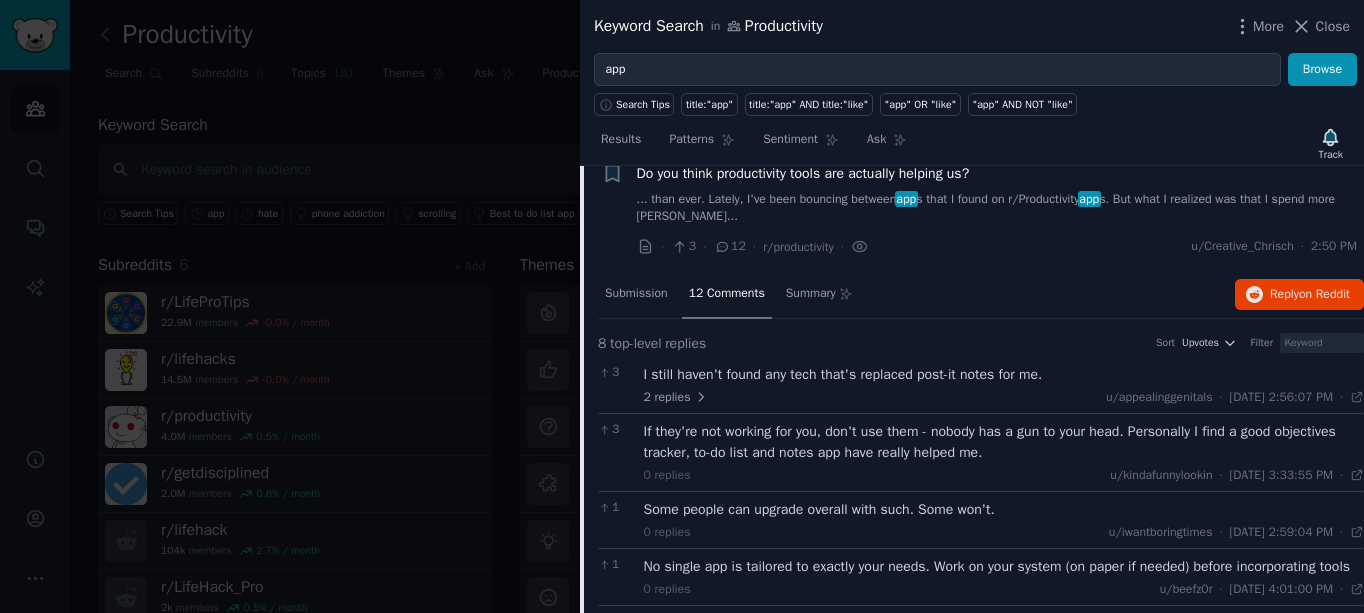 scroll, scrollTop: 302, scrollLeft: 0, axis: vertical 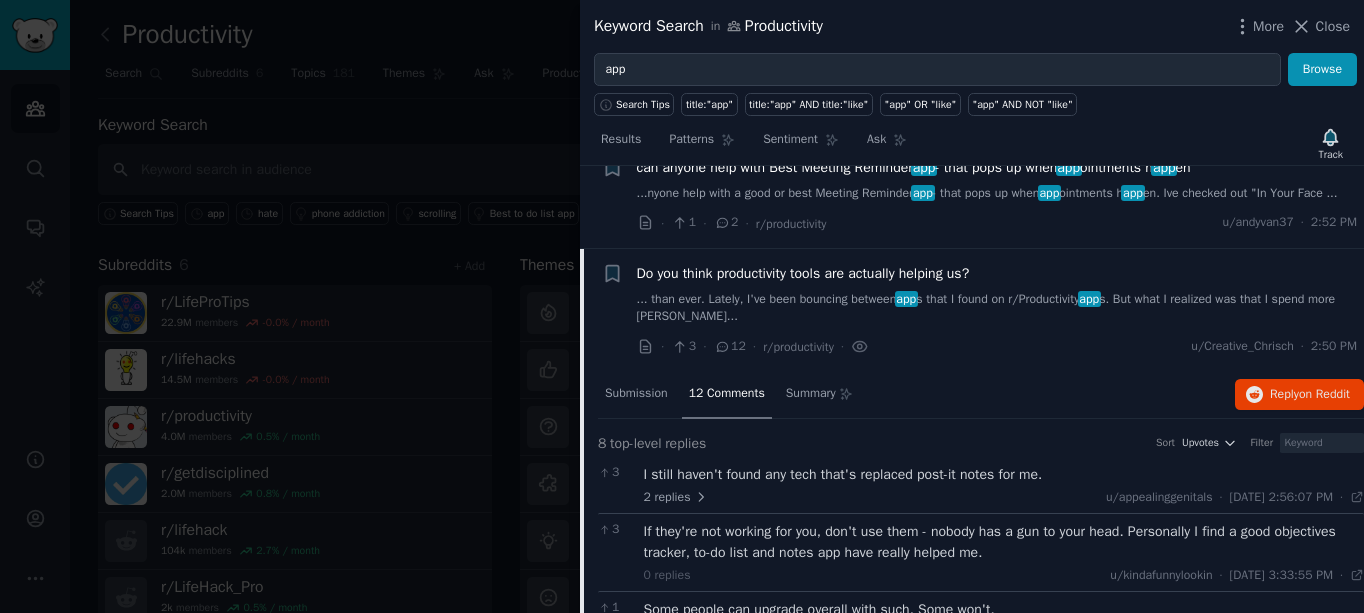 click on "Do you think productivity tools are actually helping us?" at bounding box center (803, 273) 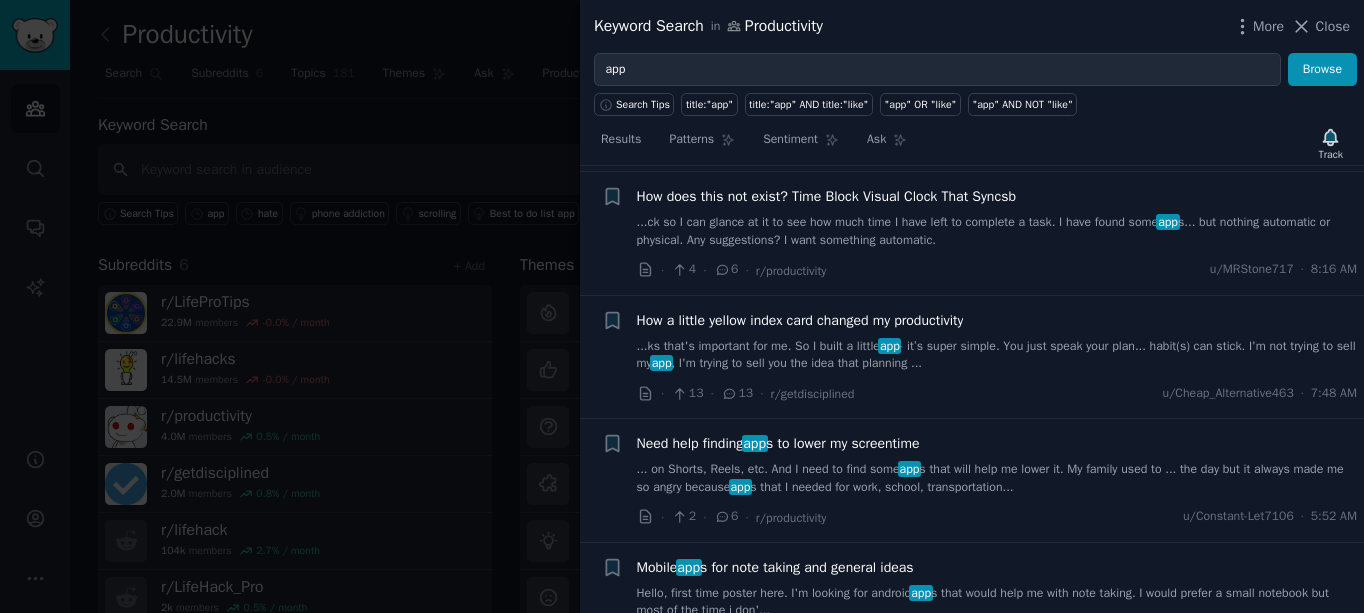 scroll, scrollTop: 402, scrollLeft: 0, axis: vertical 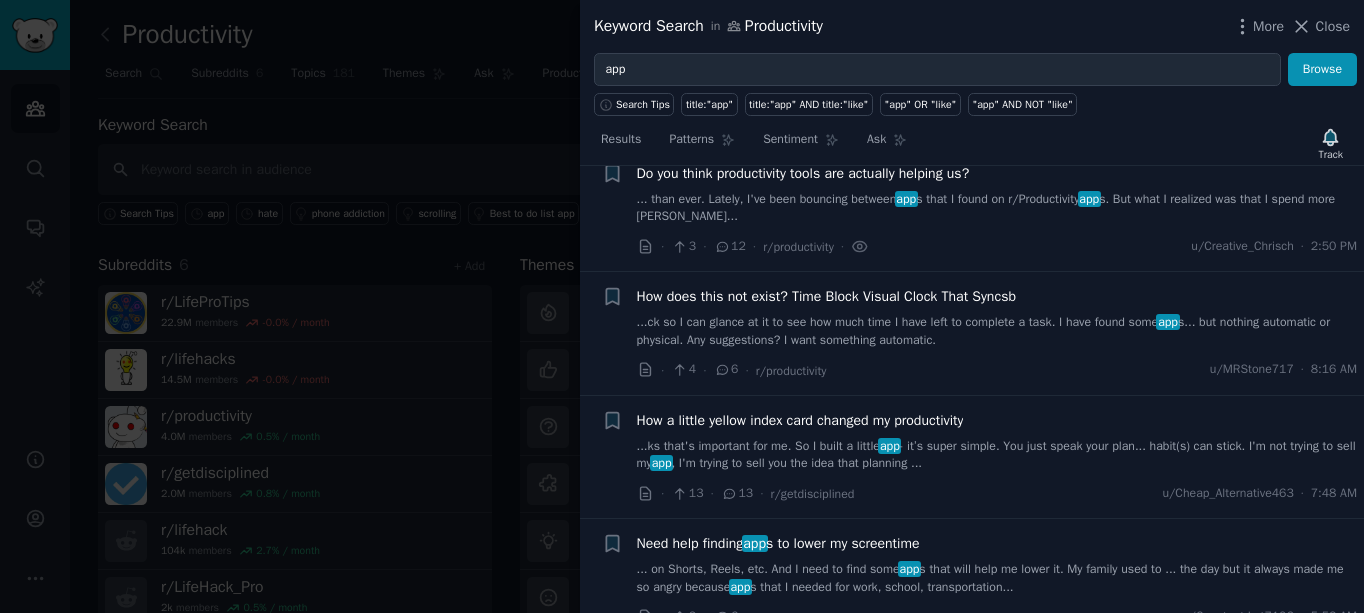click on "...ck so I can glance at it to see how much time I have left to complete a task.
I have found some  app s... but nothing automatic or physical.
Any suggestions? I want something automatic." at bounding box center (997, 331) 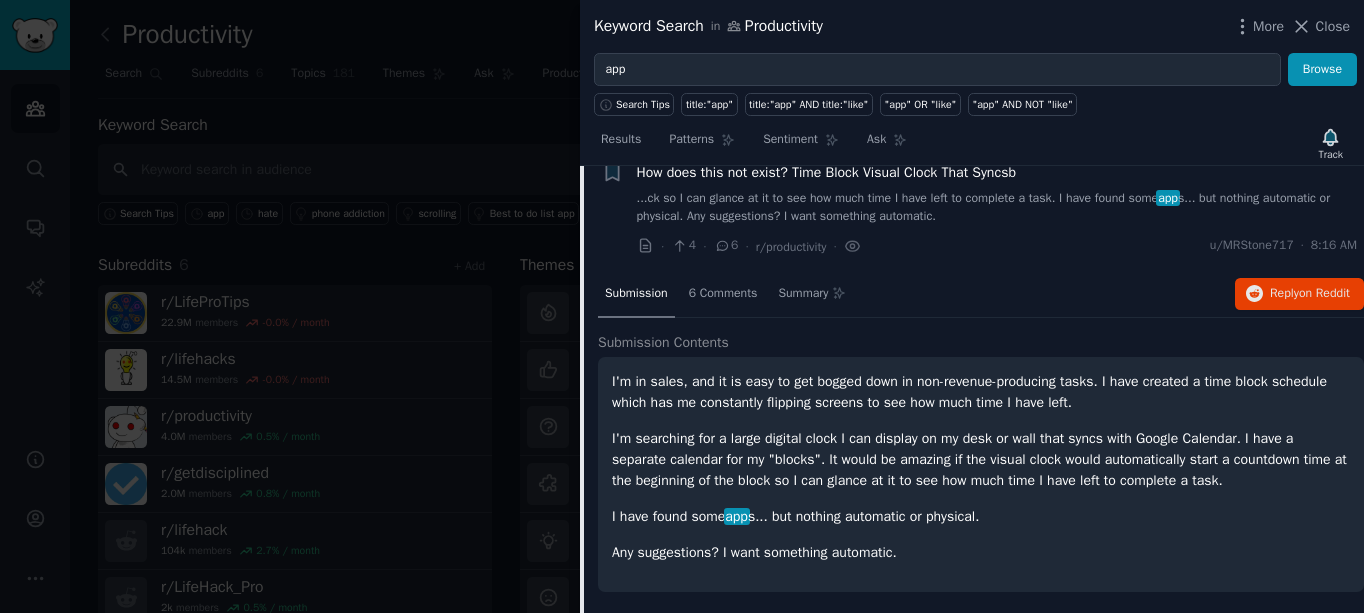 scroll, scrollTop: 626, scrollLeft: 0, axis: vertical 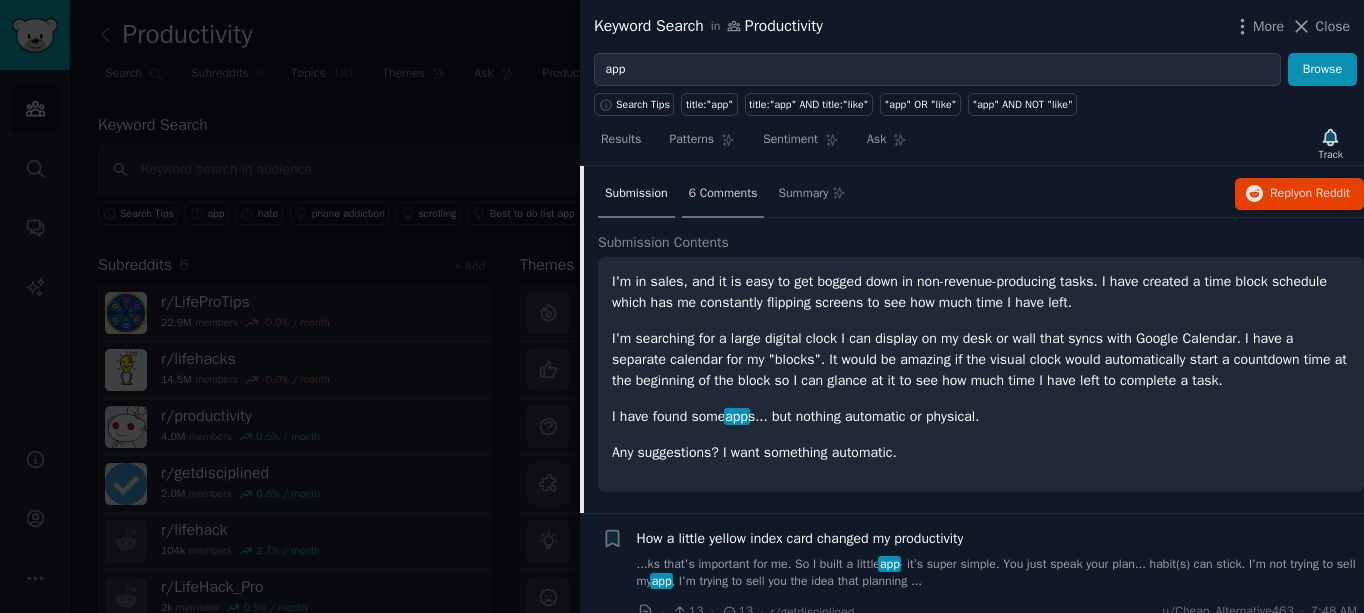 click on "6 Comments" at bounding box center [723, 195] 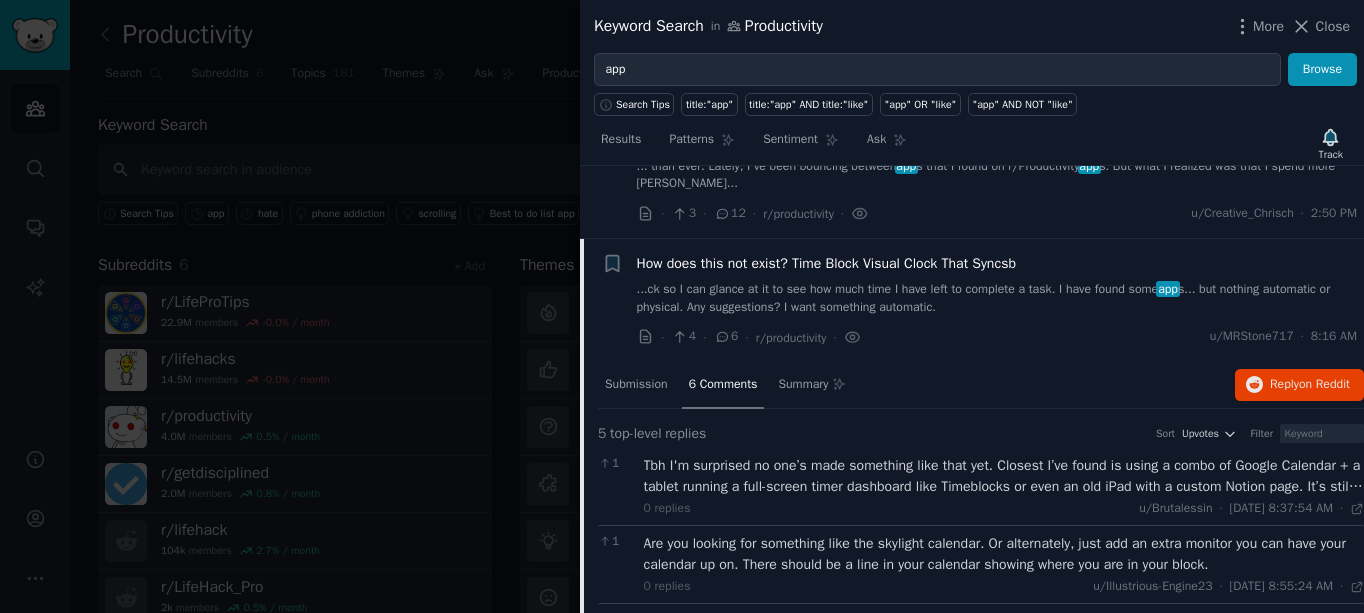 scroll, scrollTop: 426, scrollLeft: 0, axis: vertical 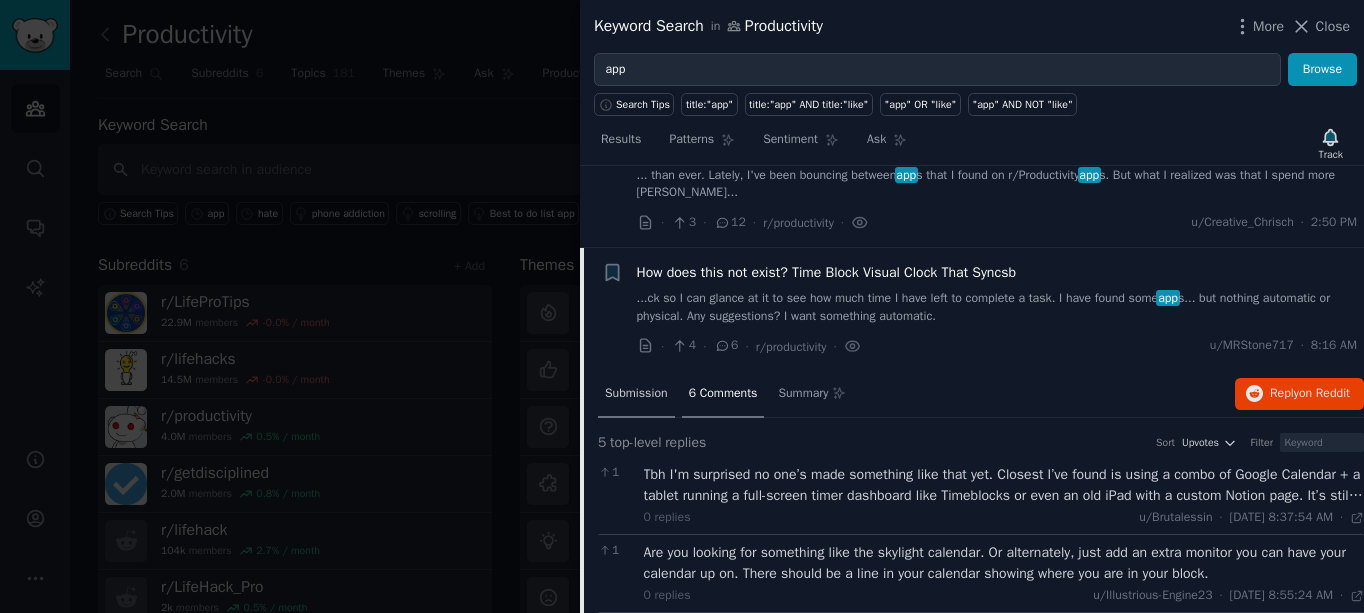 click on "Submission" at bounding box center [636, 395] 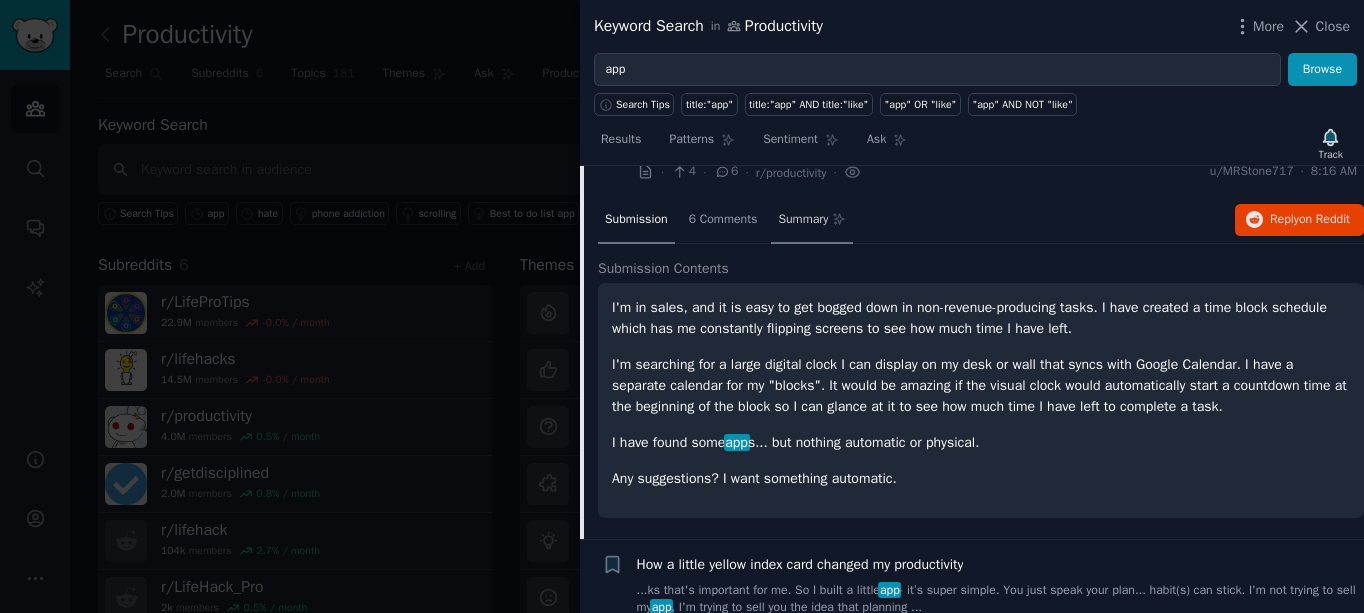 scroll, scrollTop: 626, scrollLeft: 0, axis: vertical 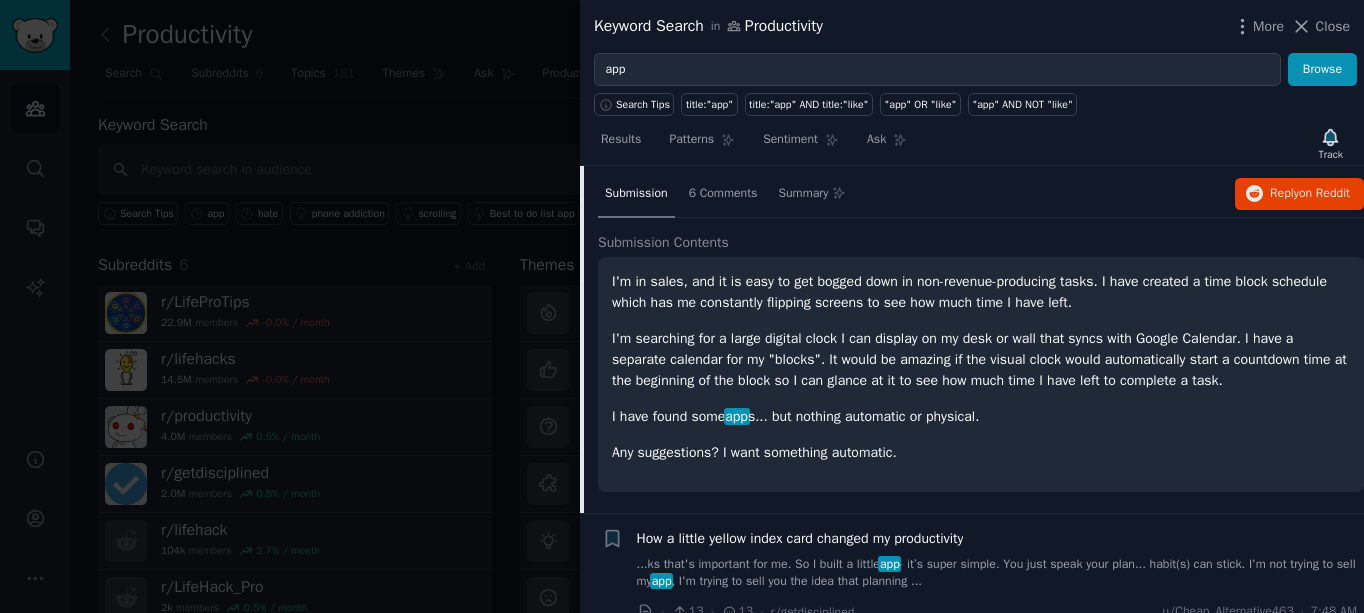 click on "I'm in sales, and it is easy to get bogged down in non-revenue-producing tasks. I have created a time block schedule which has me constantly flipping screens to see how much time I have left.
I'm searching for a large digital clock I can display on my desk or wall that syncs with Google Calendar. I have a separate calendar for my "blocks". It would be amazing if the visual clock would automatically start a countdown time at the beginning of the block so I can glance at it to see how much time I have left to complete a task.
I have found some  app s... but nothing automatic or physical.
Any suggestions? I want something automatic." at bounding box center [981, 367] 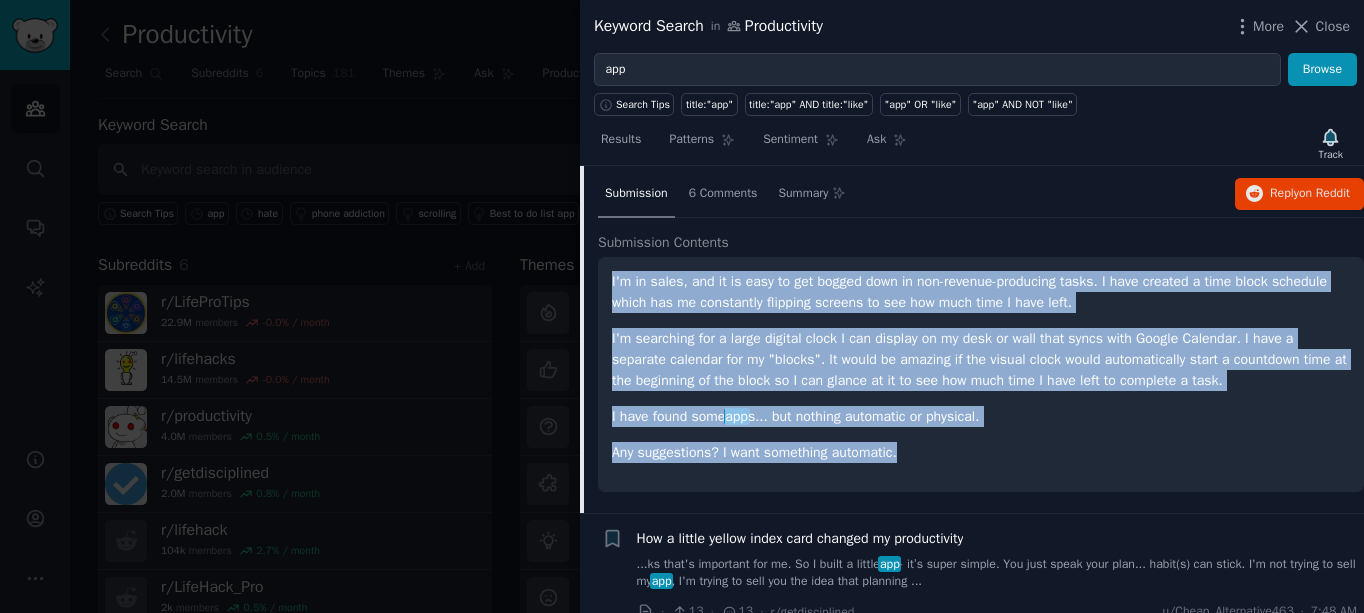 drag, startPoint x: 903, startPoint y: 476, endPoint x: 603, endPoint y: 304, distance: 345.8092 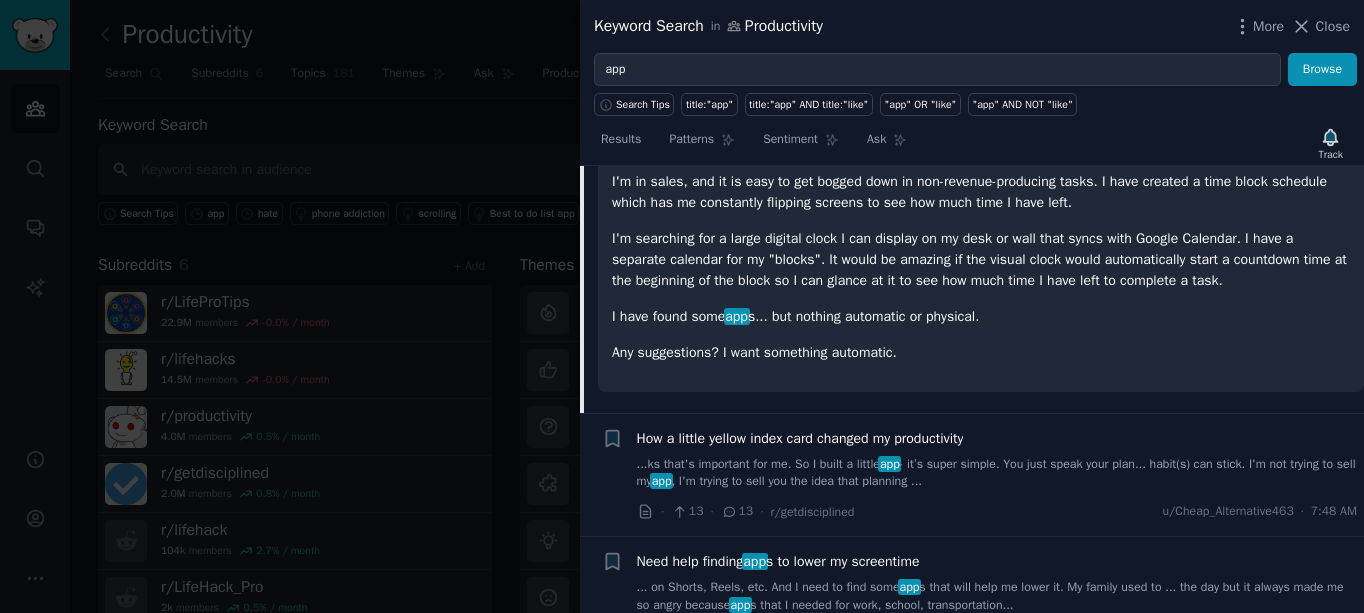 scroll, scrollTop: 626, scrollLeft: 0, axis: vertical 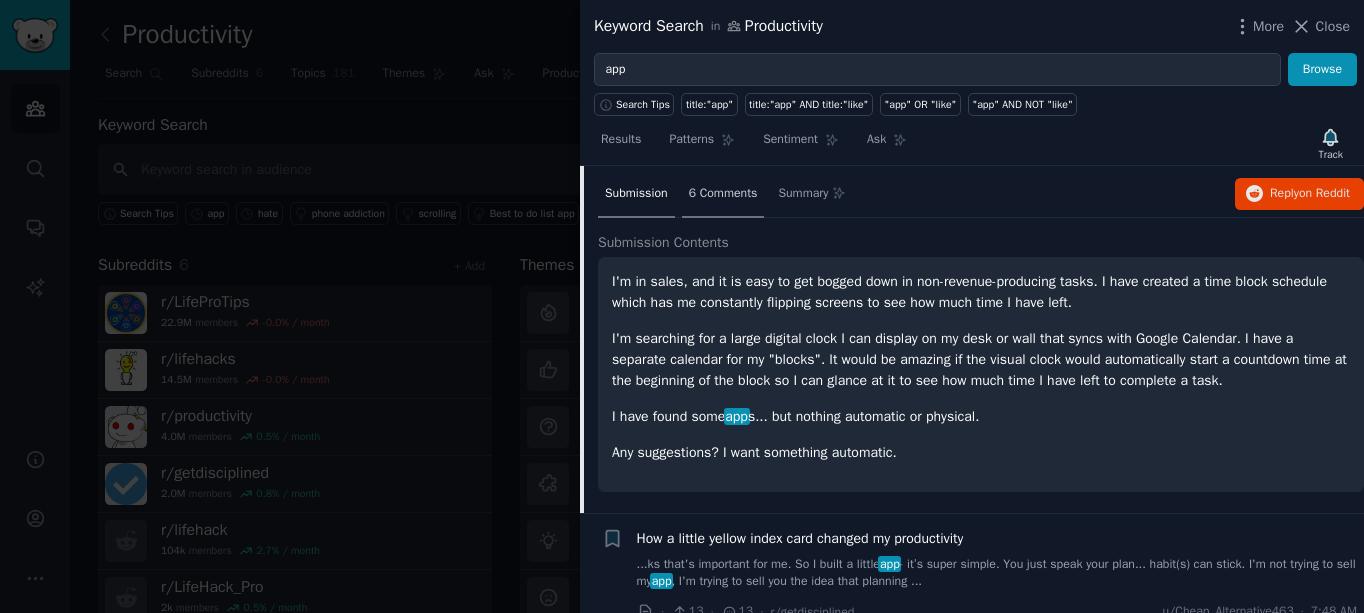 click on "6 Comments" at bounding box center [723, 194] 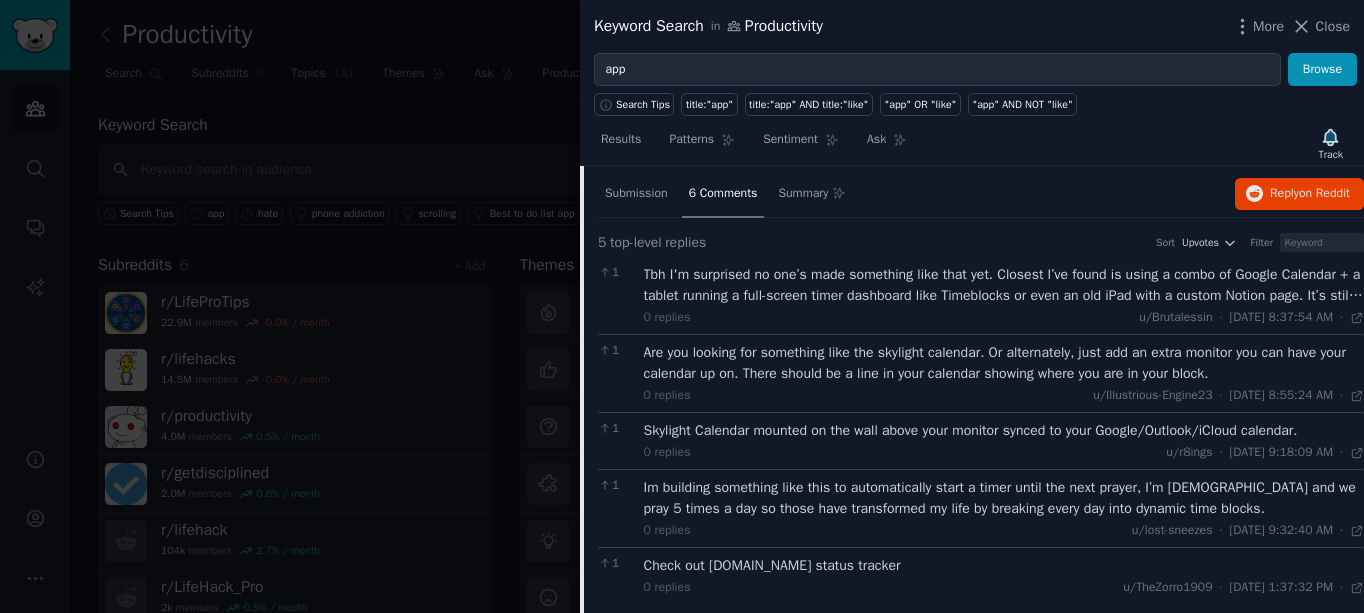 click on "Tbh I'm surprised no one’s made something like that yet. Closest I’ve found is using a combo of Google Calendar + a tablet running a full-screen timer dashboard like Timeblocks or even an old iPad with a custom Notion page. It’s still not fully automatic though, you’d need to hit start manually or script it with Zapier. If someone made a physical display that just reads your calendar and auto-starts block timers, I’d buy it instantly." at bounding box center (1004, 285) 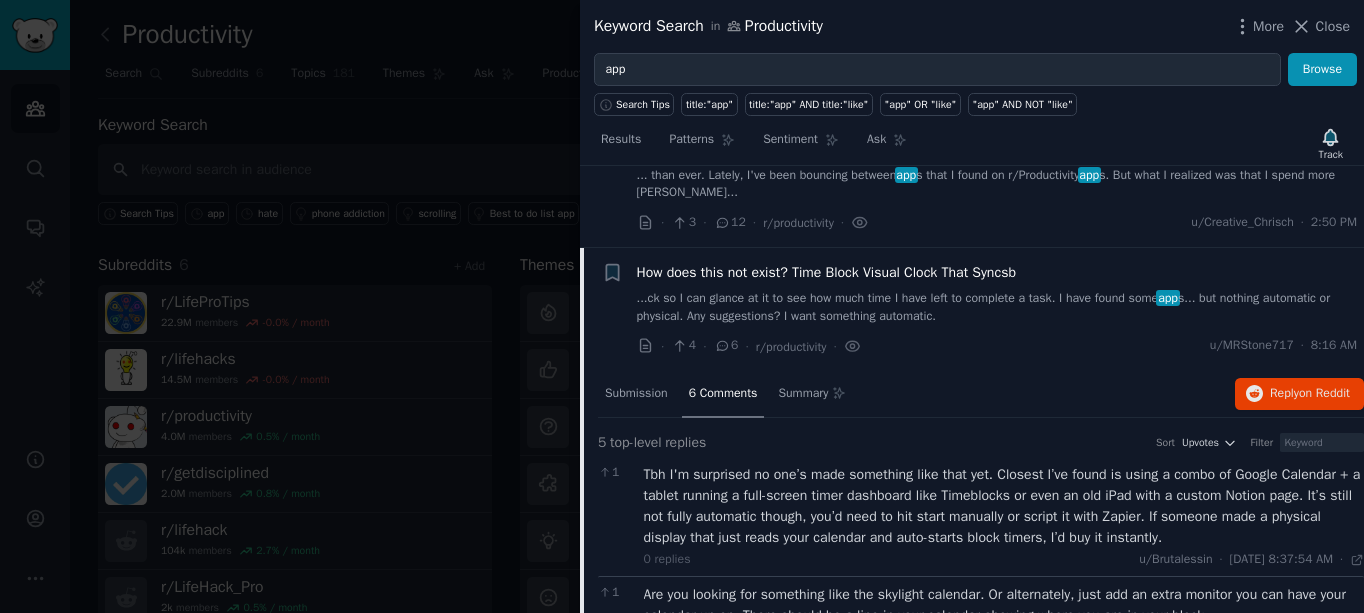 scroll, scrollTop: 526, scrollLeft: 0, axis: vertical 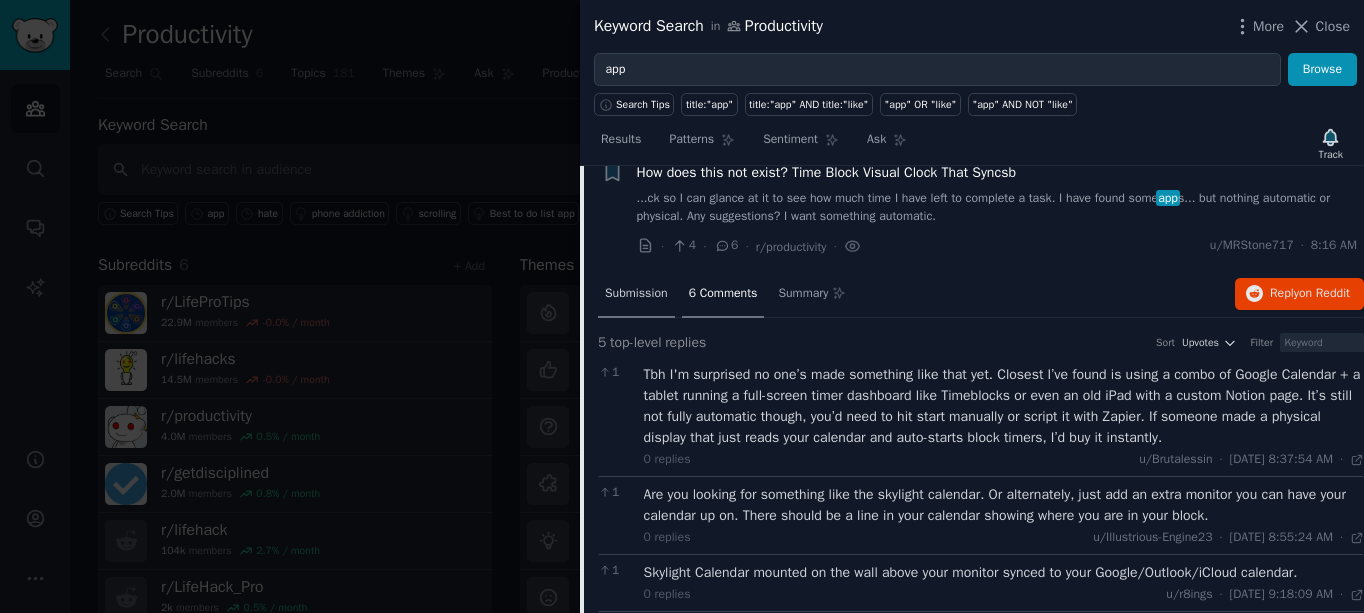 click on "Submission" at bounding box center [636, 294] 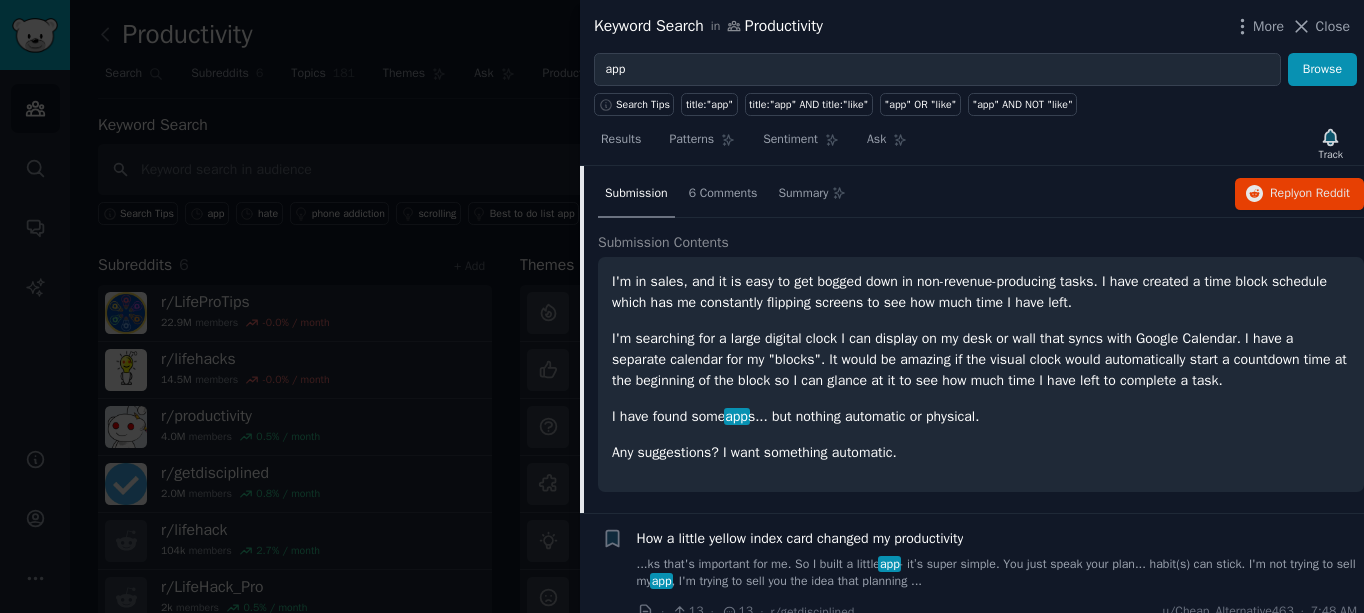 scroll, scrollTop: 426, scrollLeft: 0, axis: vertical 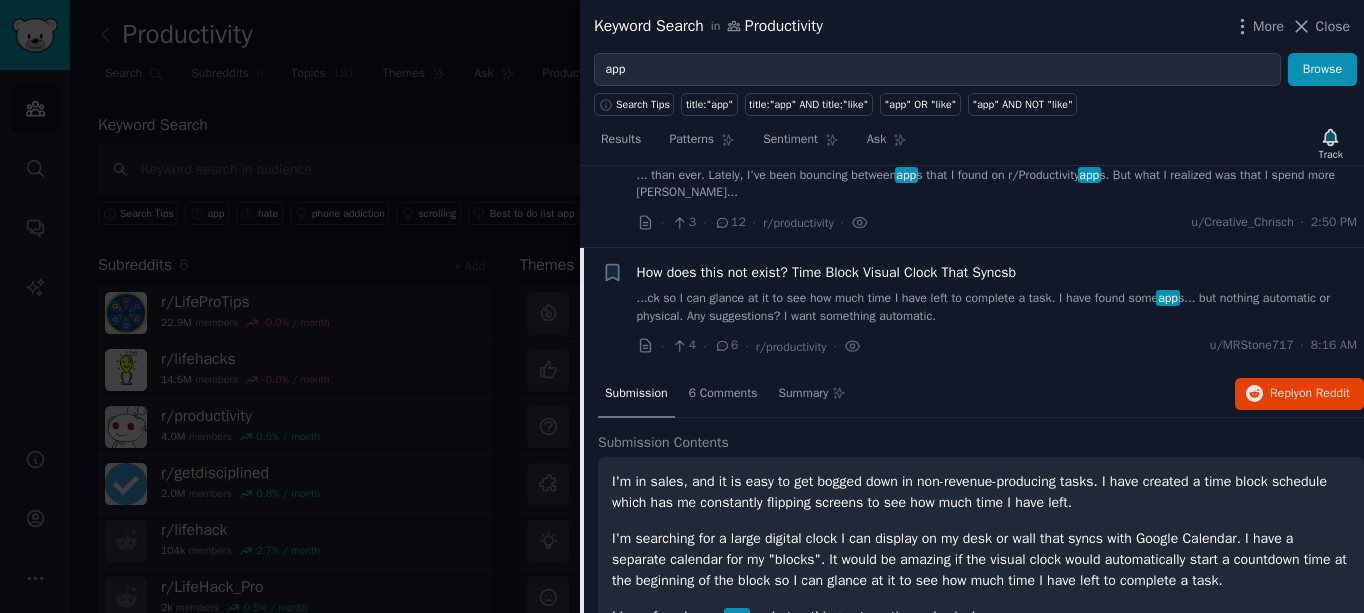 click on "How does this not exist? Time Block Visual Clock That Syncsb" at bounding box center (826, 272) 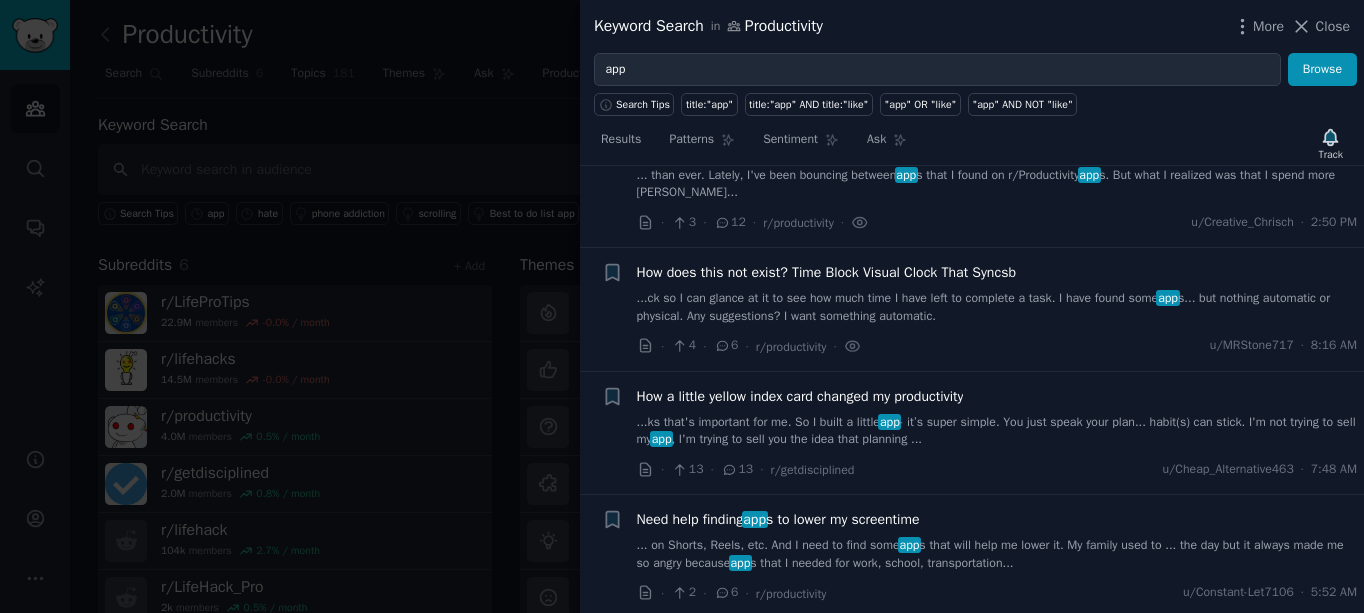 scroll, scrollTop: 526, scrollLeft: 0, axis: vertical 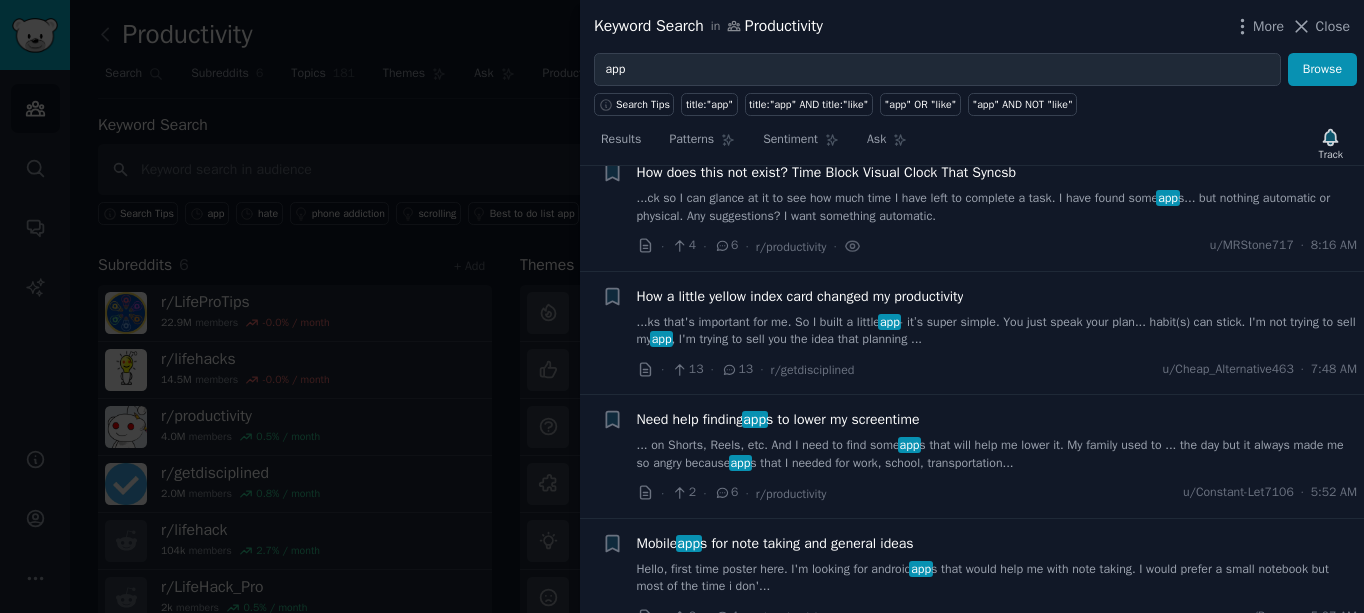click on "... on Shorts, Reels, etc. And I need to find some  app s that will help me lower it. My family used to ... the day but it always made me so angry because  app s that I needed for work, school, transportation..." at bounding box center [997, 454] 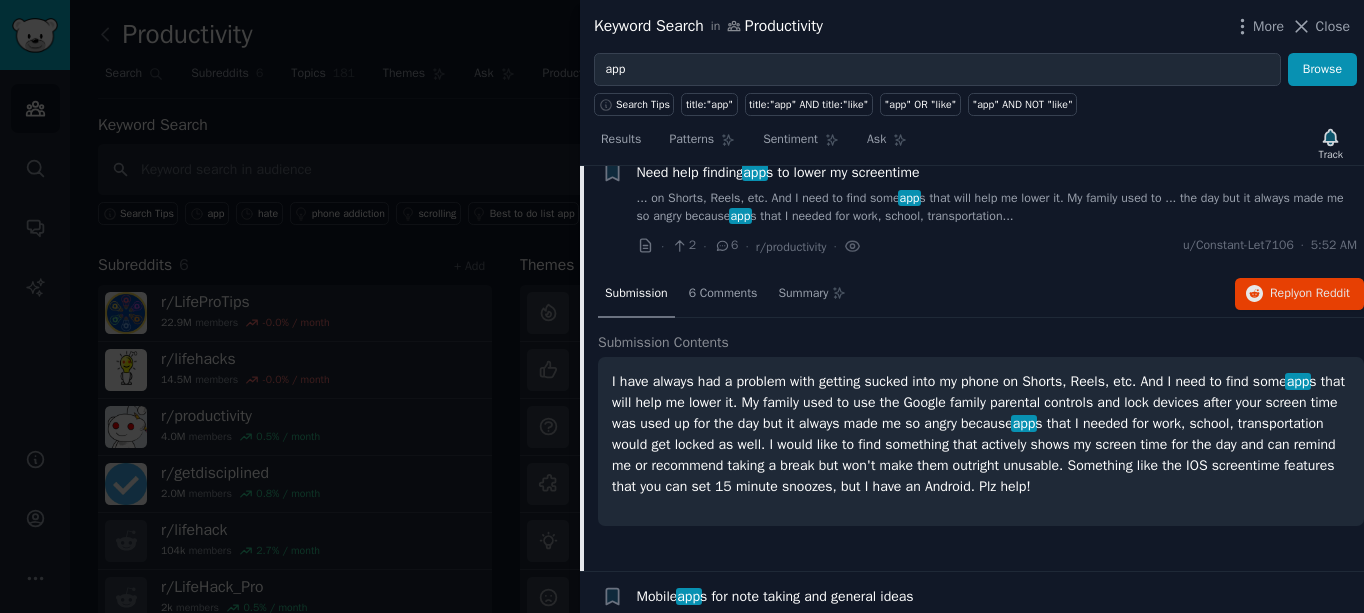 scroll, scrollTop: 873, scrollLeft: 0, axis: vertical 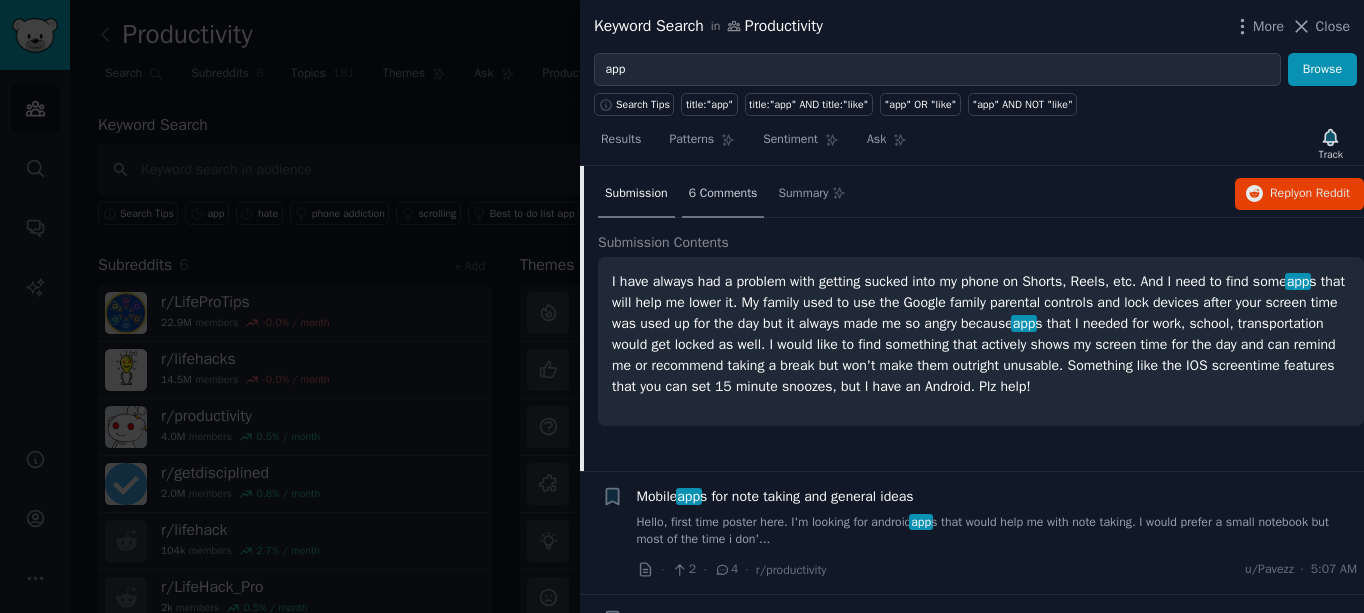 click on "6 Comments" at bounding box center (723, 194) 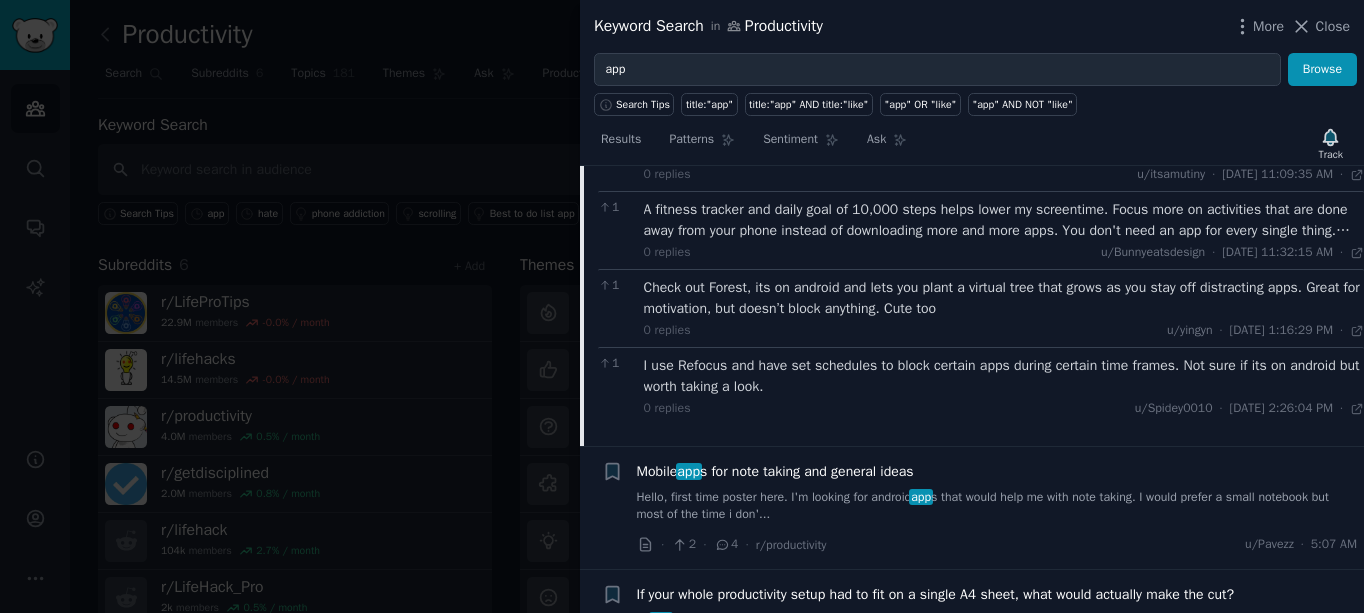scroll, scrollTop: 1173, scrollLeft: 0, axis: vertical 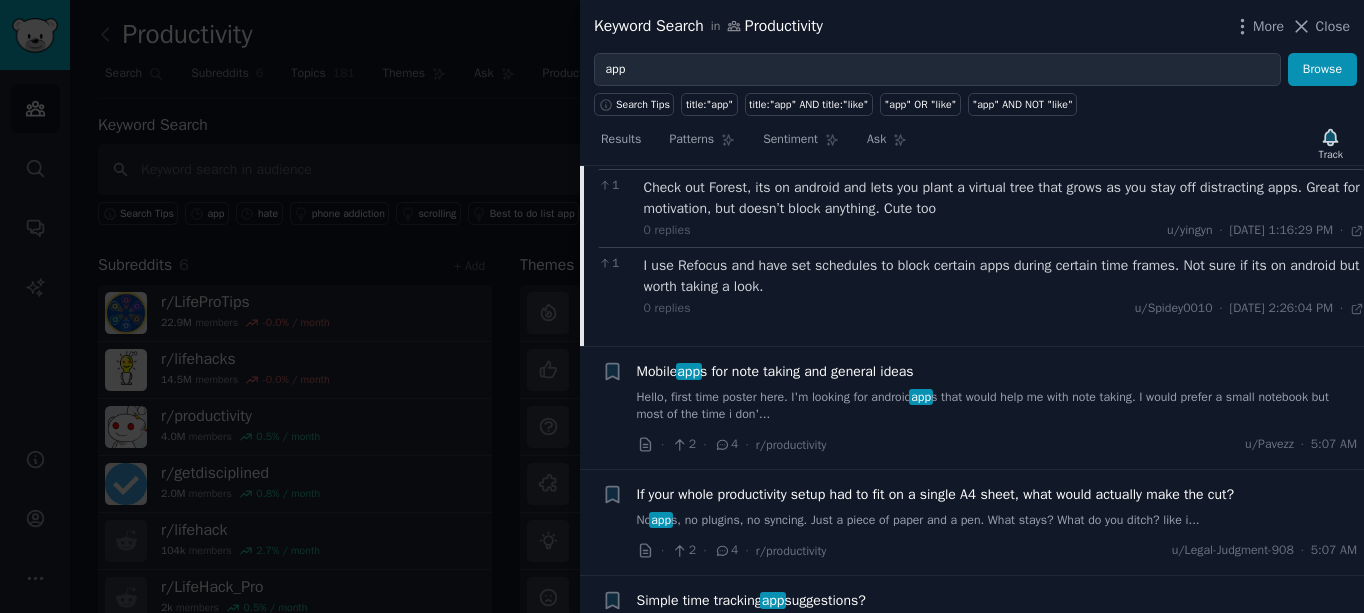 click on "Mobile  app s for note taking and general ideas" at bounding box center [775, 371] 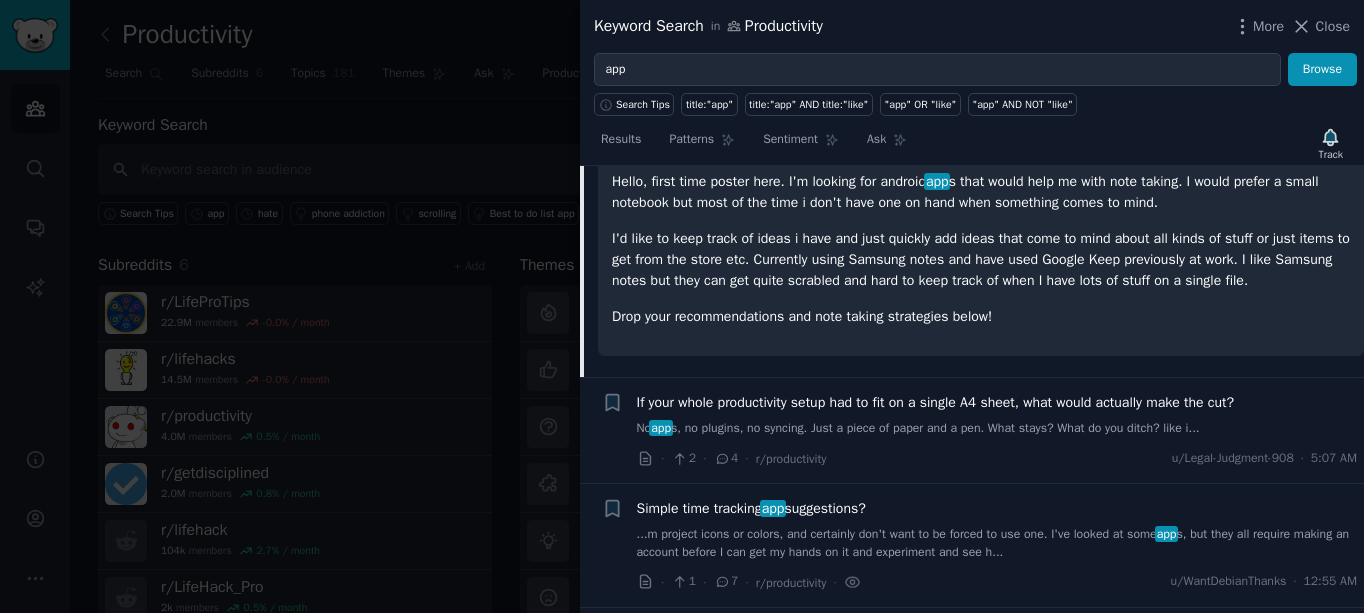 scroll, scrollTop: 996, scrollLeft: 0, axis: vertical 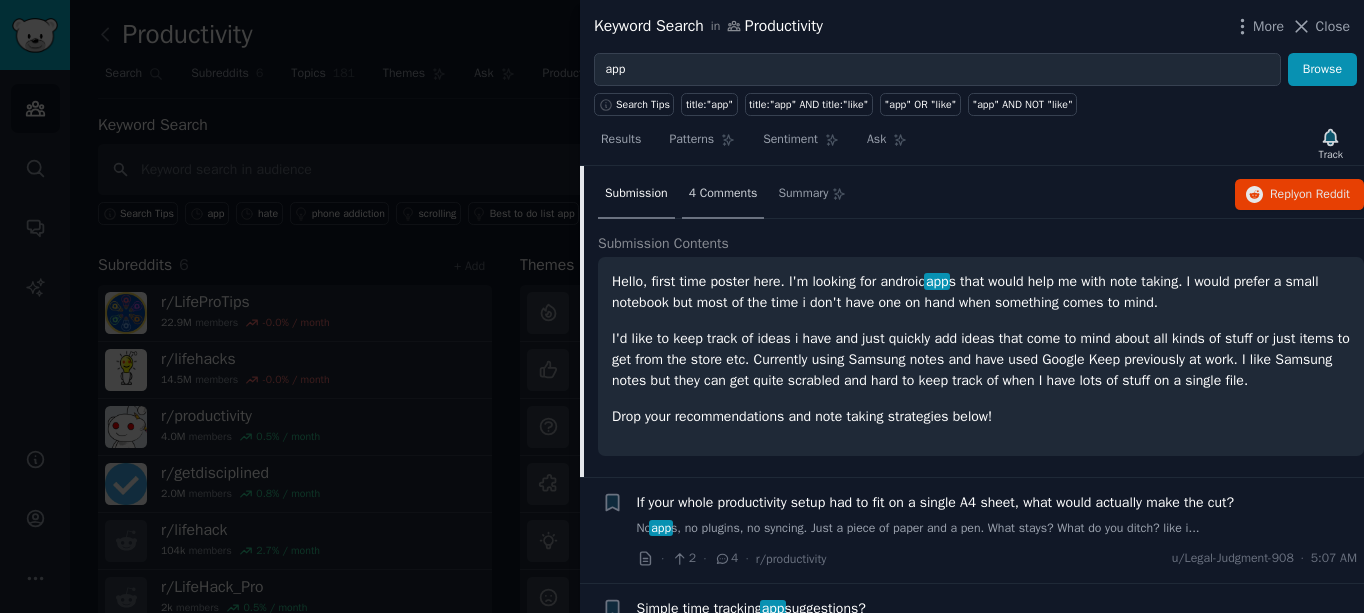 click on "4 Comments" at bounding box center [723, 195] 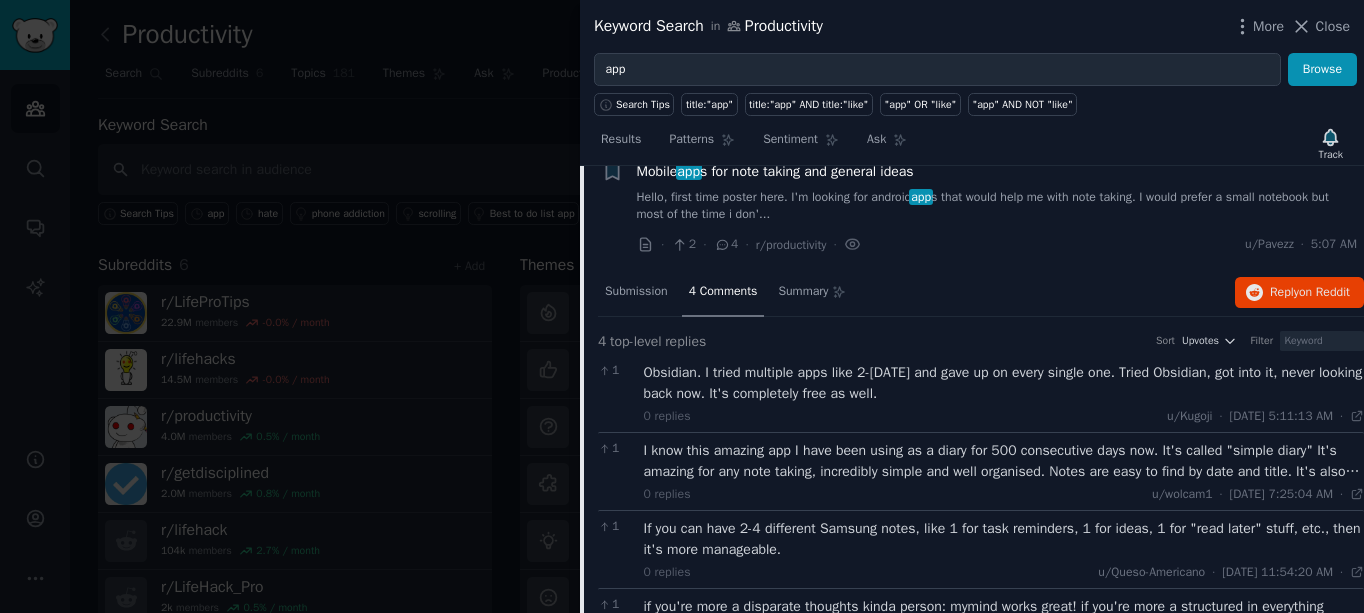 scroll, scrollTop: 796, scrollLeft: 0, axis: vertical 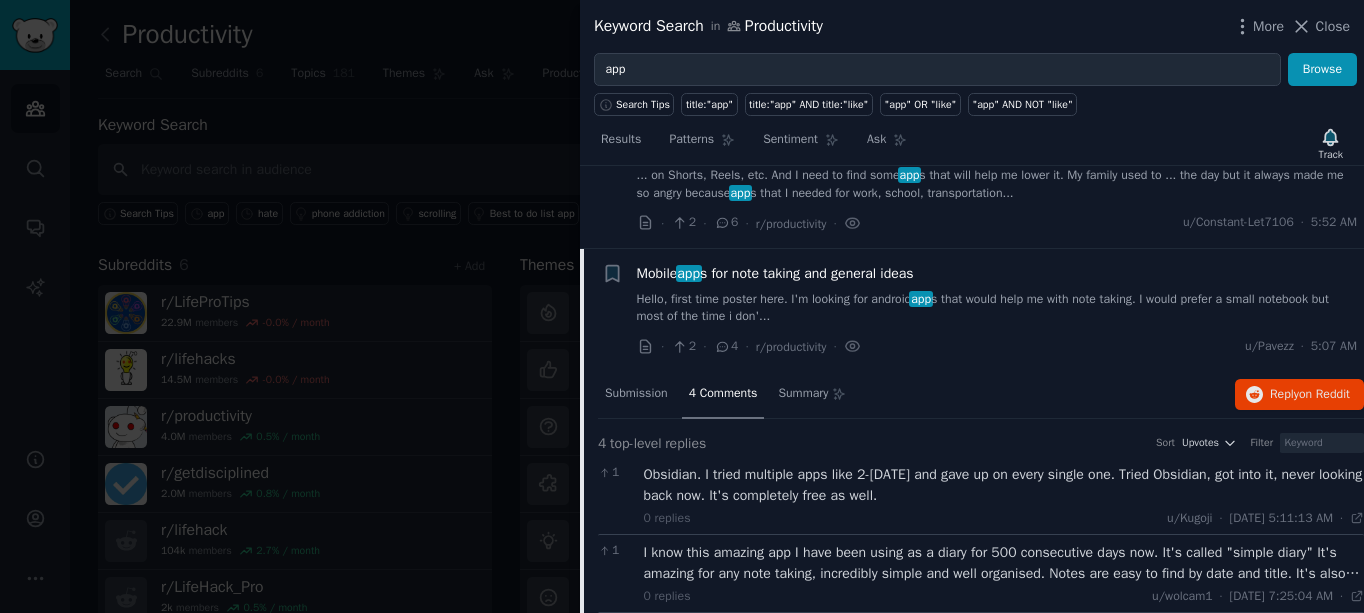 click on "Mobile  app s for note taking and general ideas" at bounding box center [775, 273] 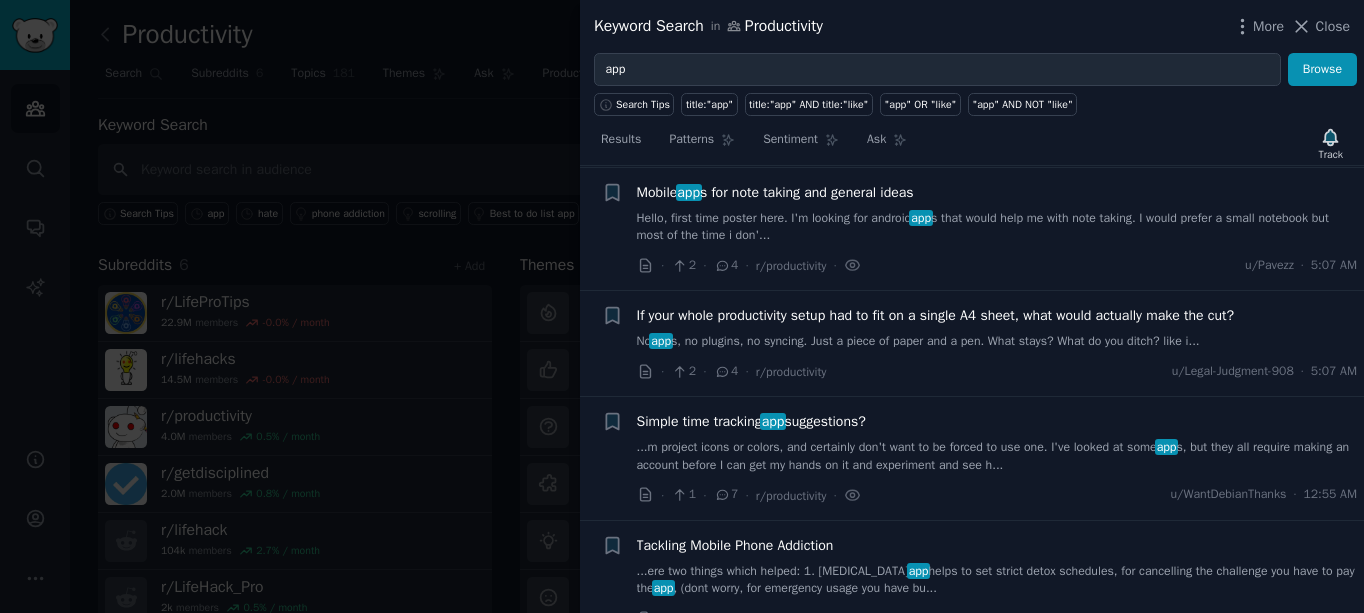 scroll, scrollTop: 896, scrollLeft: 0, axis: vertical 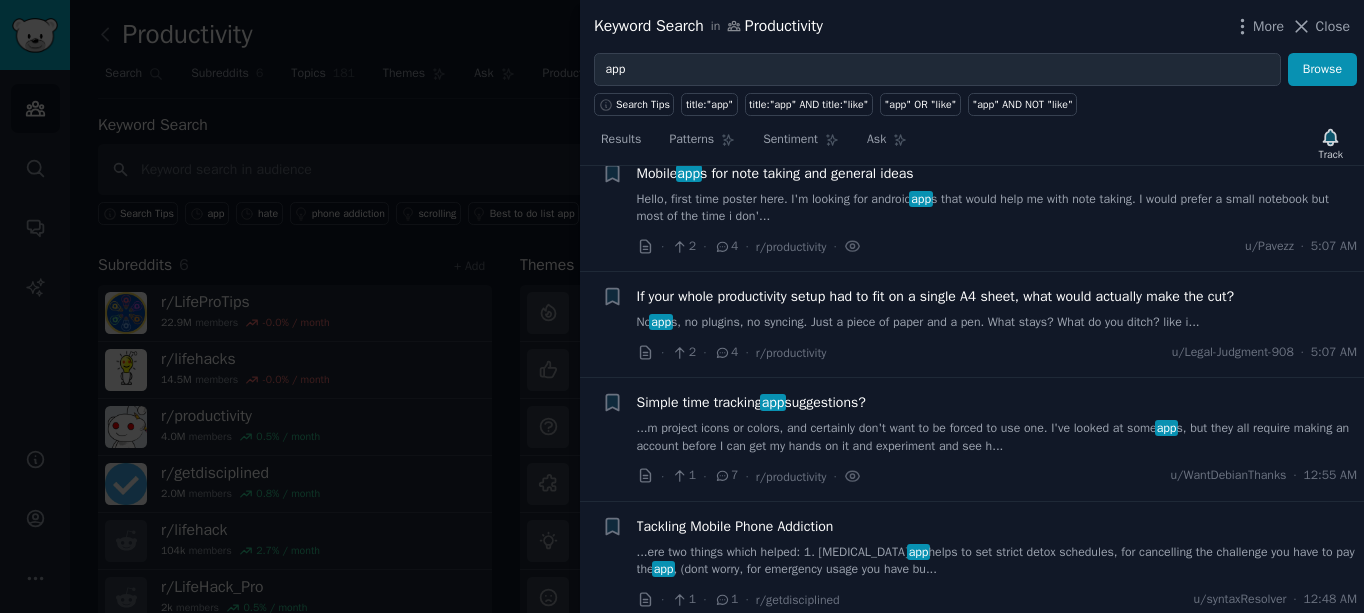 click on "Simple time tracking  app  suggestions?" at bounding box center [751, 402] 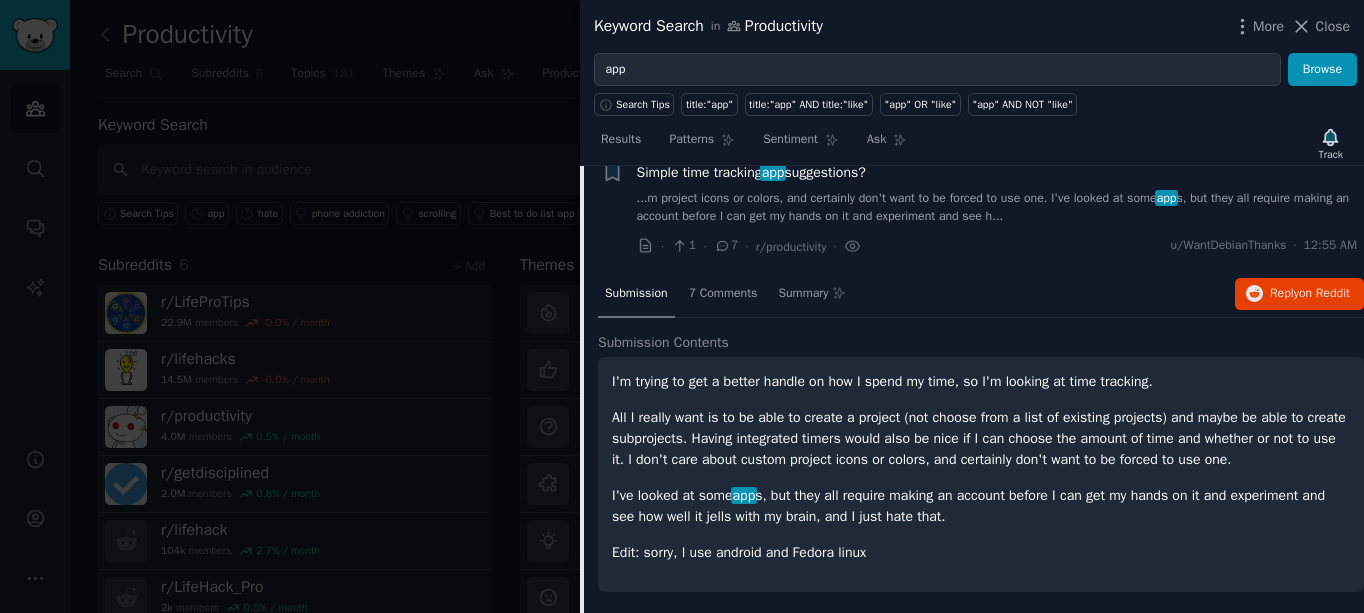 scroll, scrollTop: 1226, scrollLeft: 0, axis: vertical 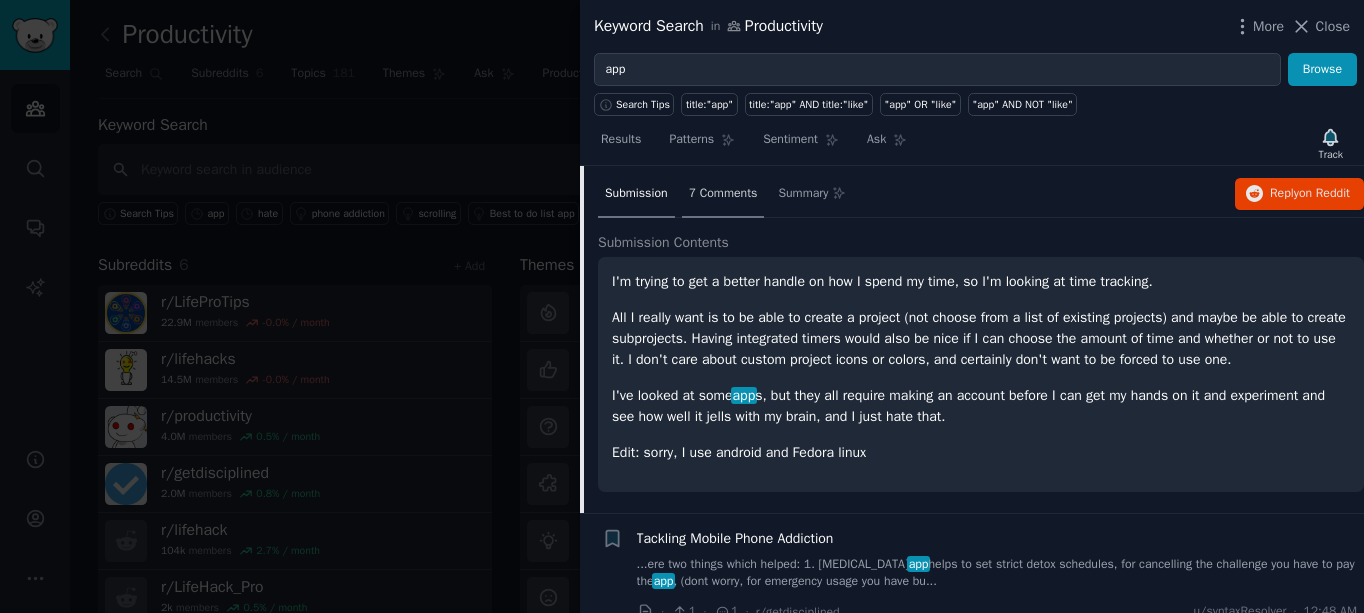 click on "7 Comments" at bounding box center [723, 194] 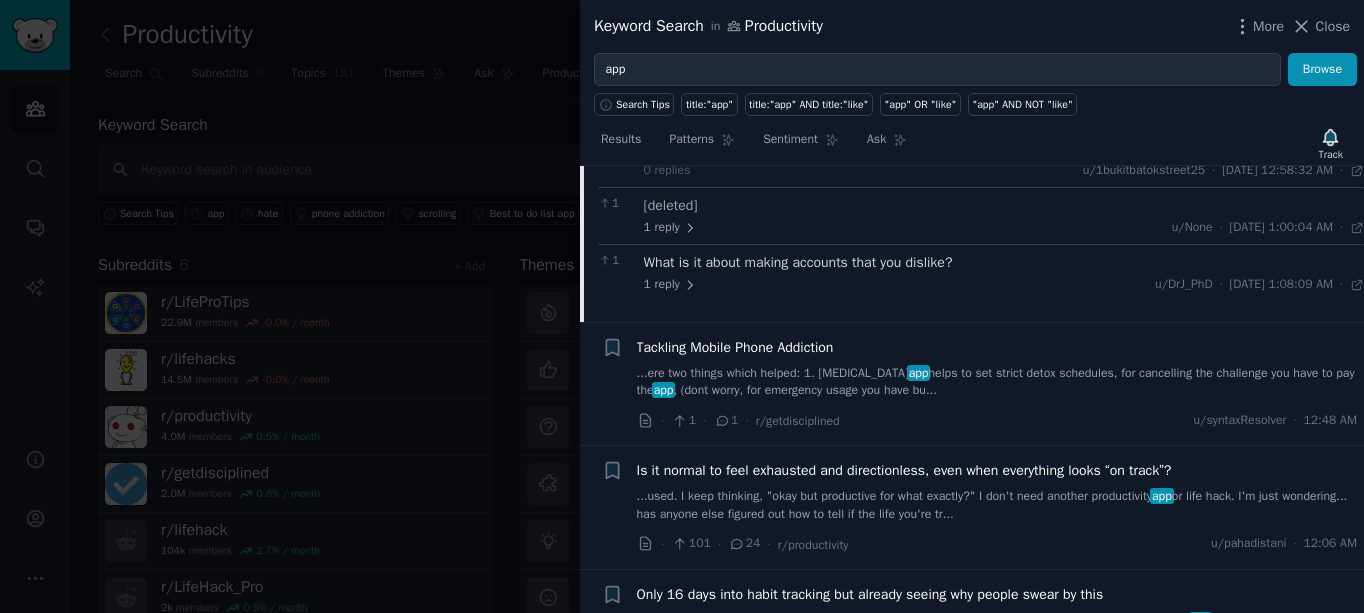 scroll, scrollTop: 1426, scrollLeft: 0, axis: vertical 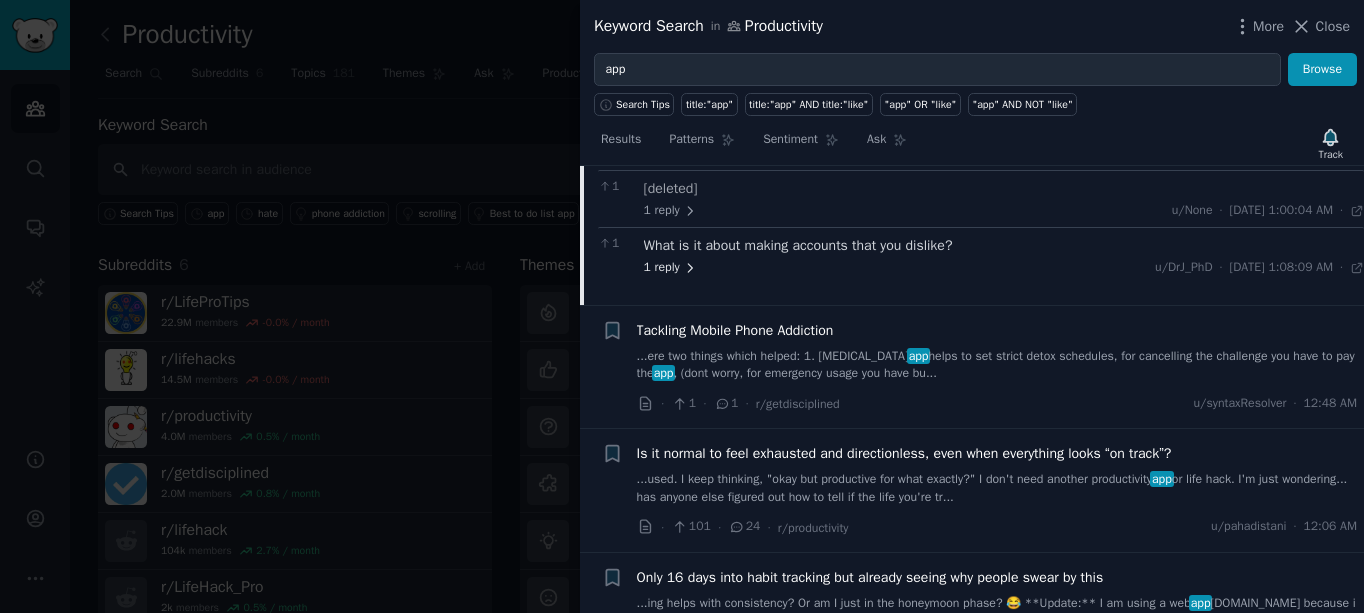 click on "1   reply" at bounding box center [671, 268] 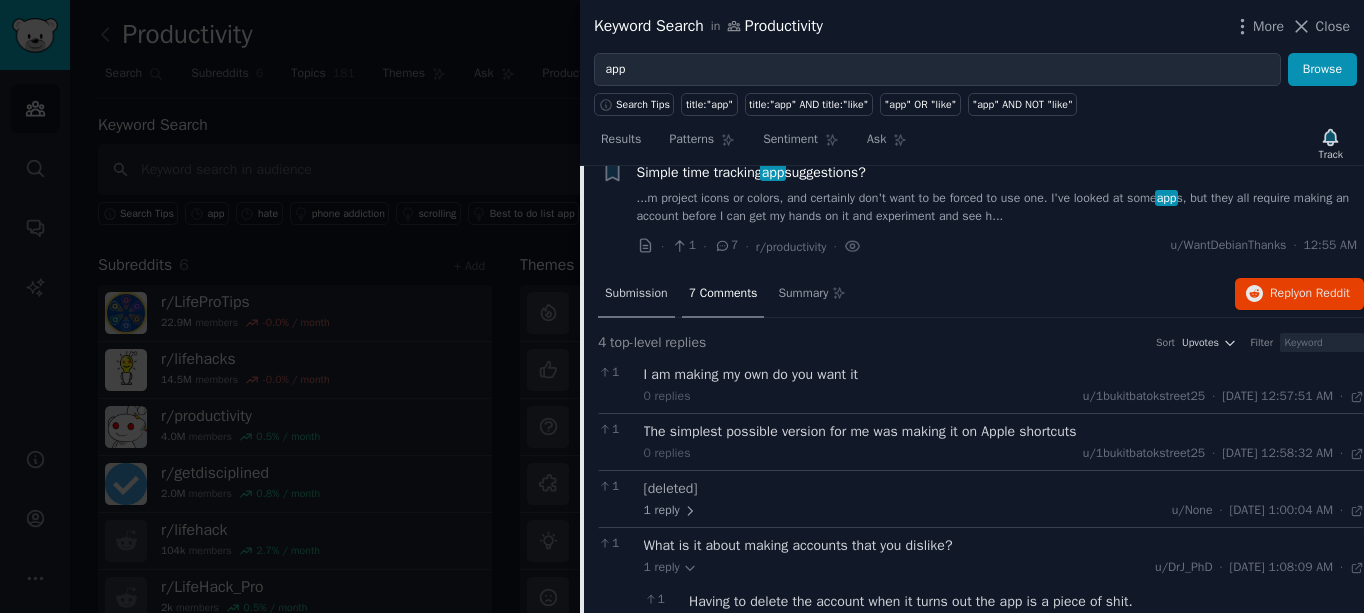 scroll, scrollTop: 1026, scrollLeft: 0, axis: vertical 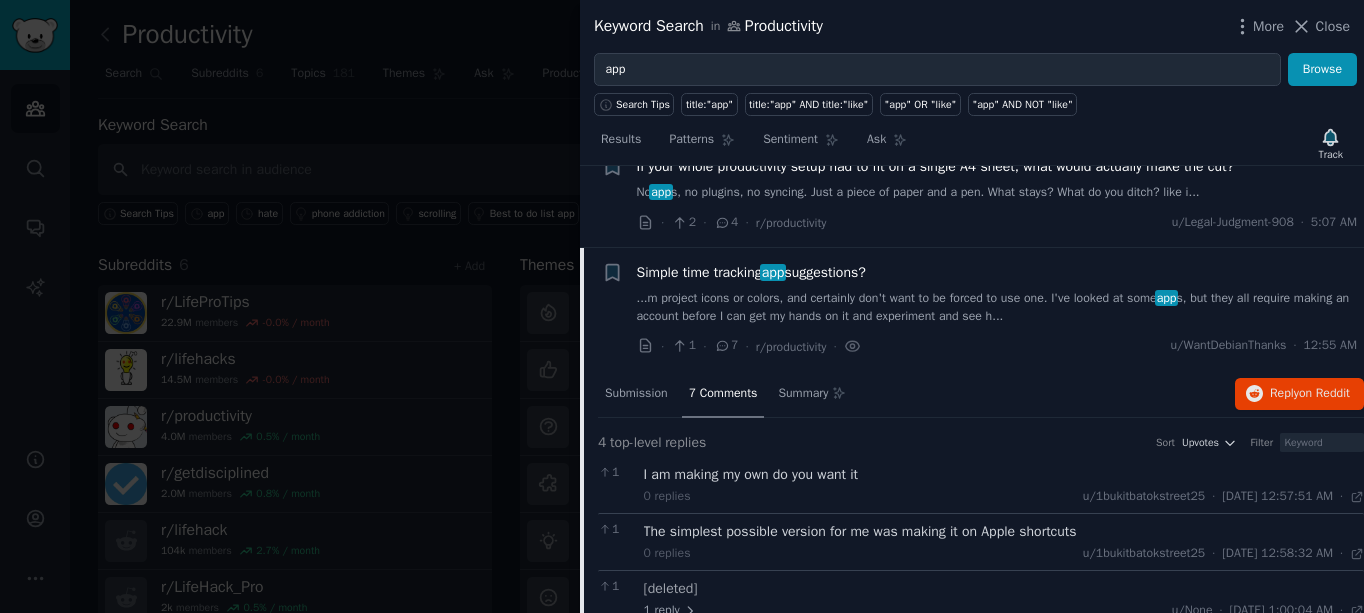 click on "Simple time tracking  app  suggestions?" at bounding box center [997, 272] 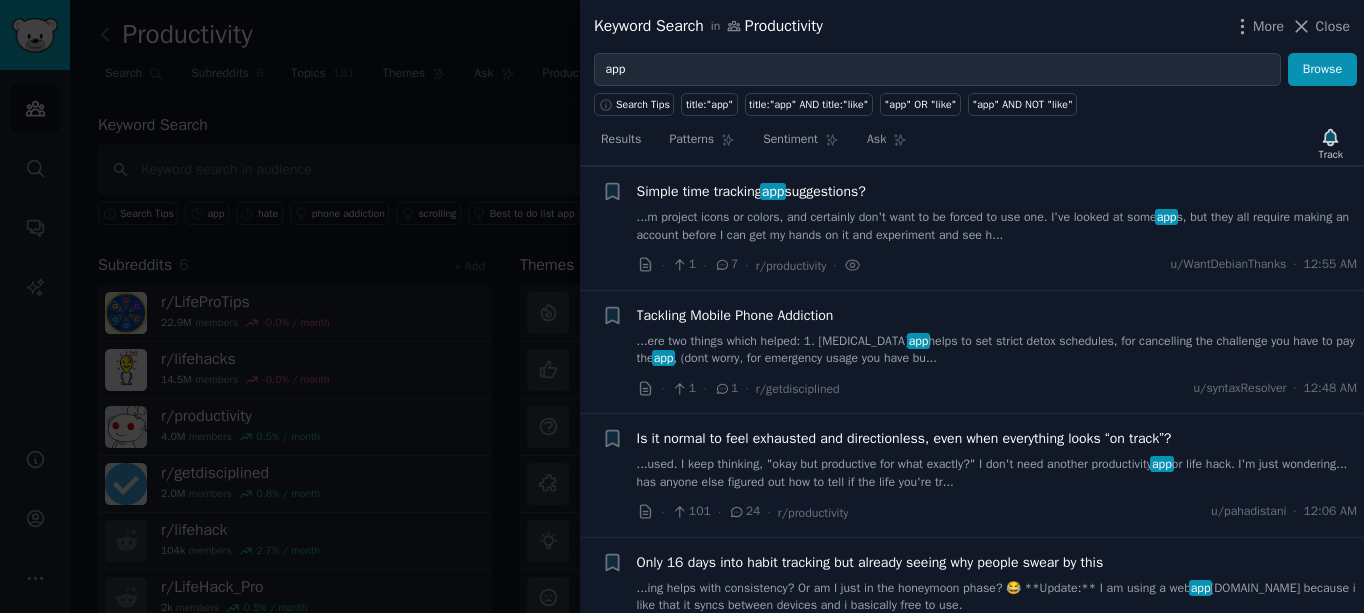 scroll, scrollTop: 1126, scrollLeft: 0, axis: vertical 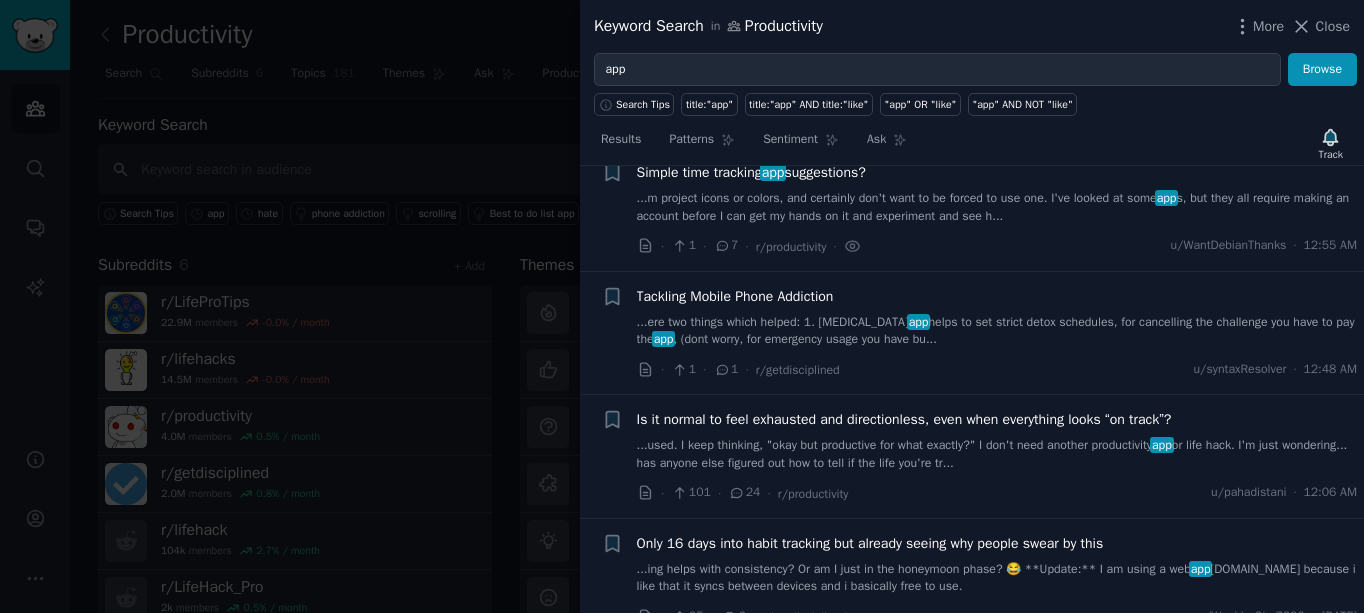 click on "Tackling Mobile Phone Addiction" at bounding box center [735, 296] 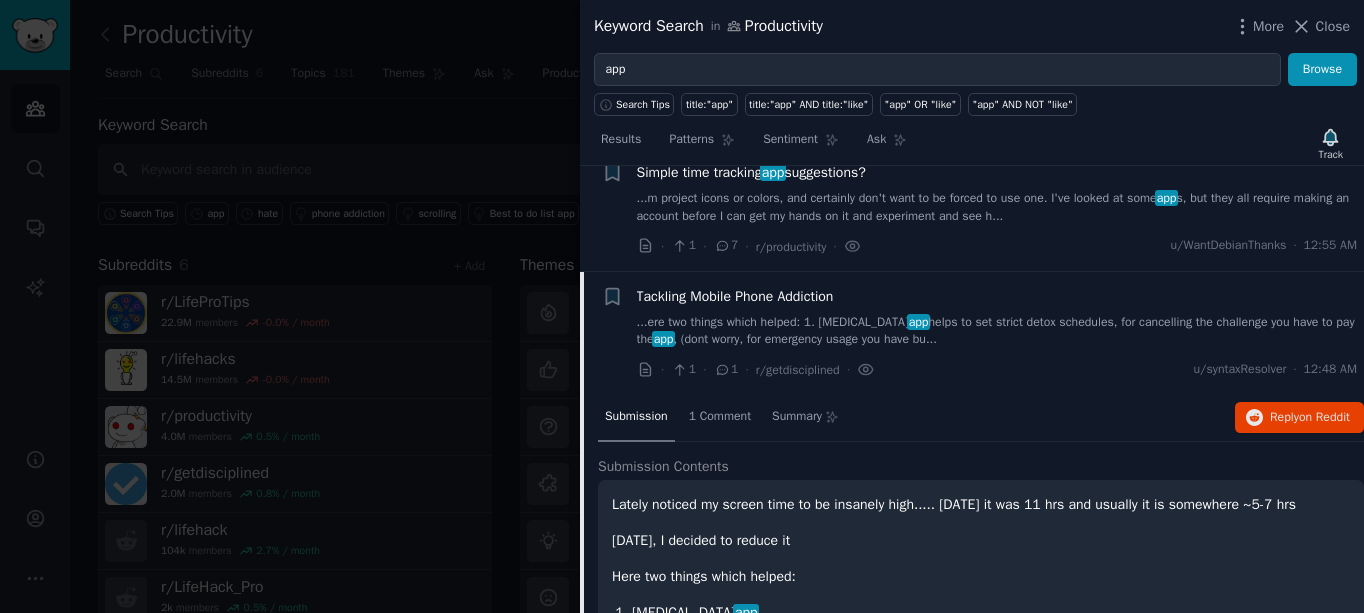 scroll, scrollTop: 1249, scrollLeft: 0, axis: vertical 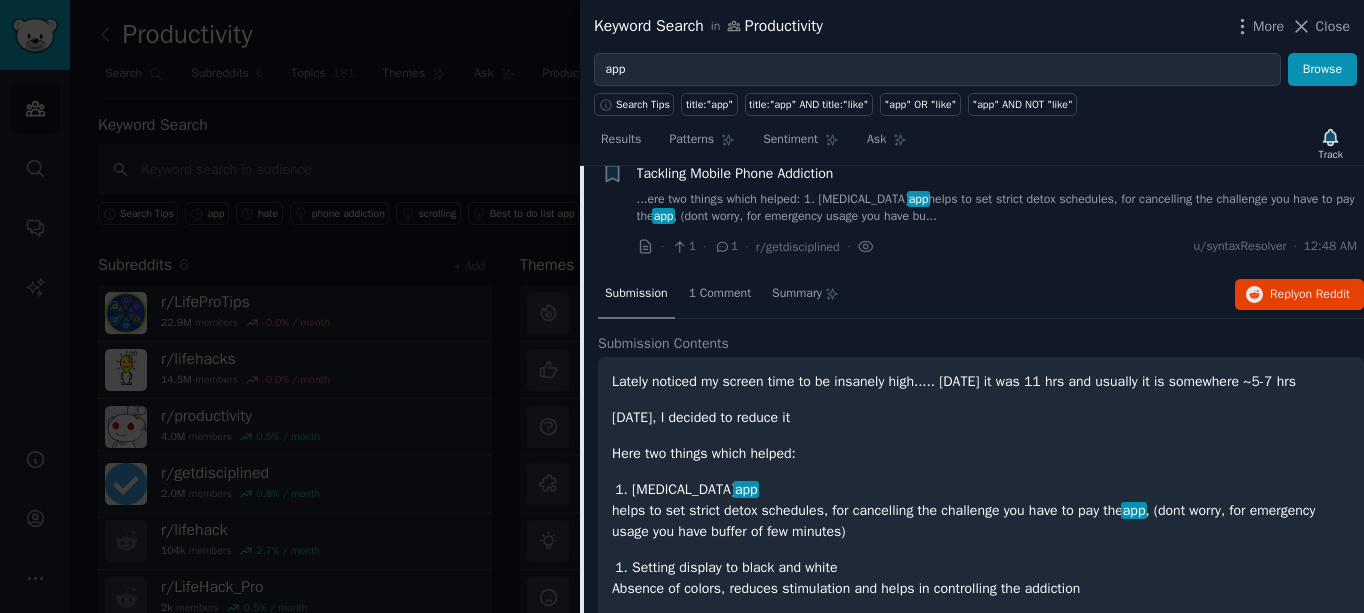 click 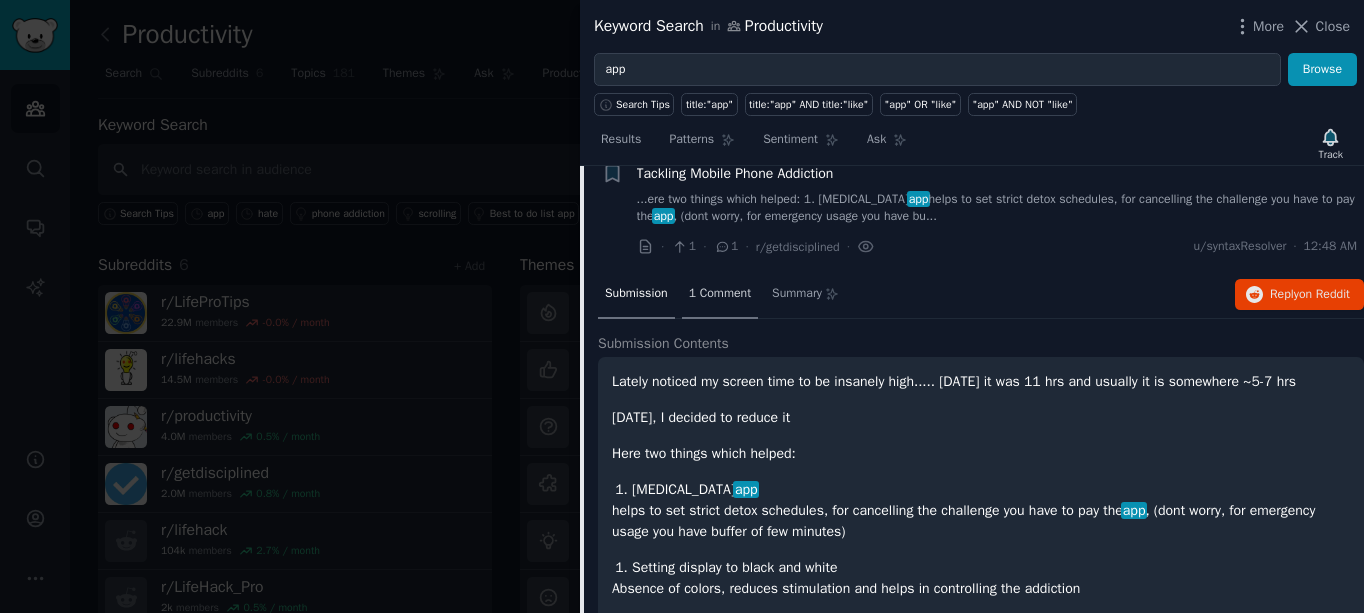 click on "1 Comment" at bounding box center [720, 294] 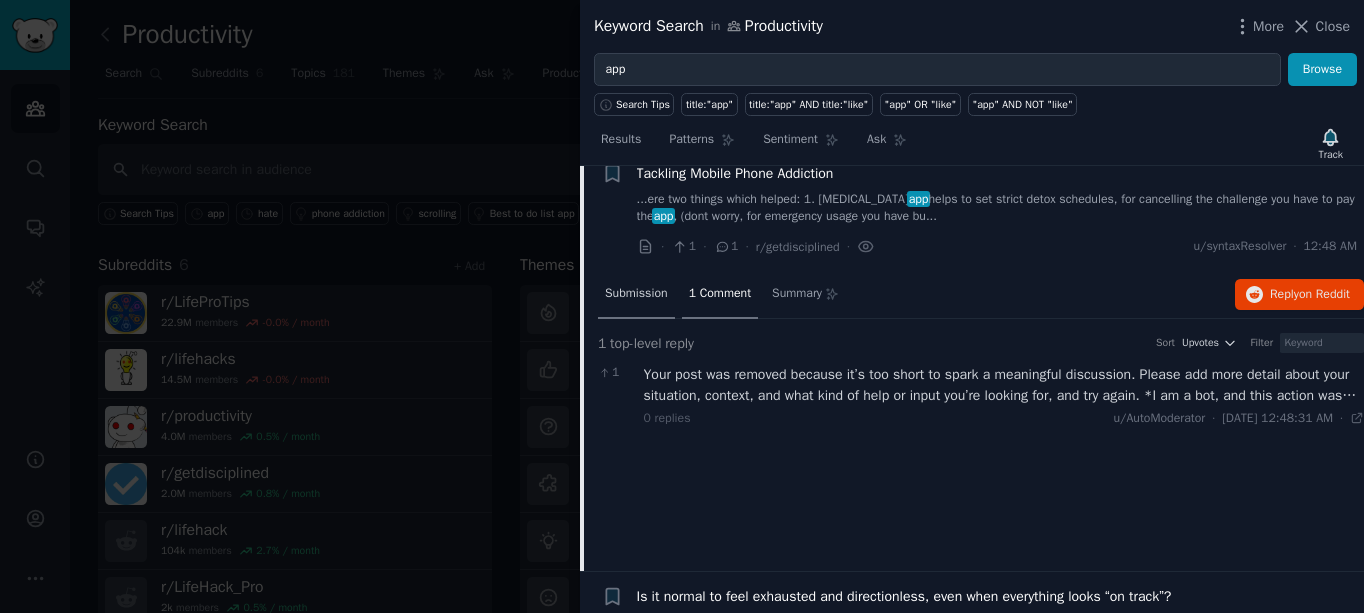 click on "Submission" at bounding box center [636, 294] 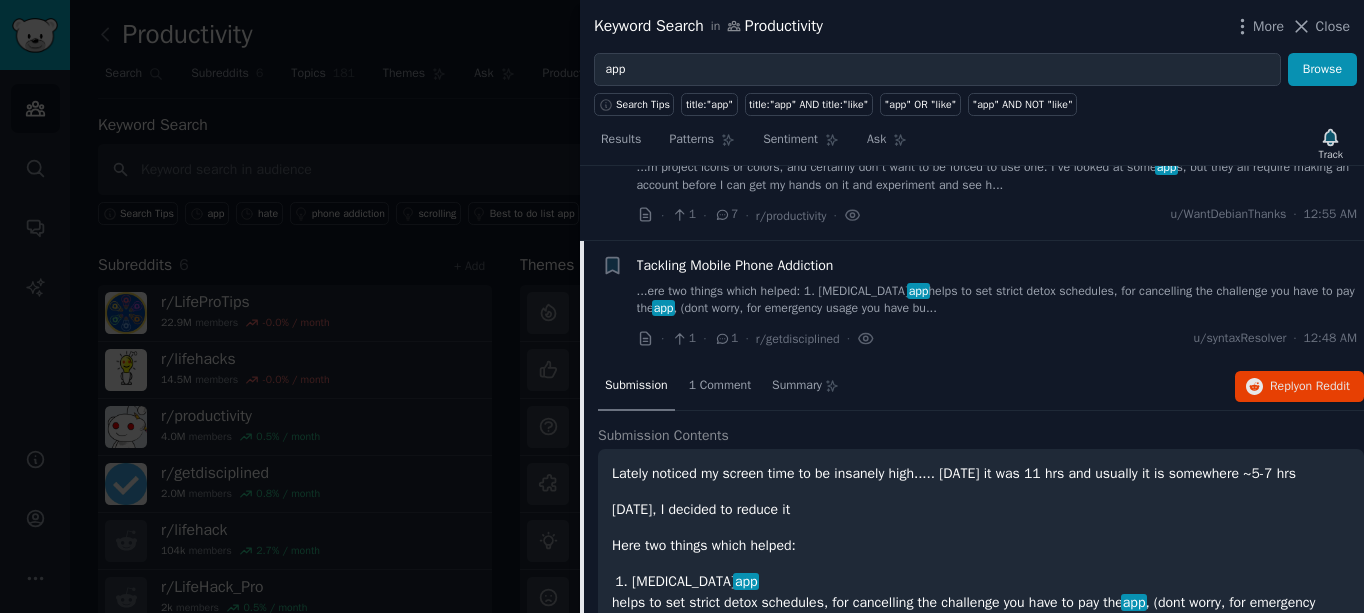scroll, scrollTop: 1149, scrollLeft: 0, axis: vertical 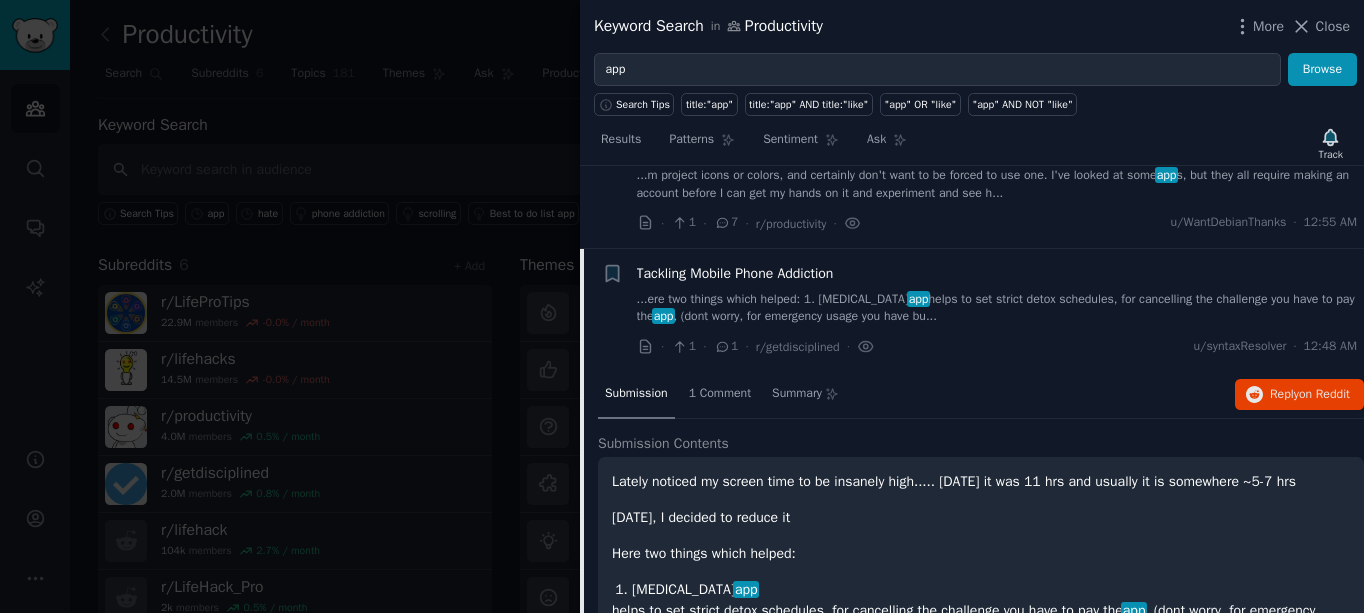 click on "Tackling Mobile Phone Addiction" at bounding box center [735, 273] 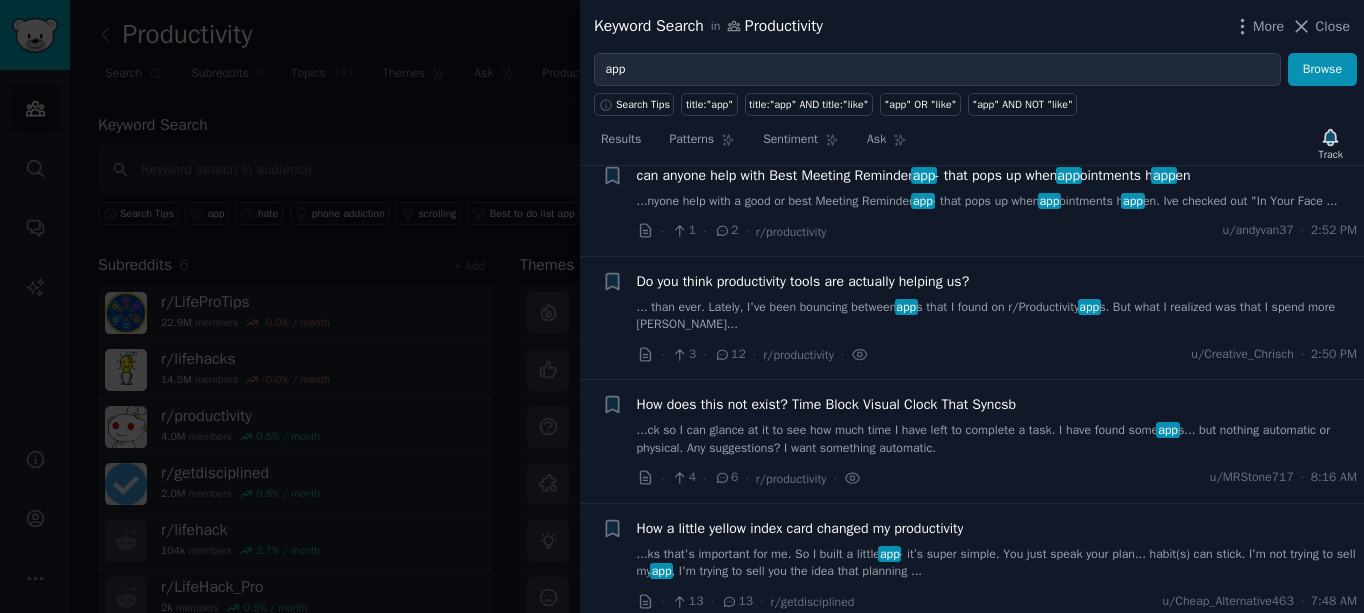 scroll, scrollTop: 249, scrollLeft: 0, axis: vertical 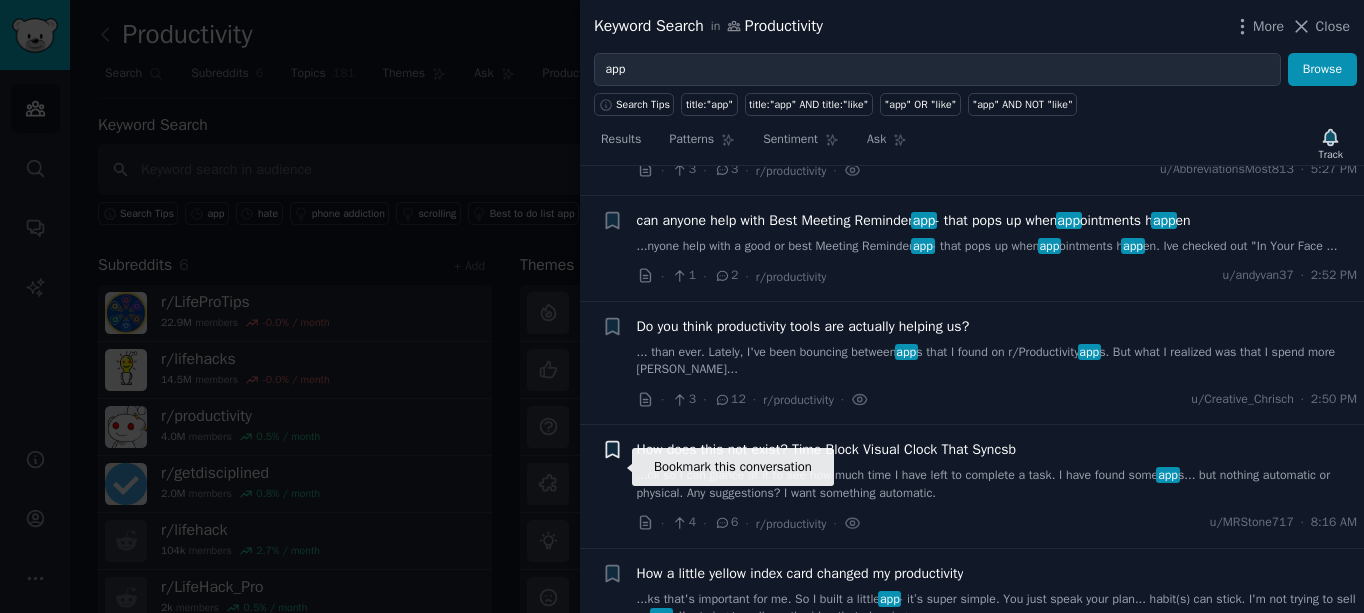 click 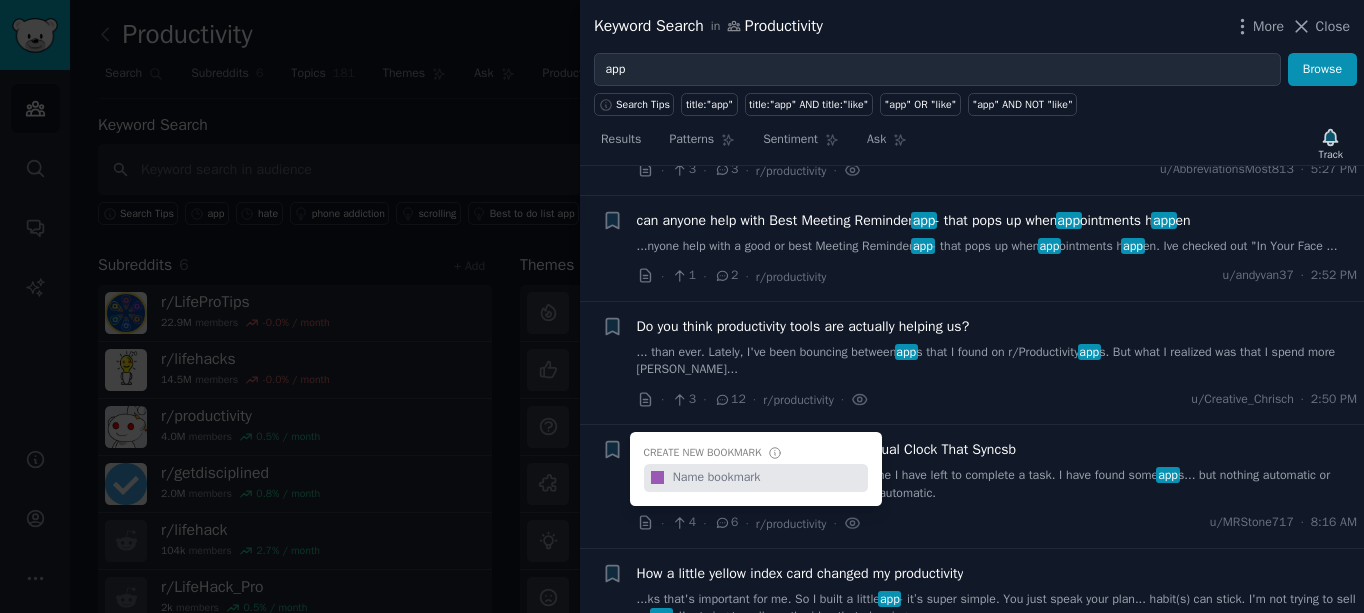click on "How does this not exist? Time Block Visual Clock That Syncsb" at bounding box center (826, 449) 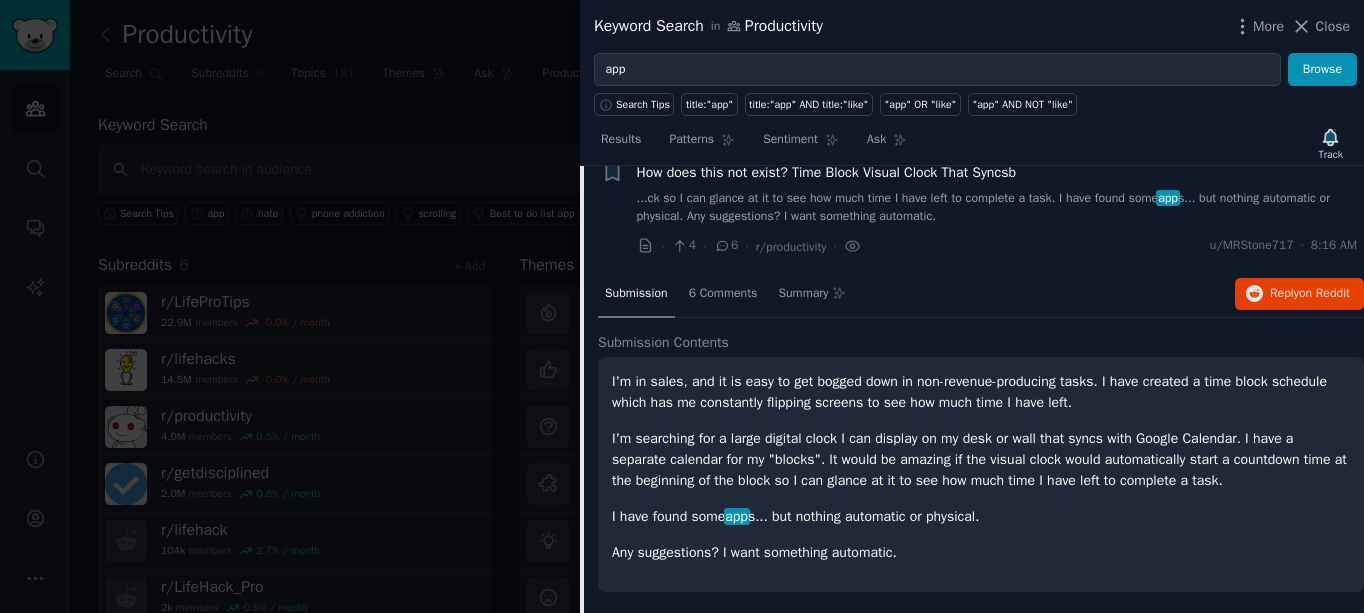 scroll, scrollTop: 426, scrollLeft: 0, axis: vertical 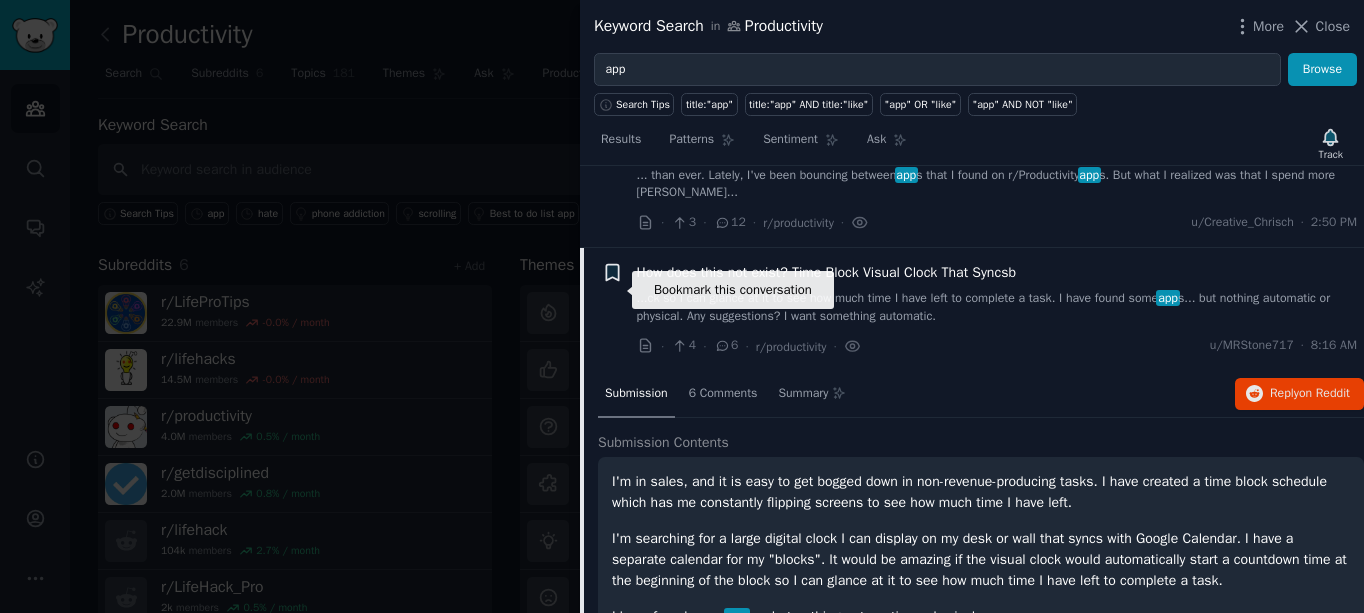 click 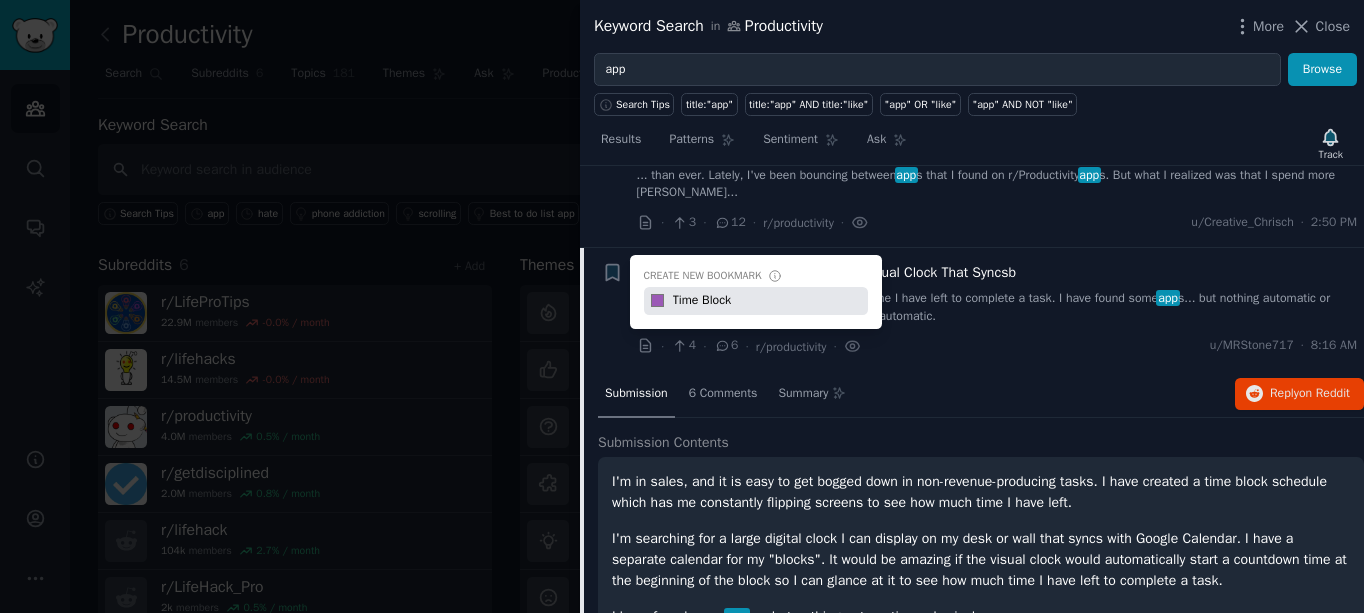 type on "Time Block" 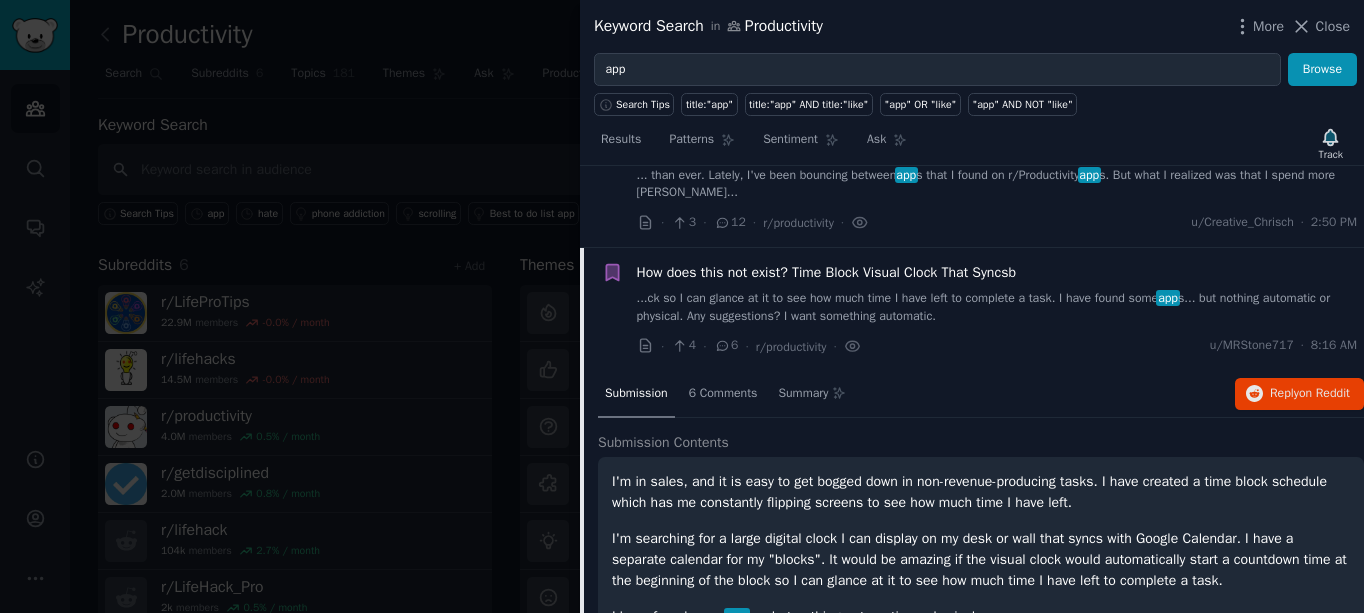 click on "How does this not exist? Time Block Visual Clock That Syncsb" at bounding box center [826, 272] 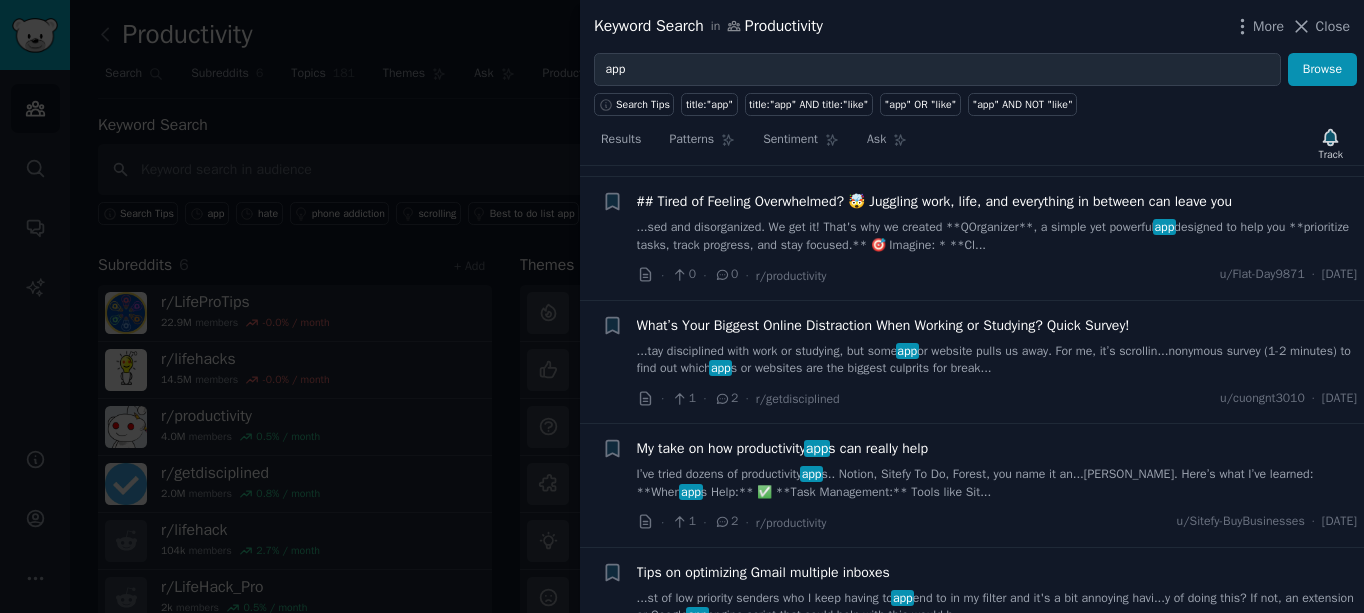 scroll, scrollTop: 1626, scrollLeft: 0, axis: vertical 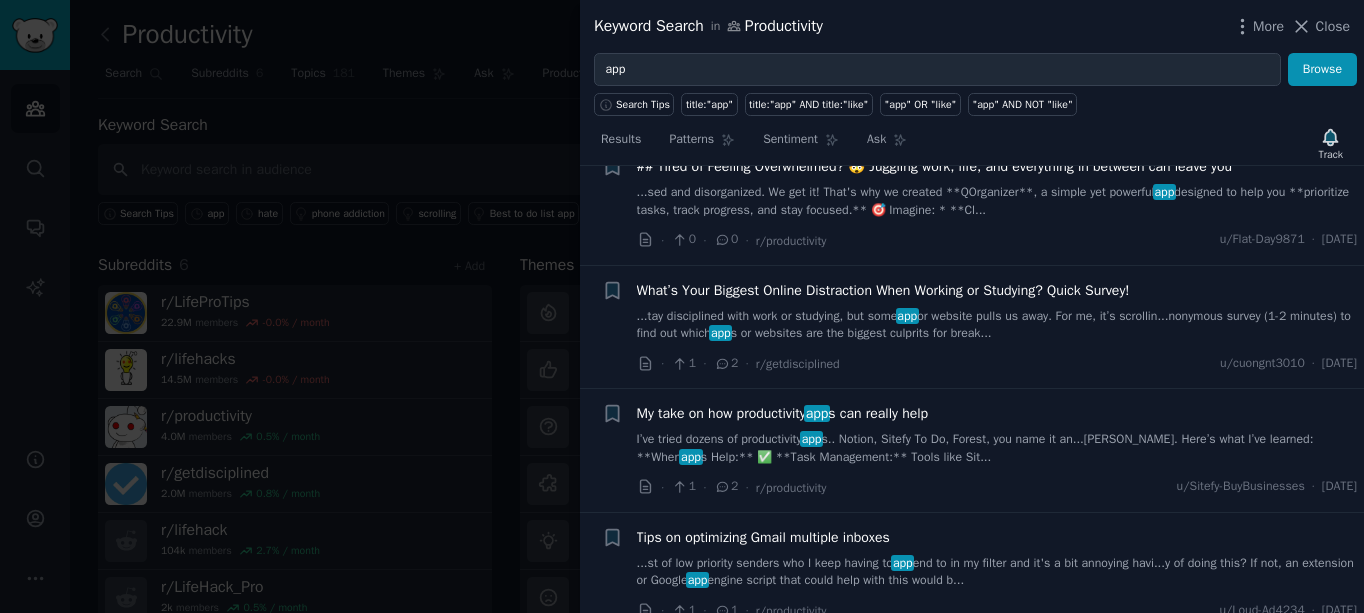 click on "My take on how productivity  app s can really help" at bounding box center [997, 413] 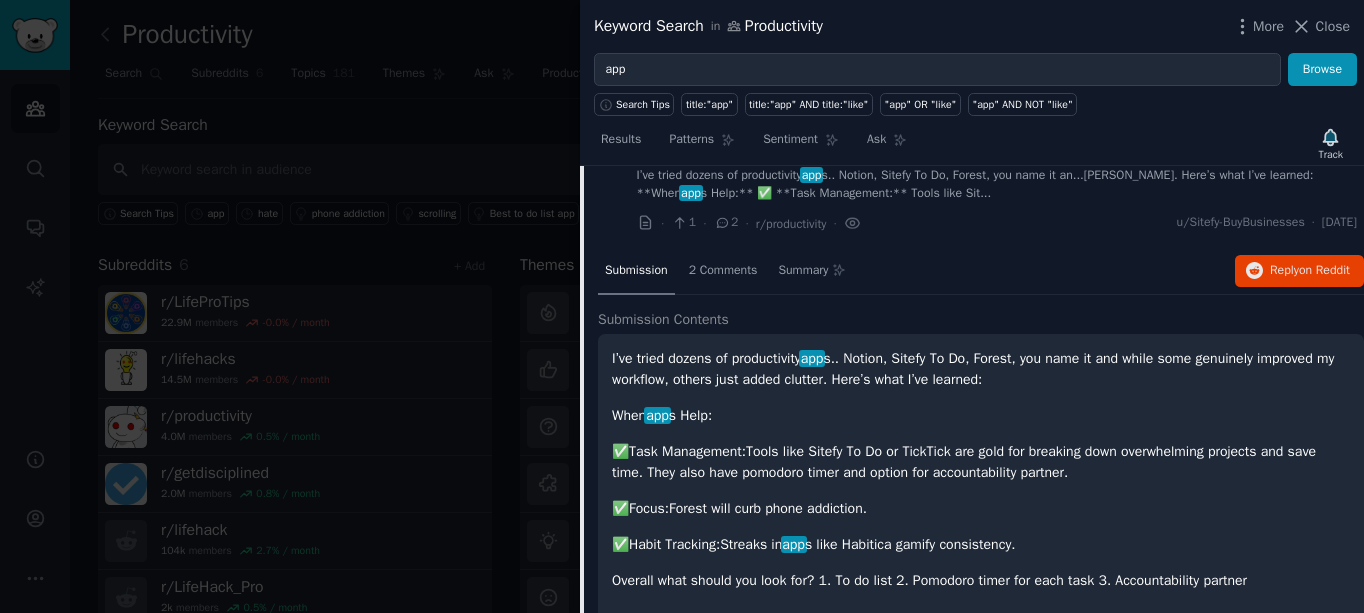 scroll, scrollTop: 1867, scrollLeft: 0, axis: vertical 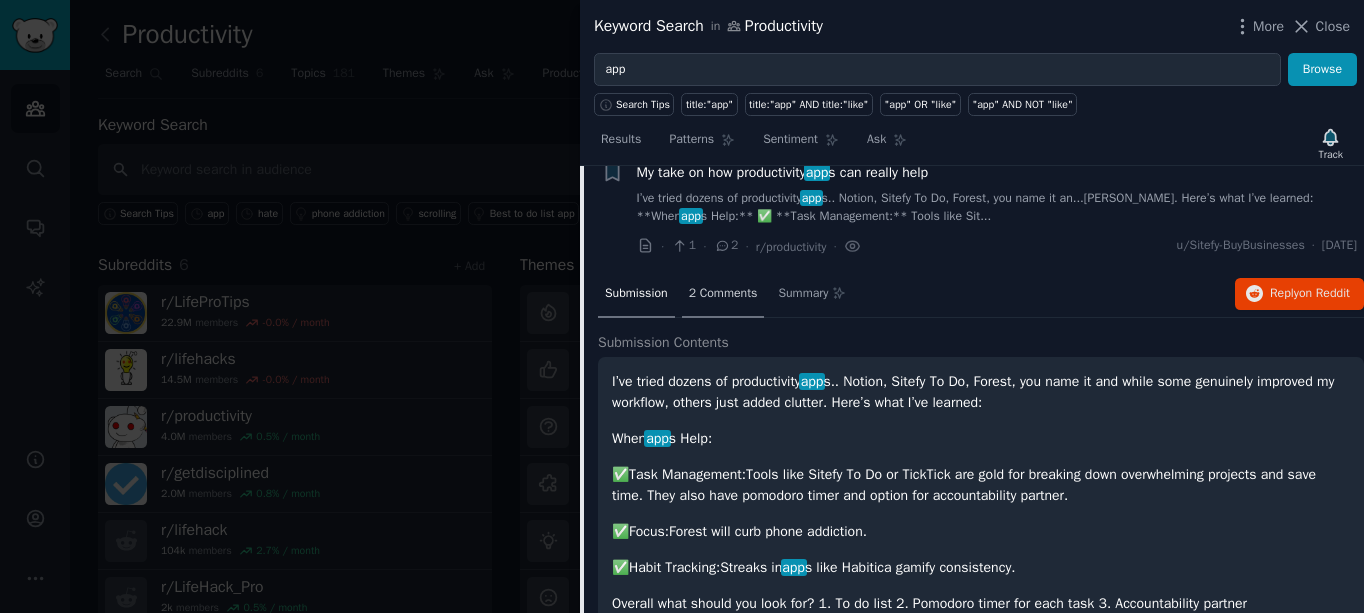 click on "2 Comments" at bounding box center [723, 294] 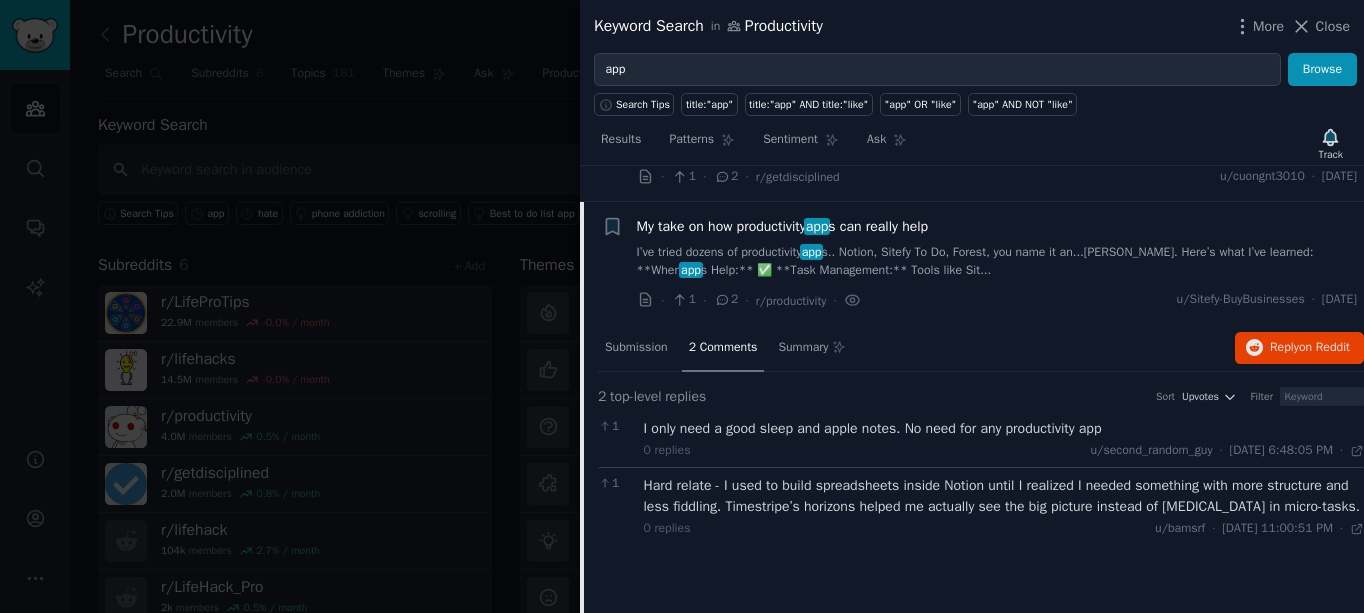 scroll, scrollTop: 1767, scrollLeft: 0, axis: vertical 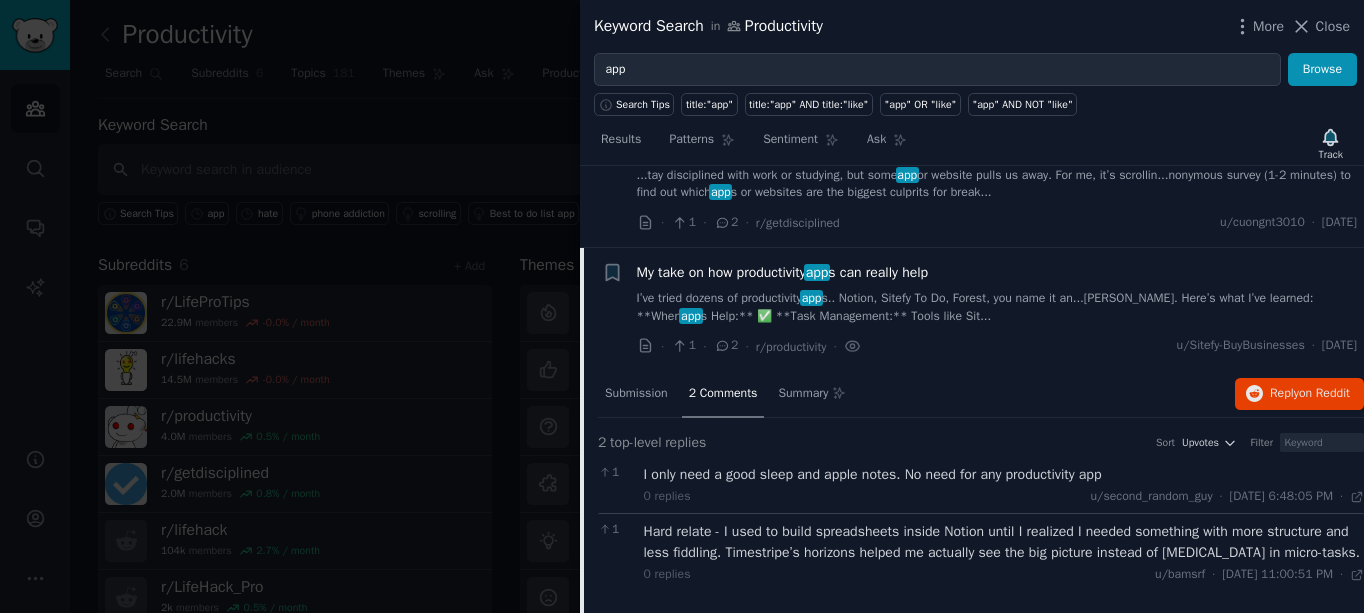 click on "My take on how productivity  app s can really help" at bounding box center [997, 272] 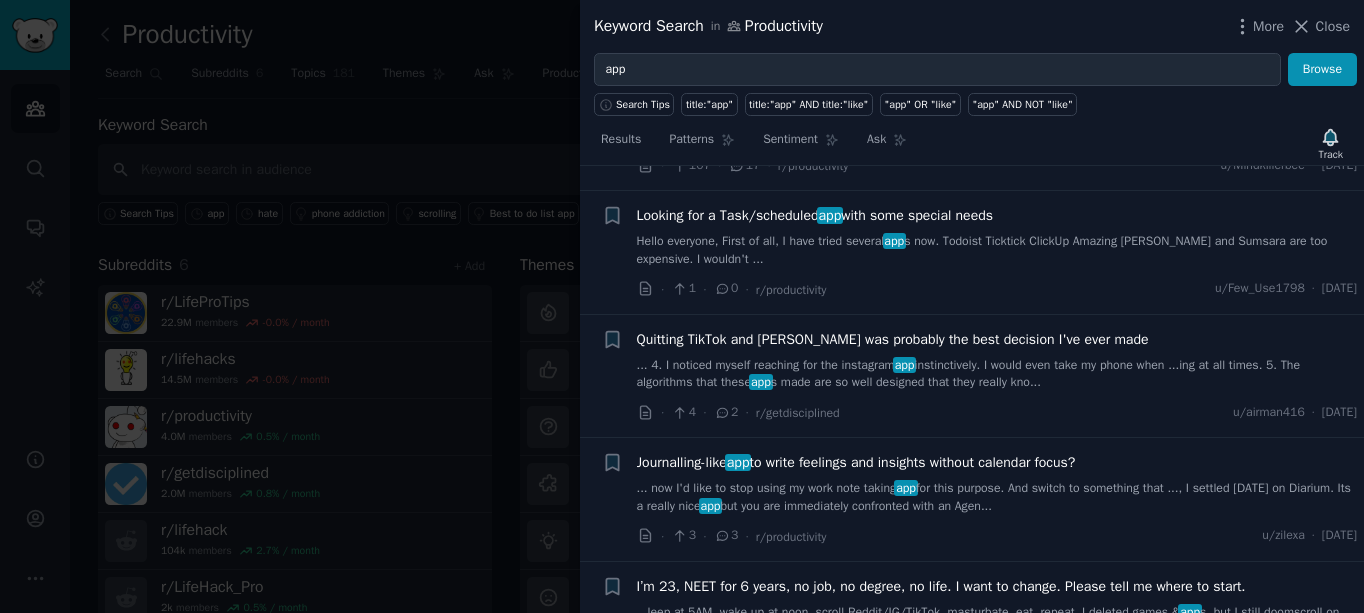 scroll, scrollTop: 2367, scrollLeft: 0, axis: vertical 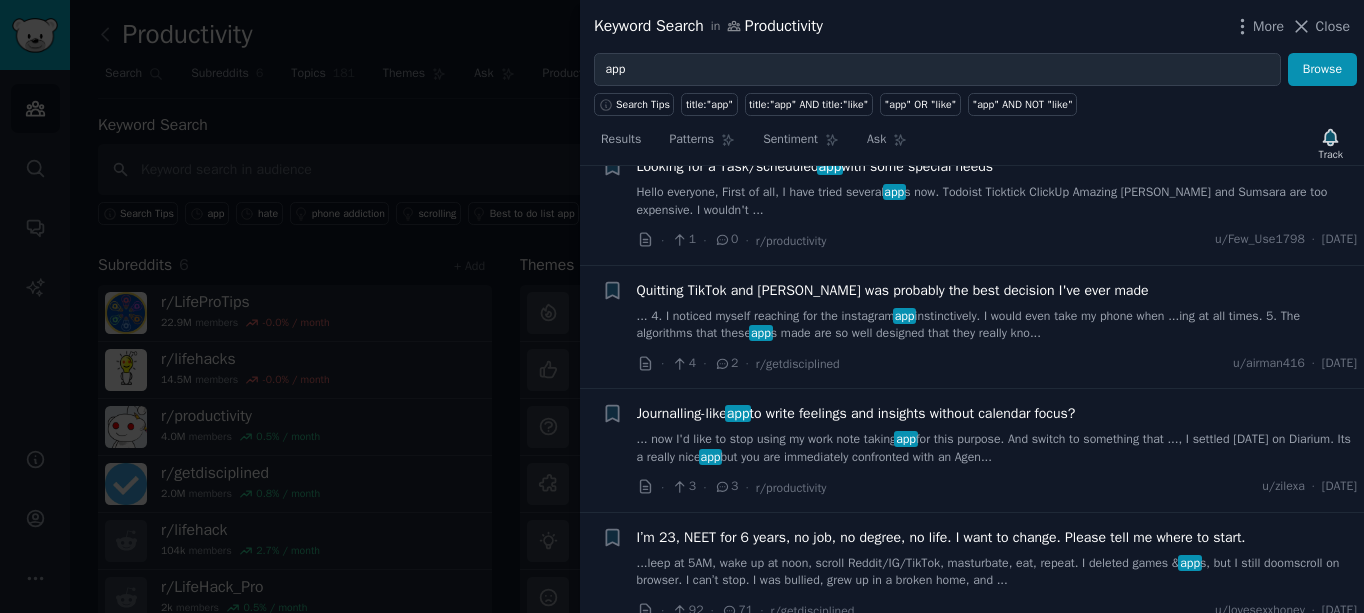 click on "Journalling-like  app  to write feelings and insights without calendar focus? ... now I'd like to stop using my work note taking  app  for this purpose. And switch to something that ..., I settled [DATE] on Diarium. Its a really nice  app  but you are immediately confronted with an Agen..." at bounding box center [997, 434] 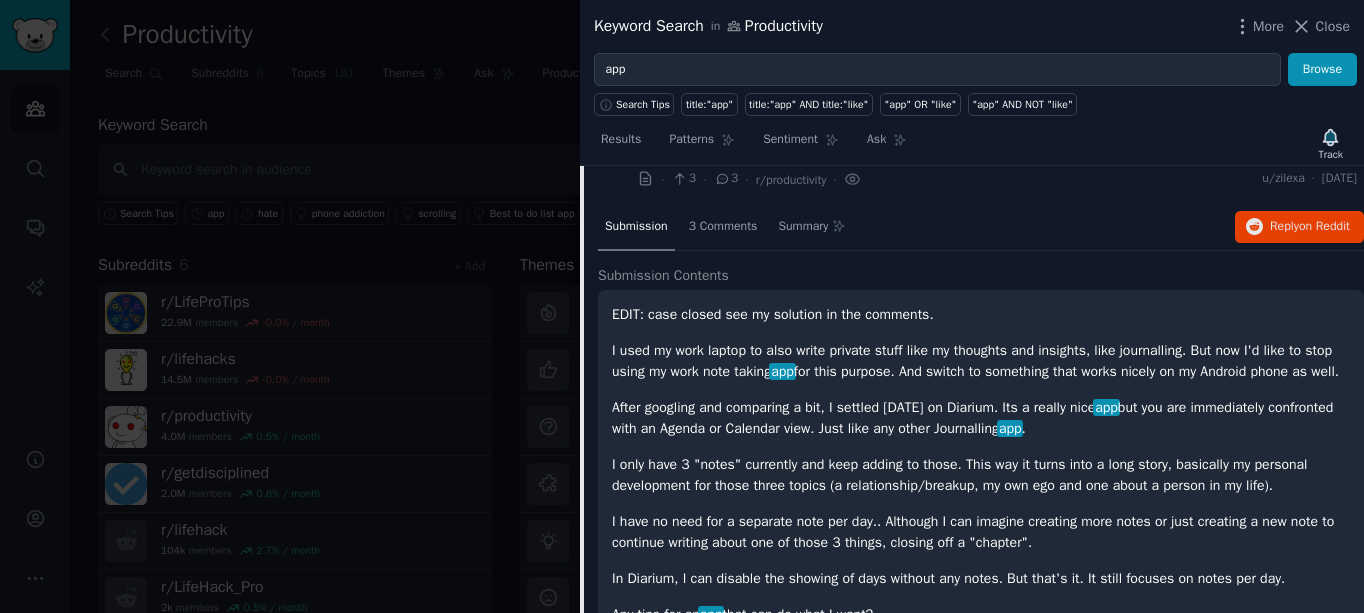 scroll, scrollTop: 2708, scrollLeft: 0, axis: vertical 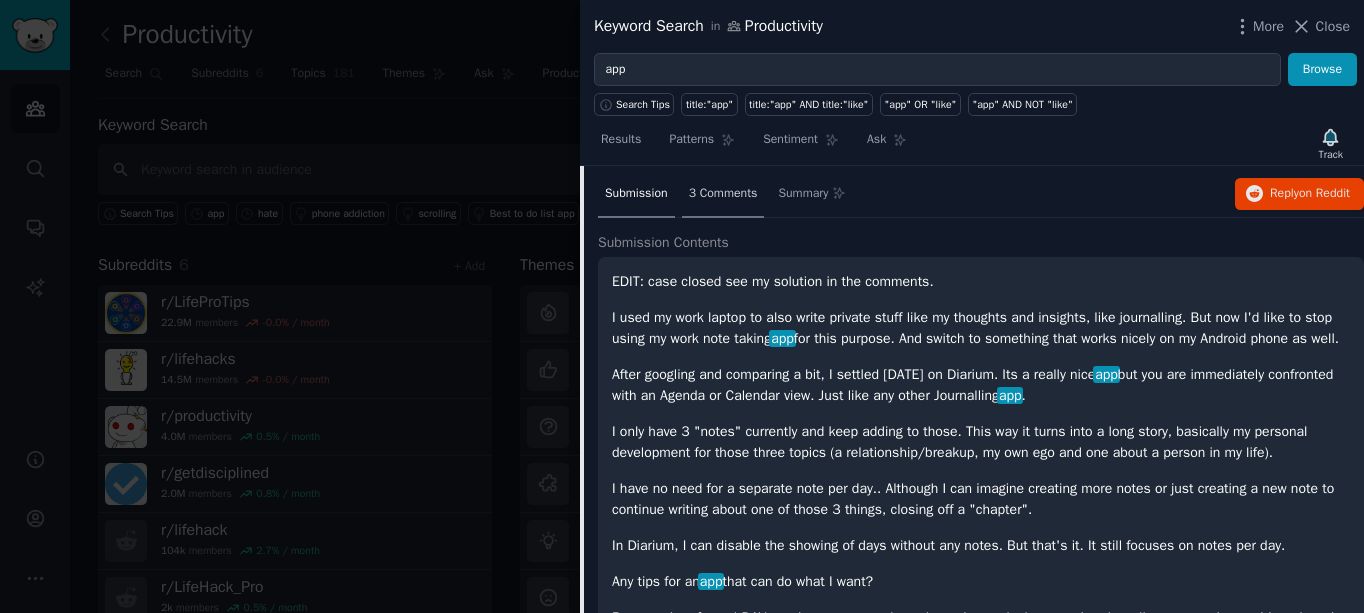 click on "3 Comments" at bounding box center (723, 194) 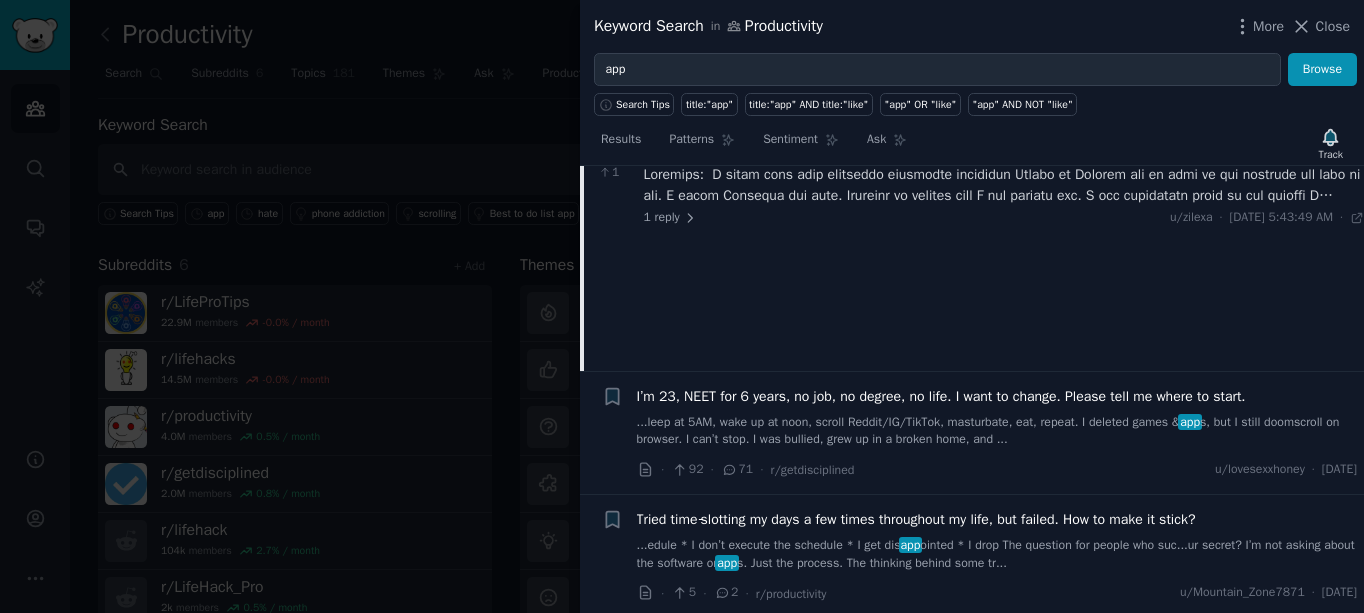 scroll, scrollTop: 2508, scrollLeft: 0, axis: vertical 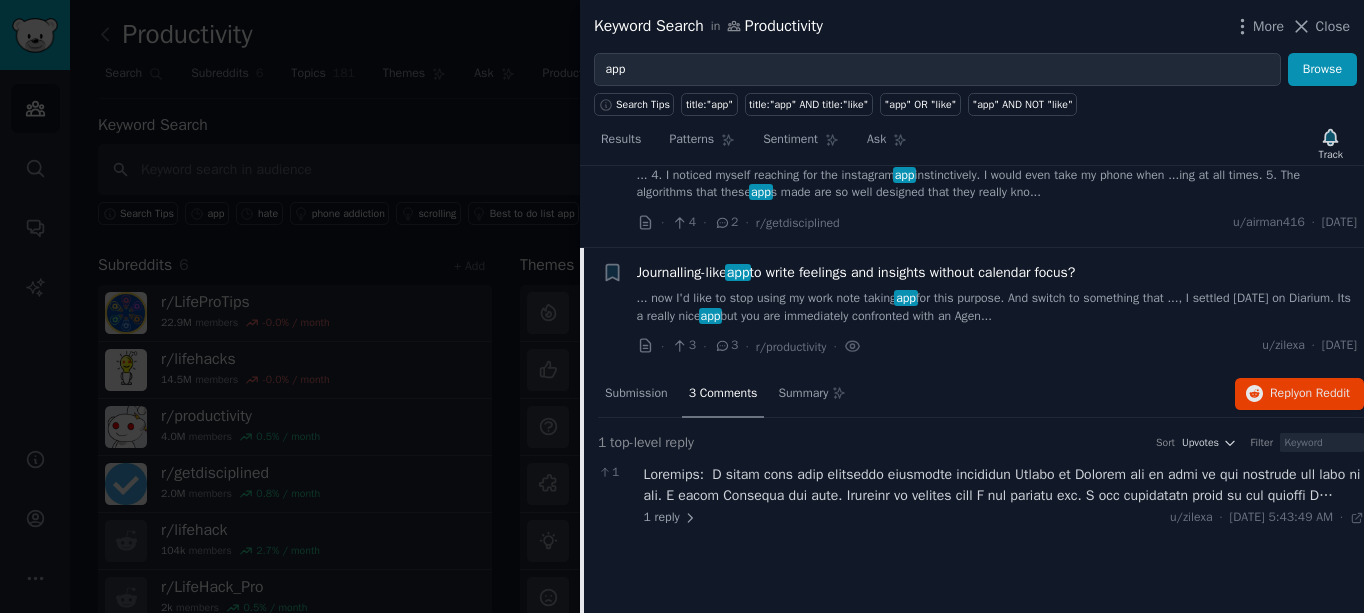 click on "Journalling-like  app  to write feelings and insights without calendar focus?" at bounding box center (856, 272) 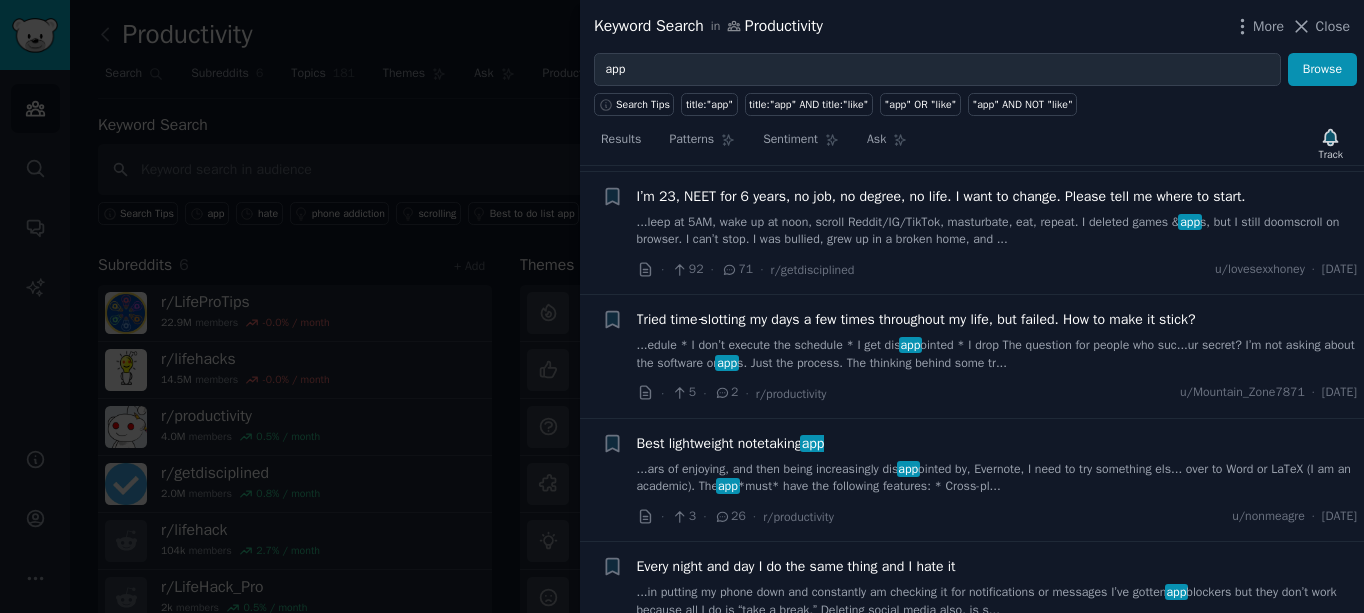 scroll, scrollTop: 2808, scrollLeft: 0, axis: vertical 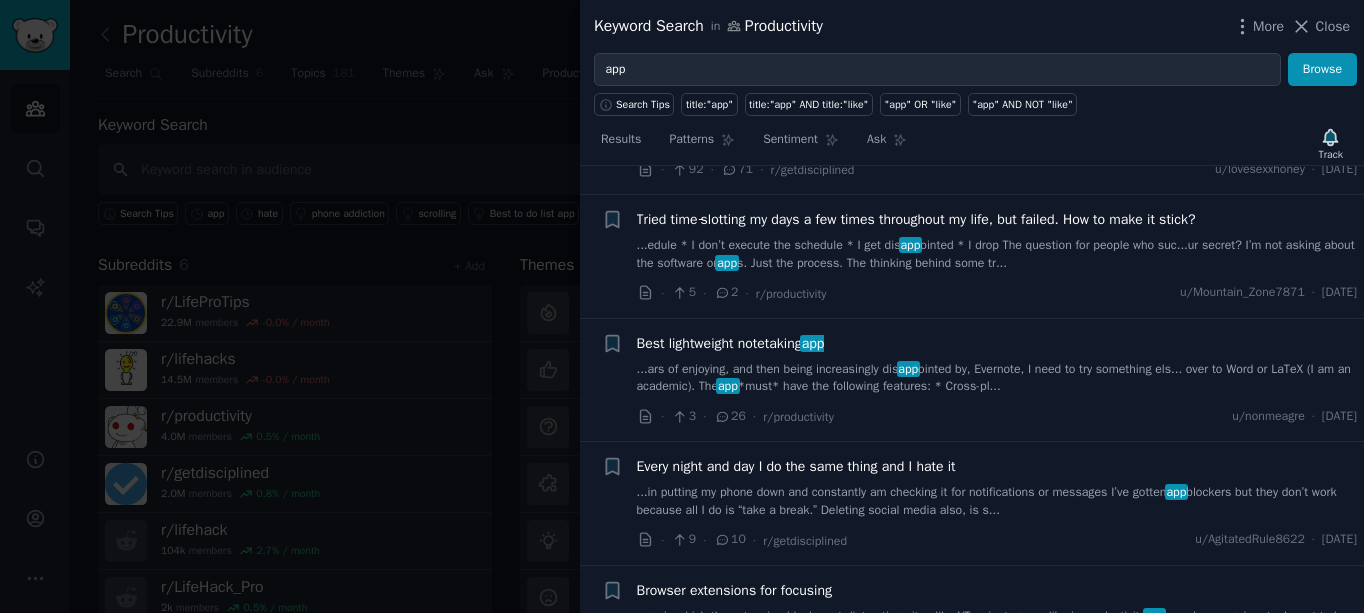 click on "Best lightweight notetaking  app" at bounding box center (997, 343) 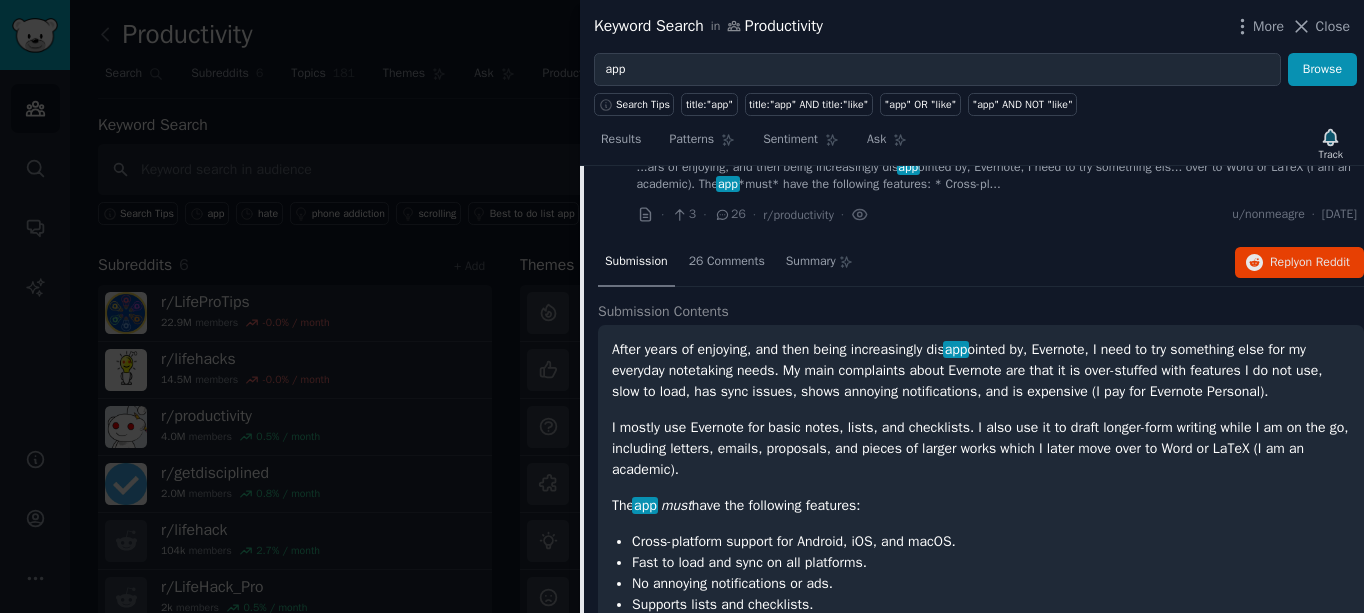 scroll, scrollTop: 2978, scrollLeft: 0, axis: vertical 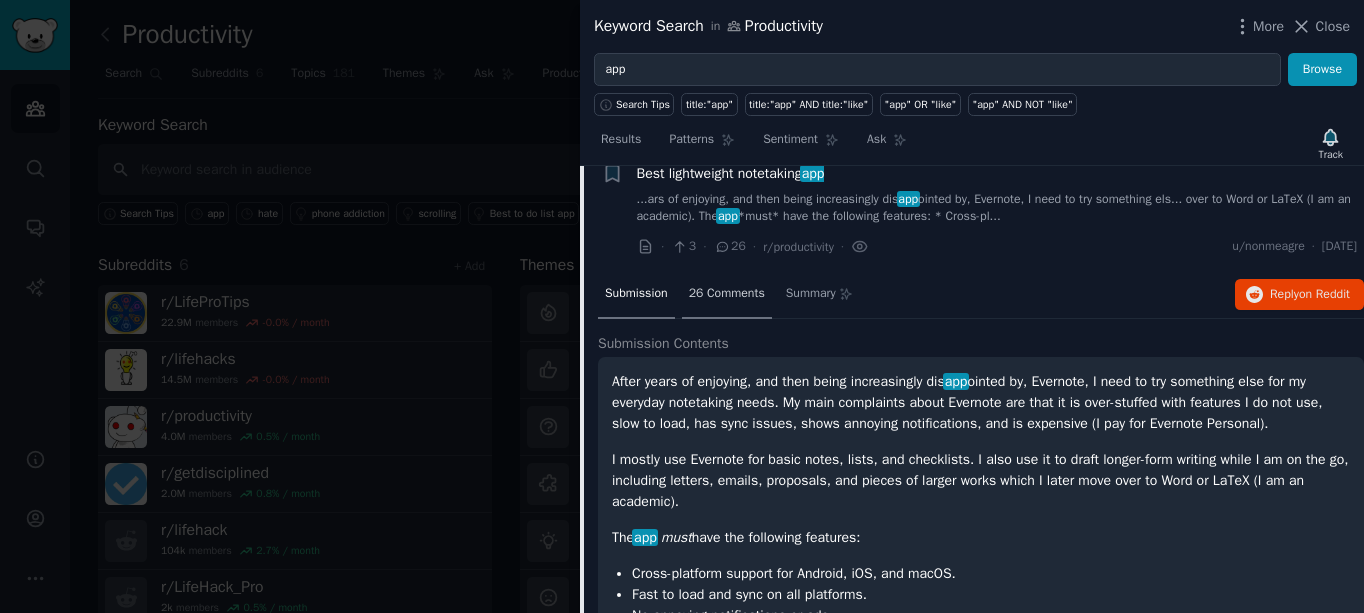 click on "26 Comments" at bounding box center (727, 294) 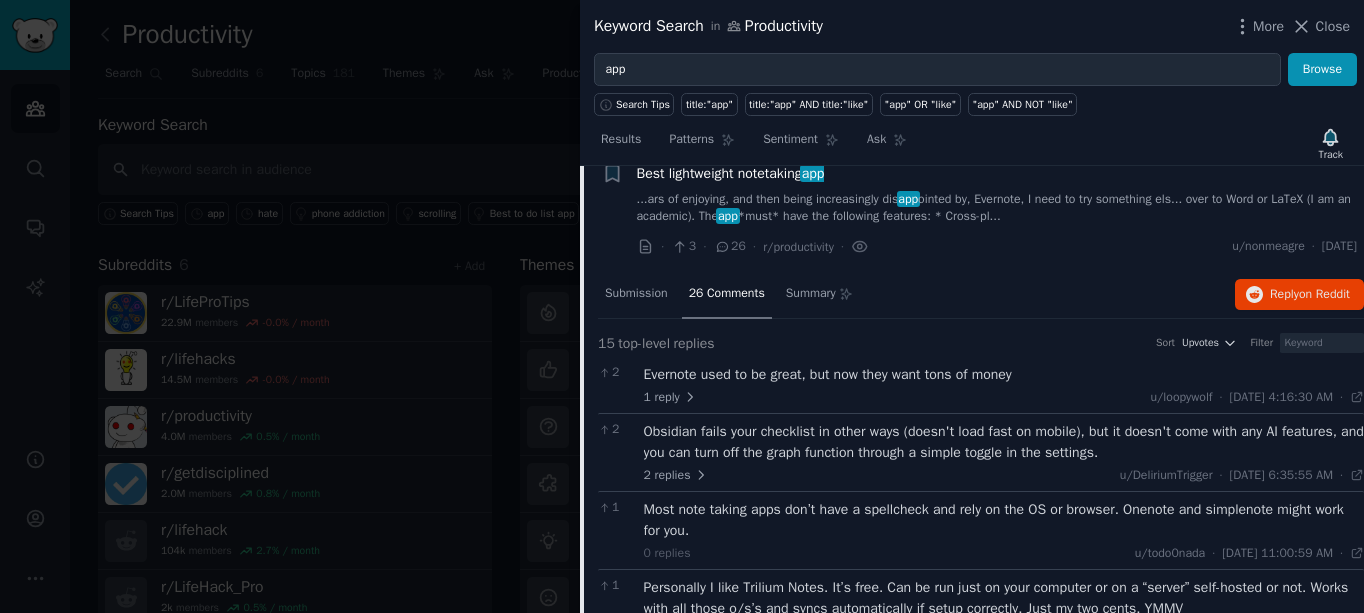 scroll, scrollTop: 3078, scrollLeft: 0, axis: vertical 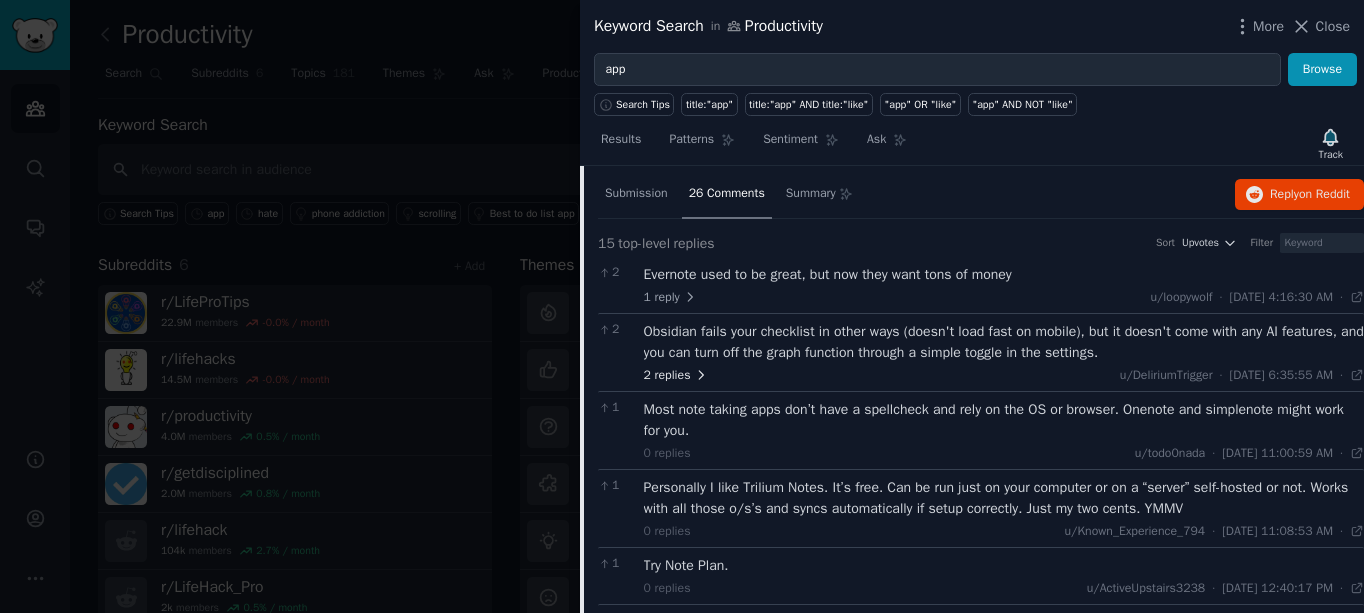 click on "2   replies" at bounding box center (676, 376) 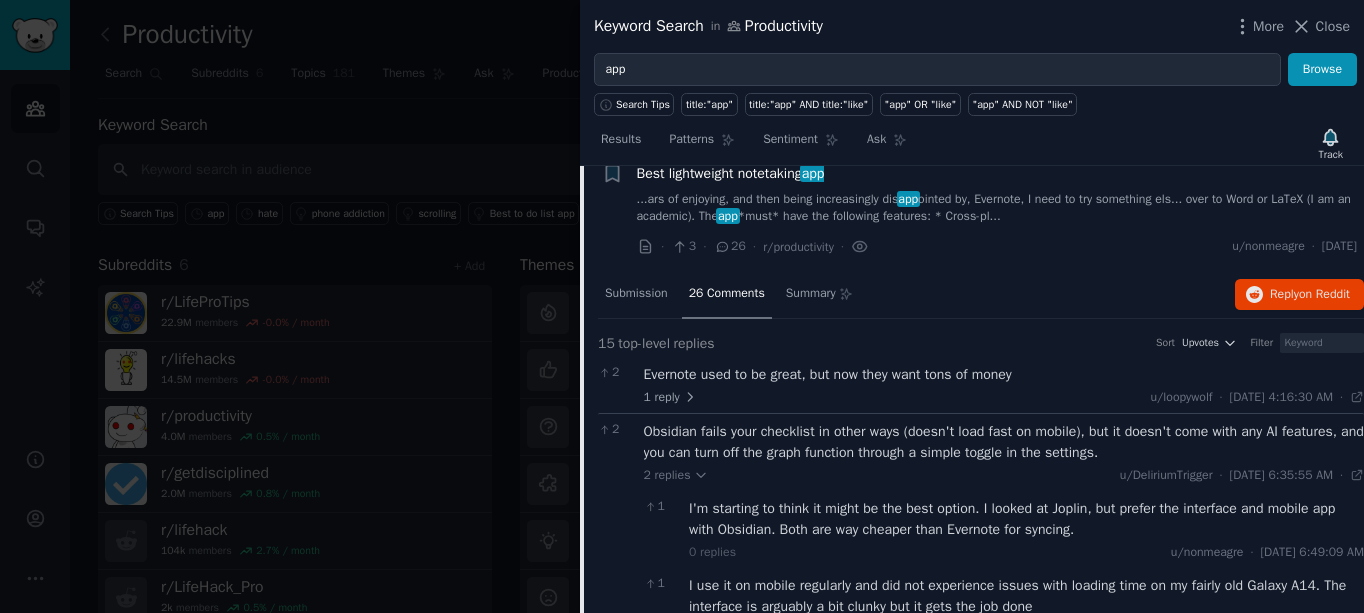 scroll, scrollTop: 2878, scrollLeft: 0, axis: vertical 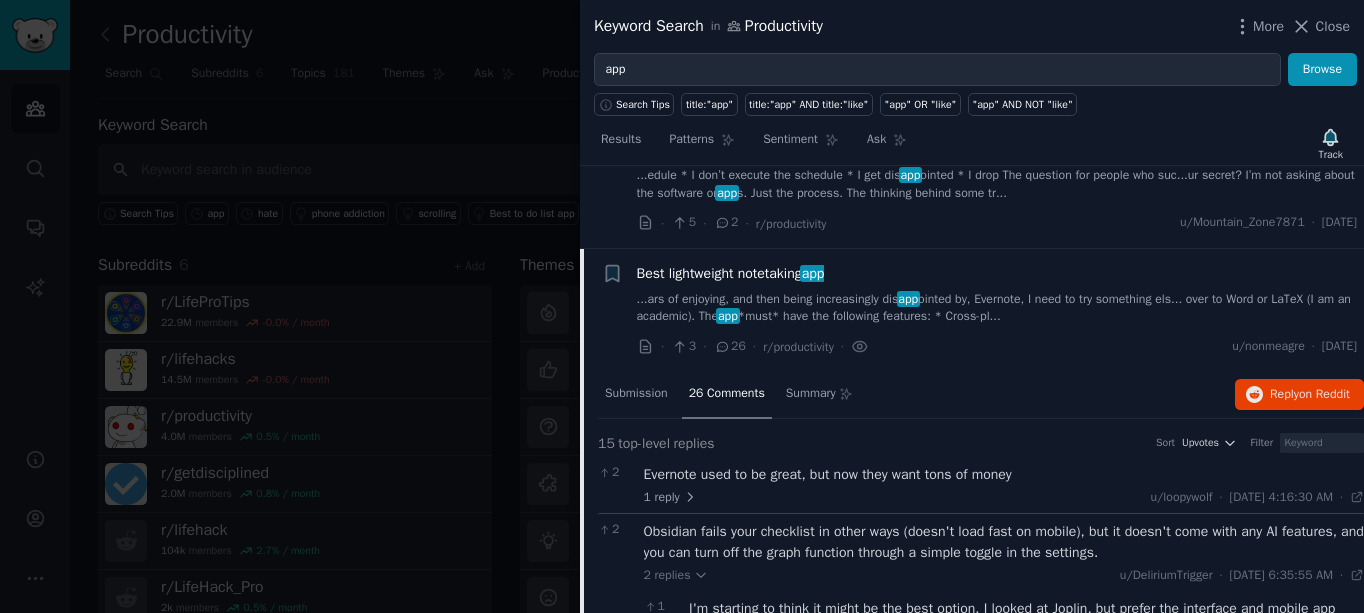 click on "Best lightweight notetaking  app" at bounding box center [731, 273] 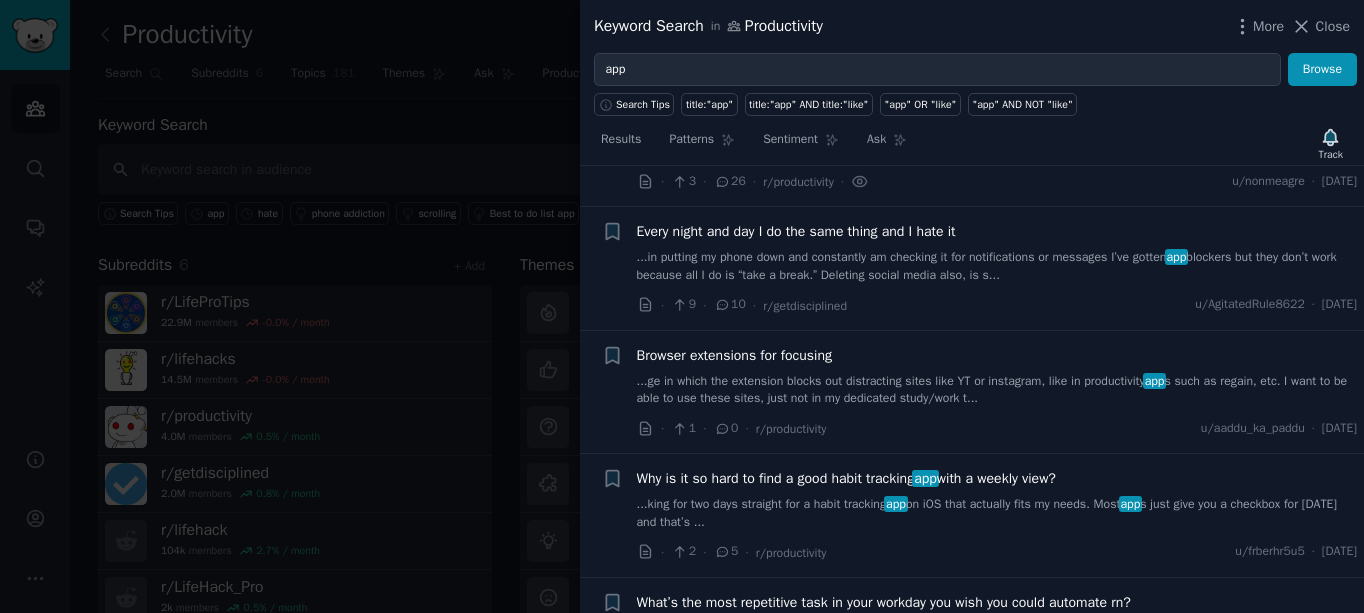 scroll, scrollTop: 3078, scrollLeft: 0, axis: vertical 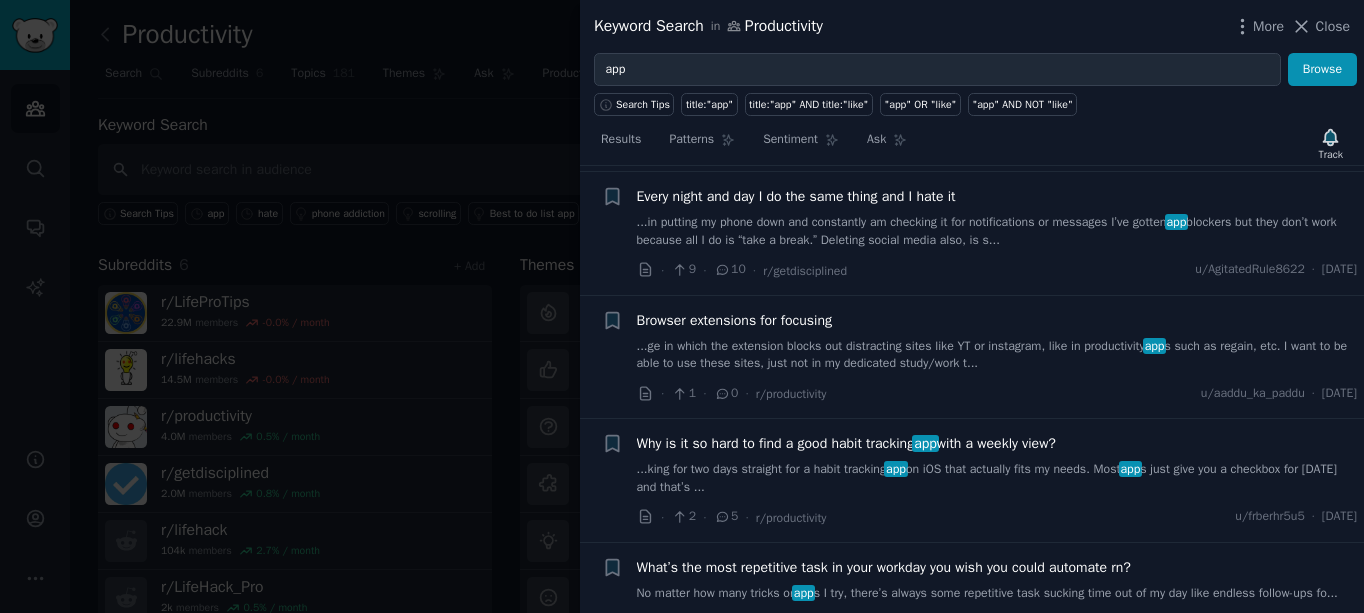 click on "Why is it so hard to find a good habit tracking  app  with a weekly view?" at bounding box center (846, 443) 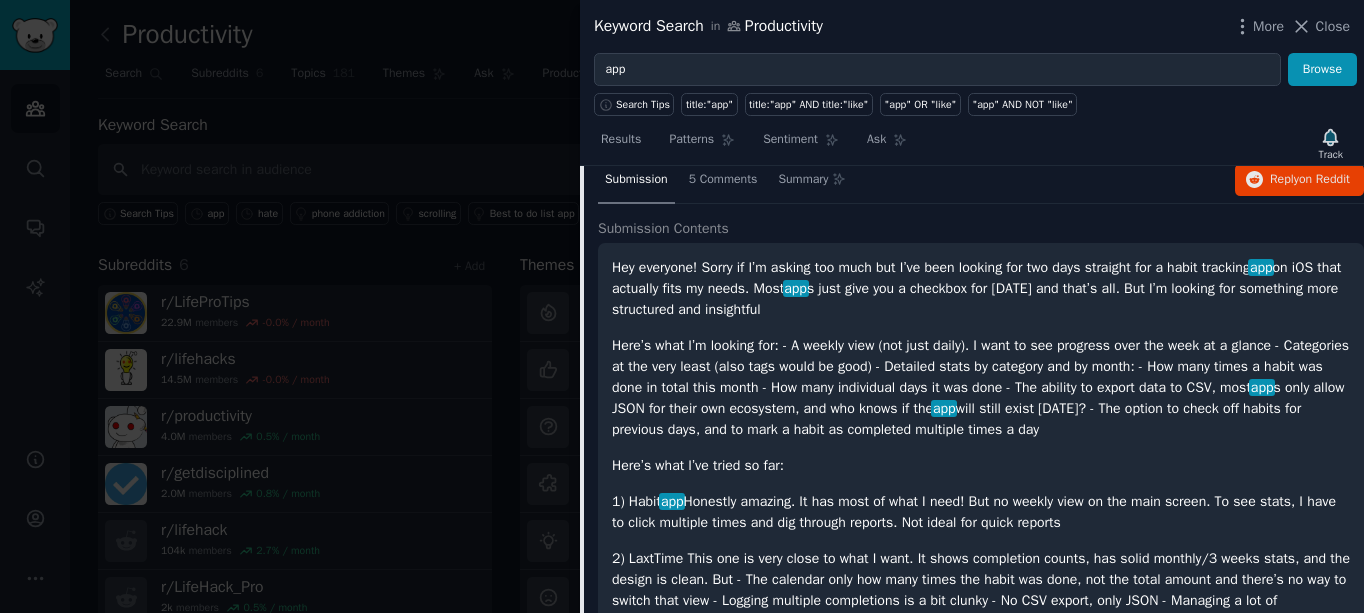 scroll, scrollTop: 3449, scrollLeft: 0, axis: vertical 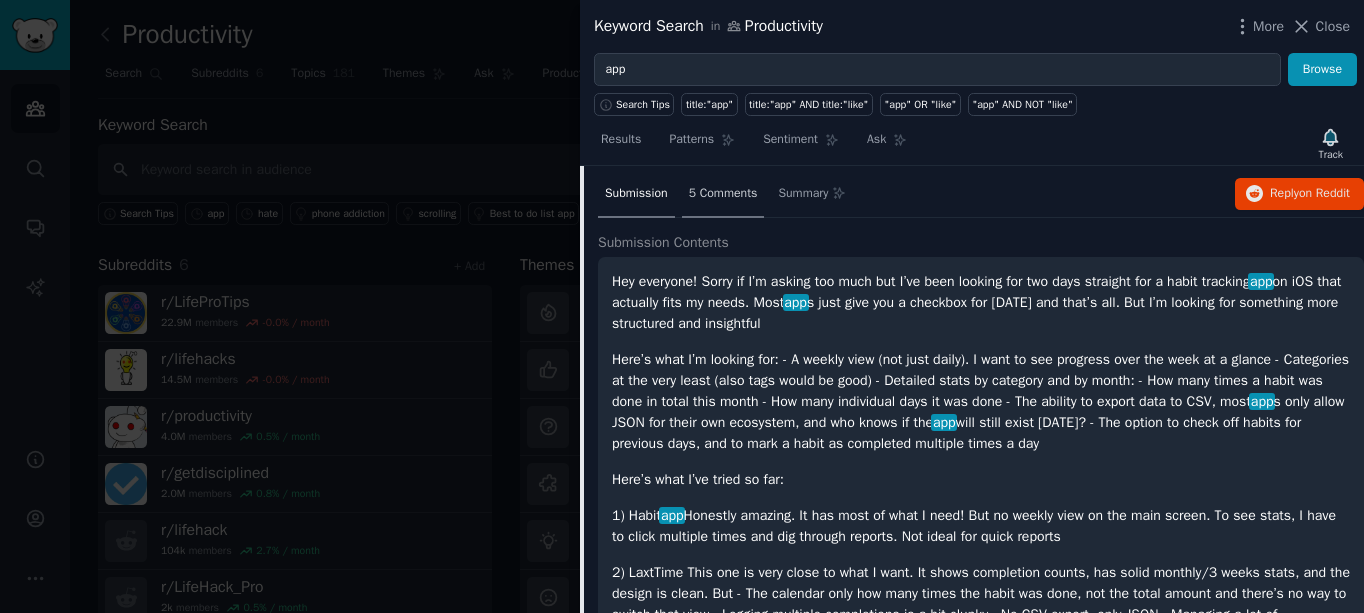 click on "5 Comments" at bounding box center (723, 194) 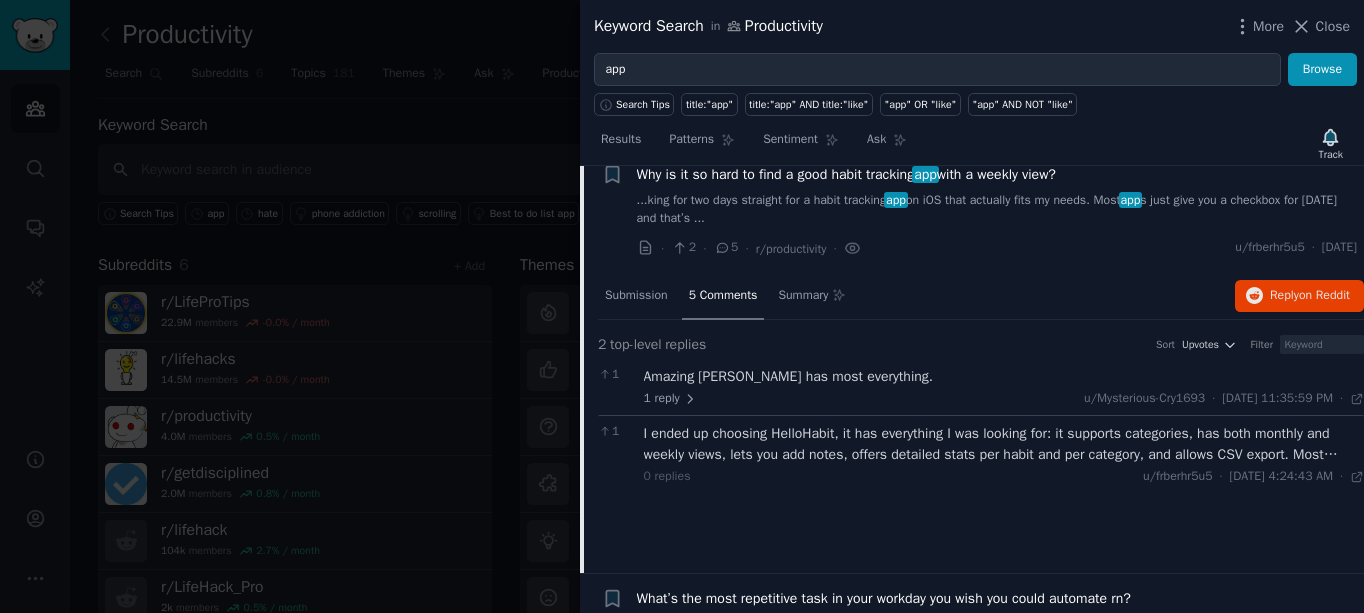 scroll, scrollTop: 3249, scrollLeft: 0, axis: vertical 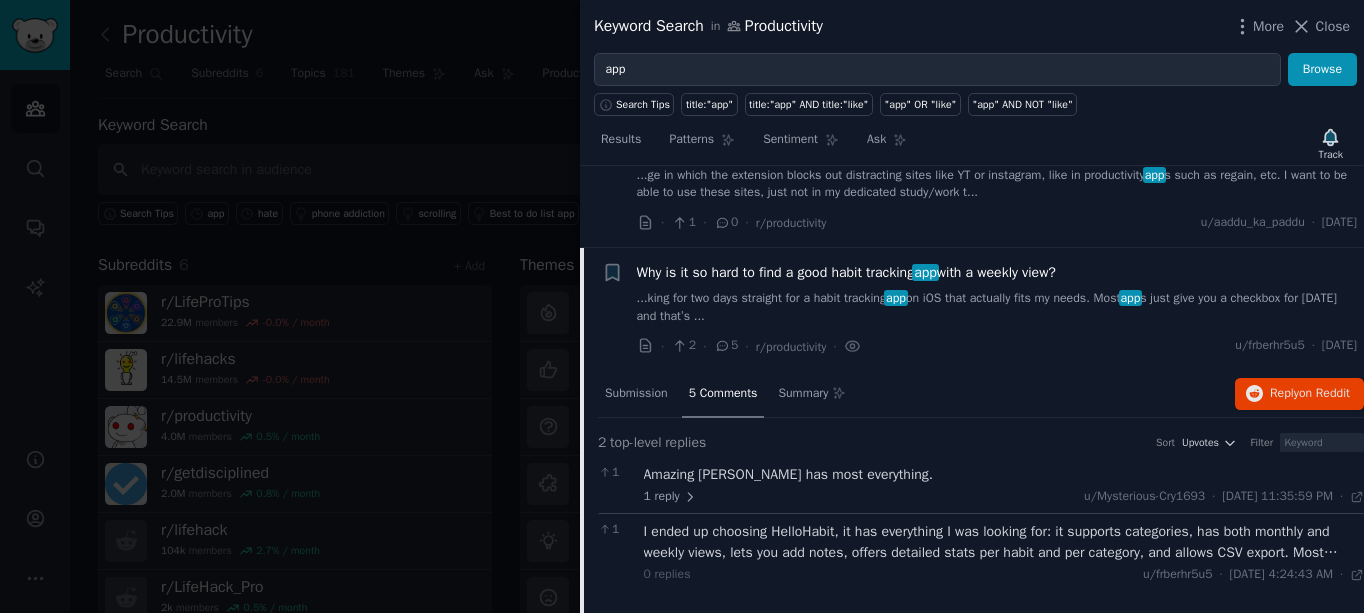 click on "Why is it so hard to find a good habit tracking  app  with a weekly view?" at bounding box center (846, 272) 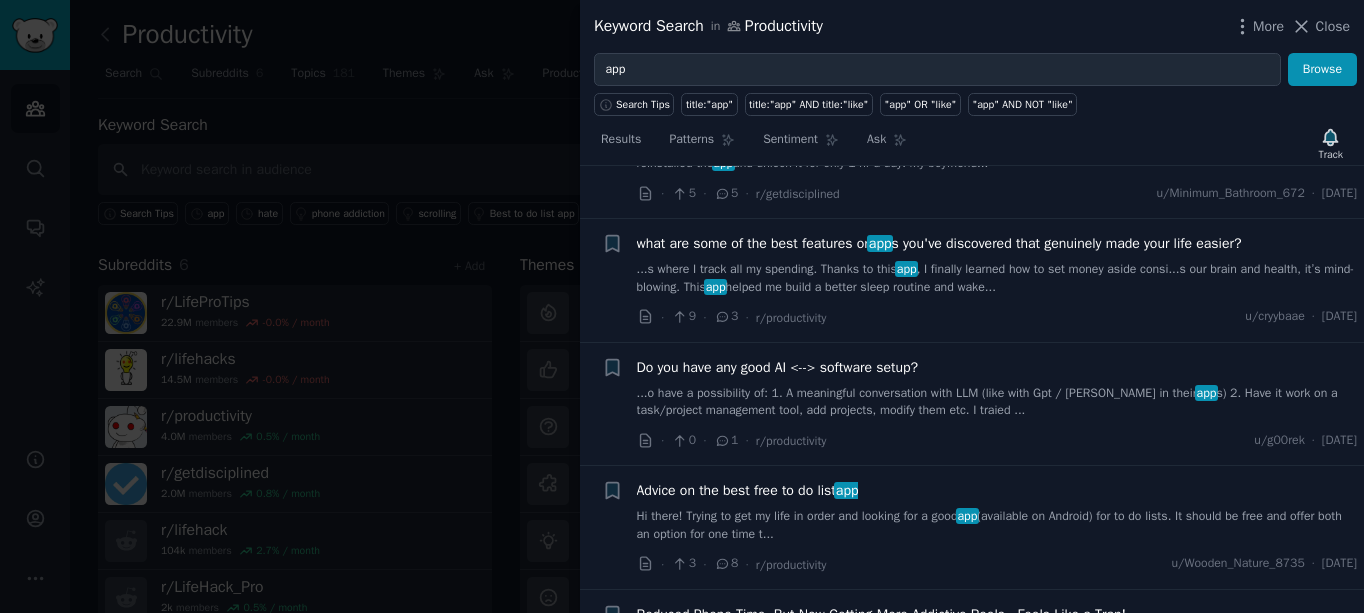 scroll, scrollTop: 3649, scrollLeft: 0, axis: vertical 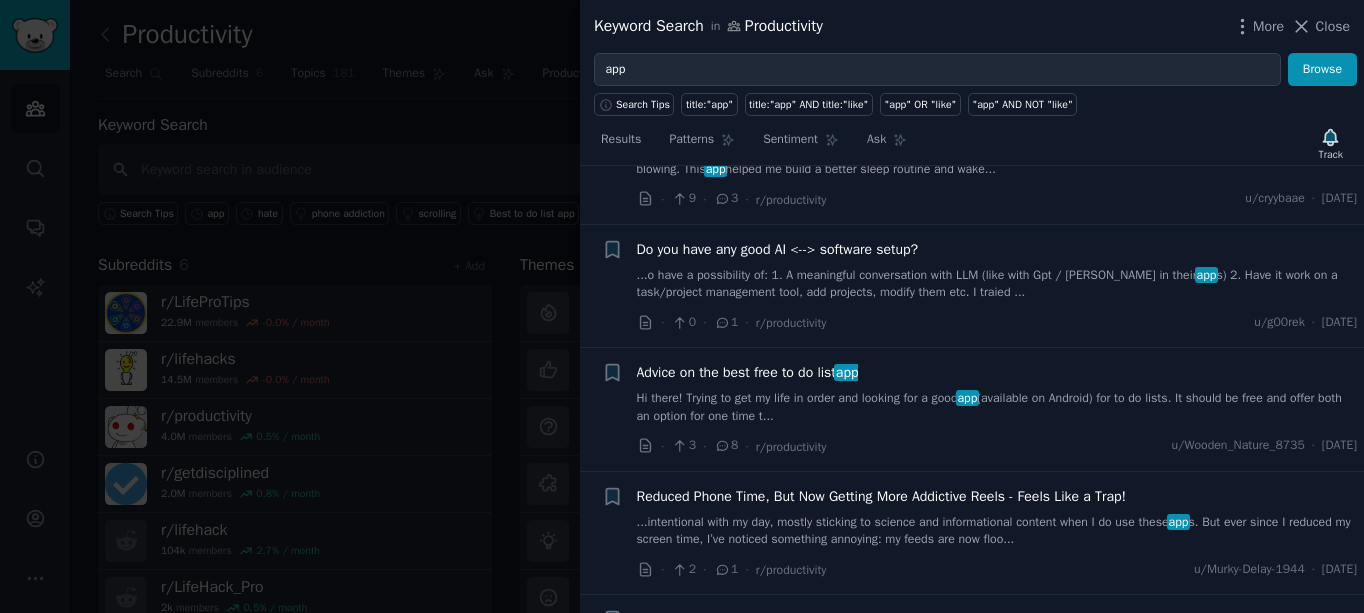 click on "Advice on the best free to do list  app" at bounding box center (997, 372) 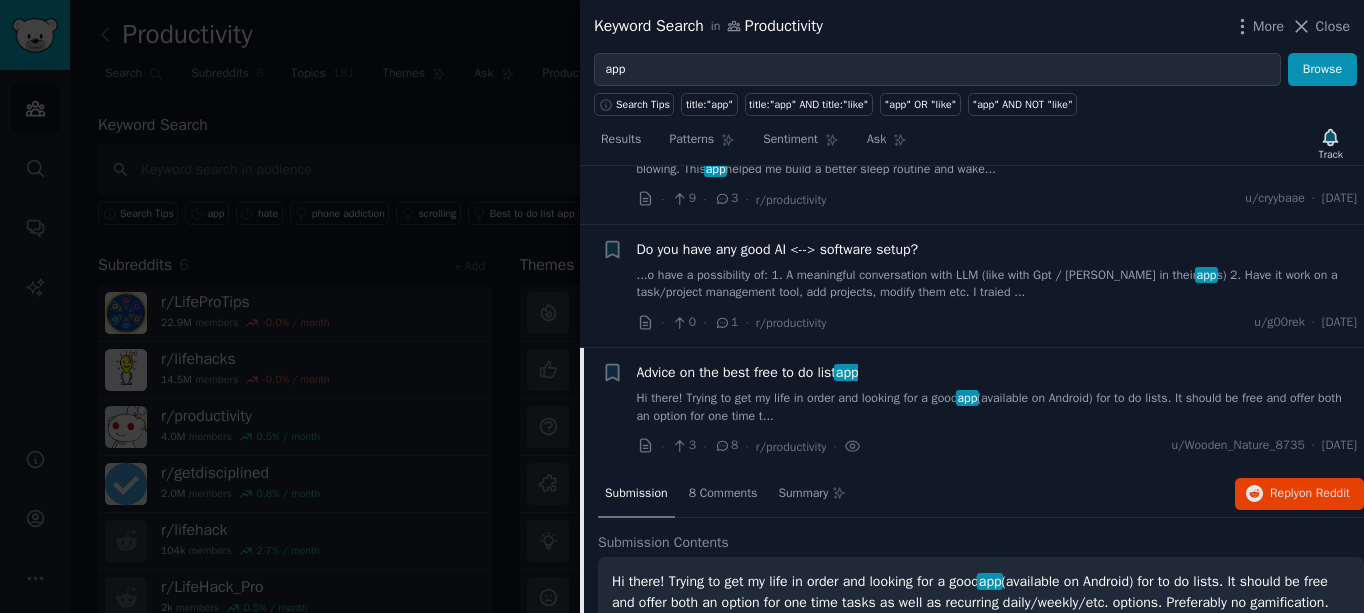 scroll, scrollTop: 3949, scrollLeft: 0, axis: vertical 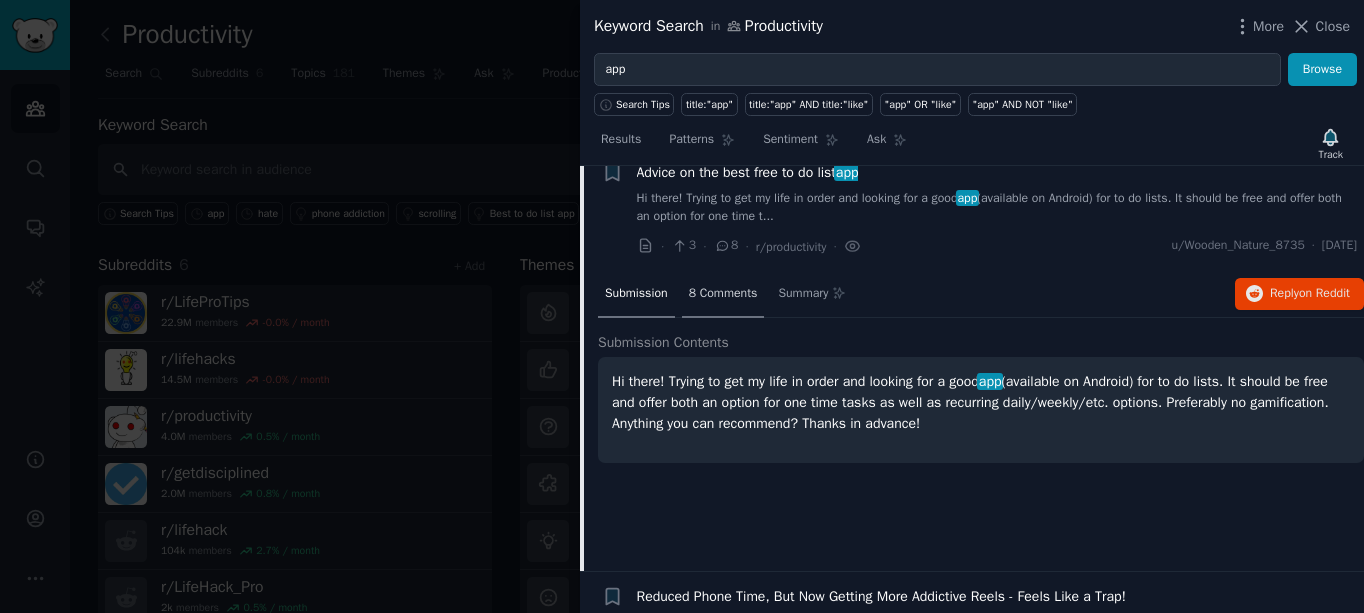 click on "8 Comments" at bounding box center [723, 294] 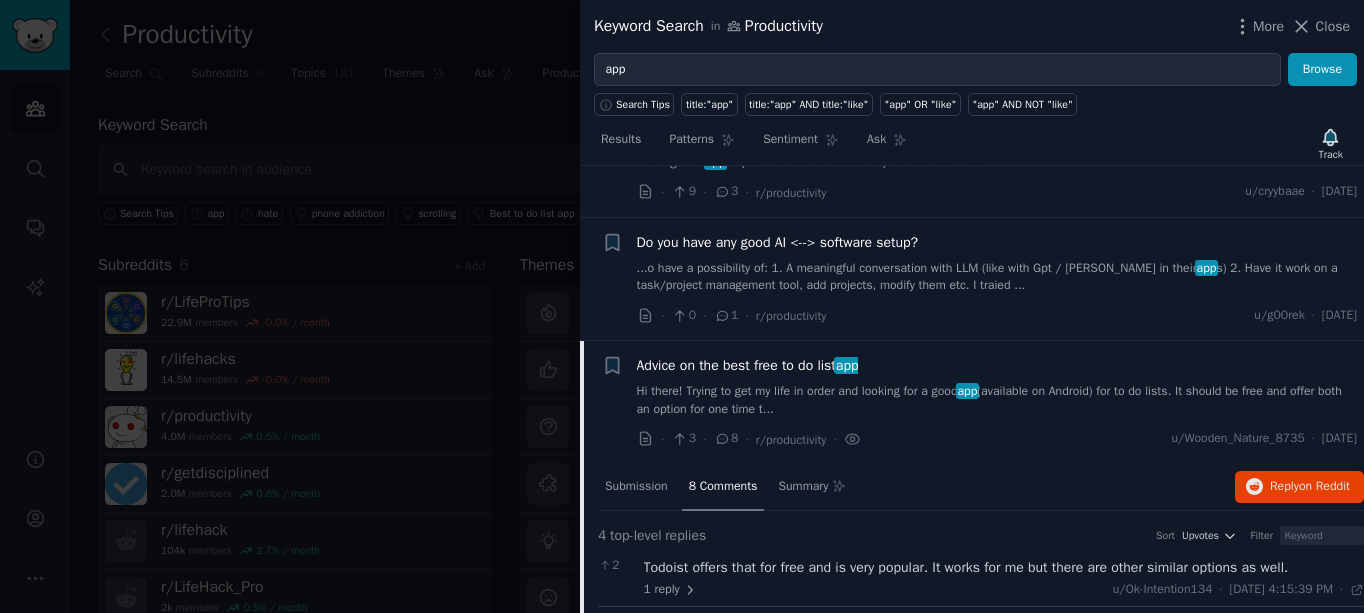 scroll, scrollTop: 3749, scrollLeft: 0, axis: vertical 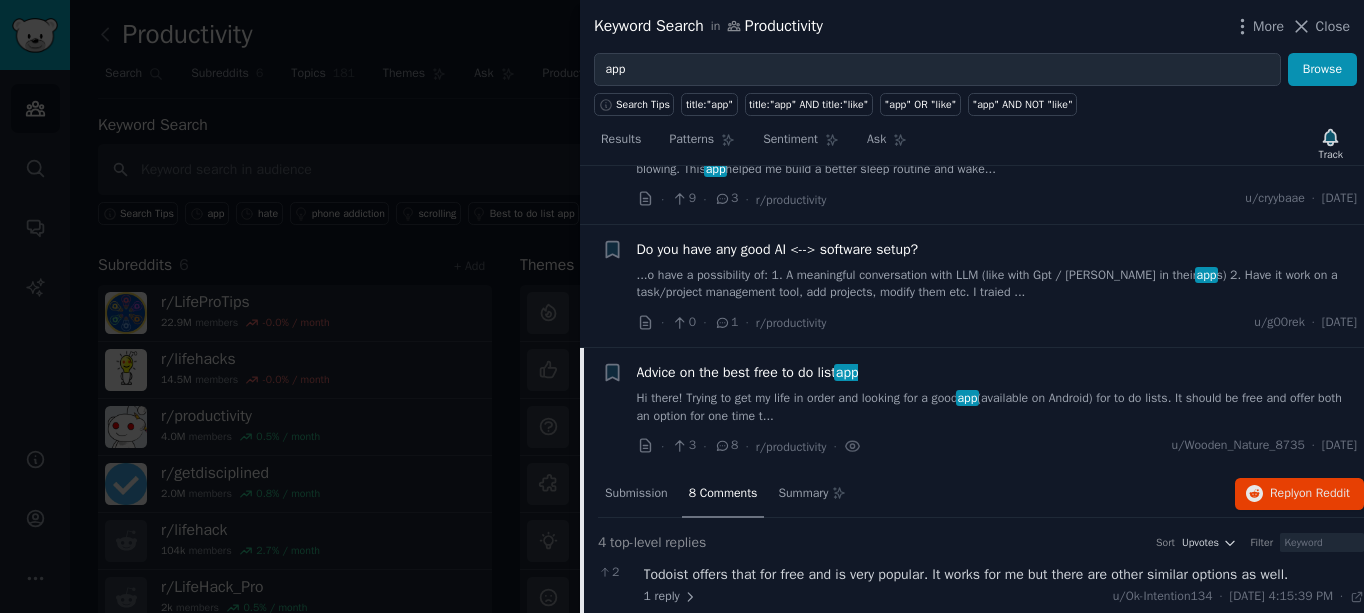 click on "Advice on the best free to do list  app" at bounding box center [748, 372] 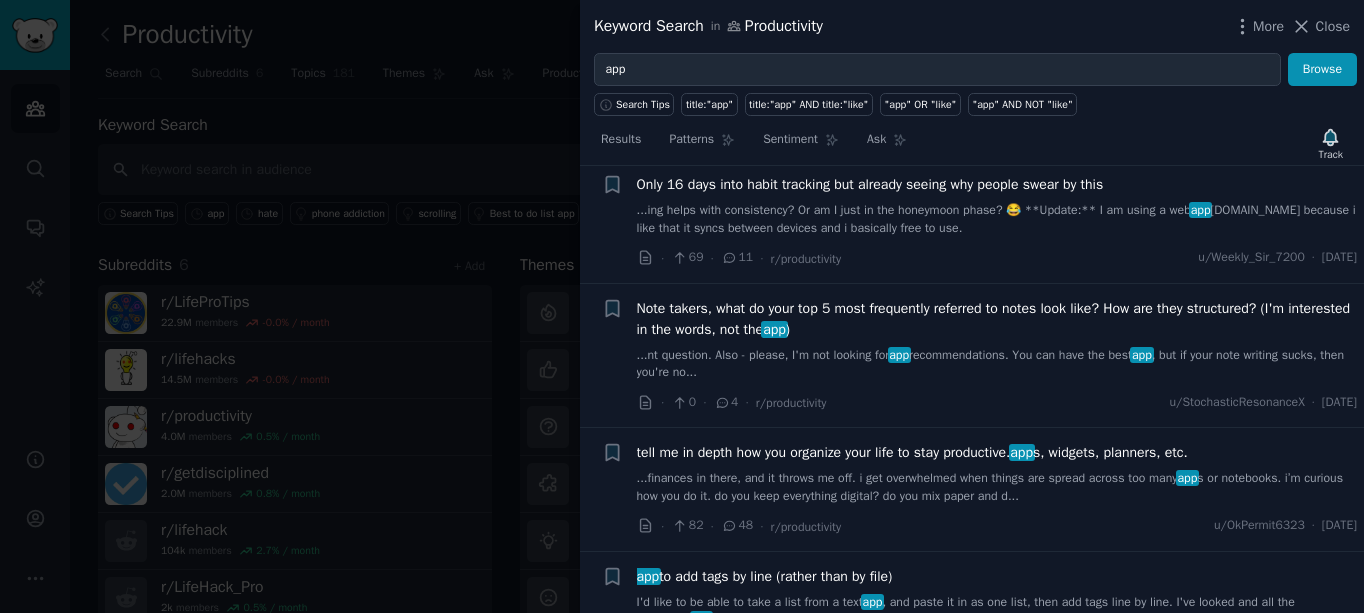 scroll, scrollTop: 4449, scrollLeft: 0, axis: vertical 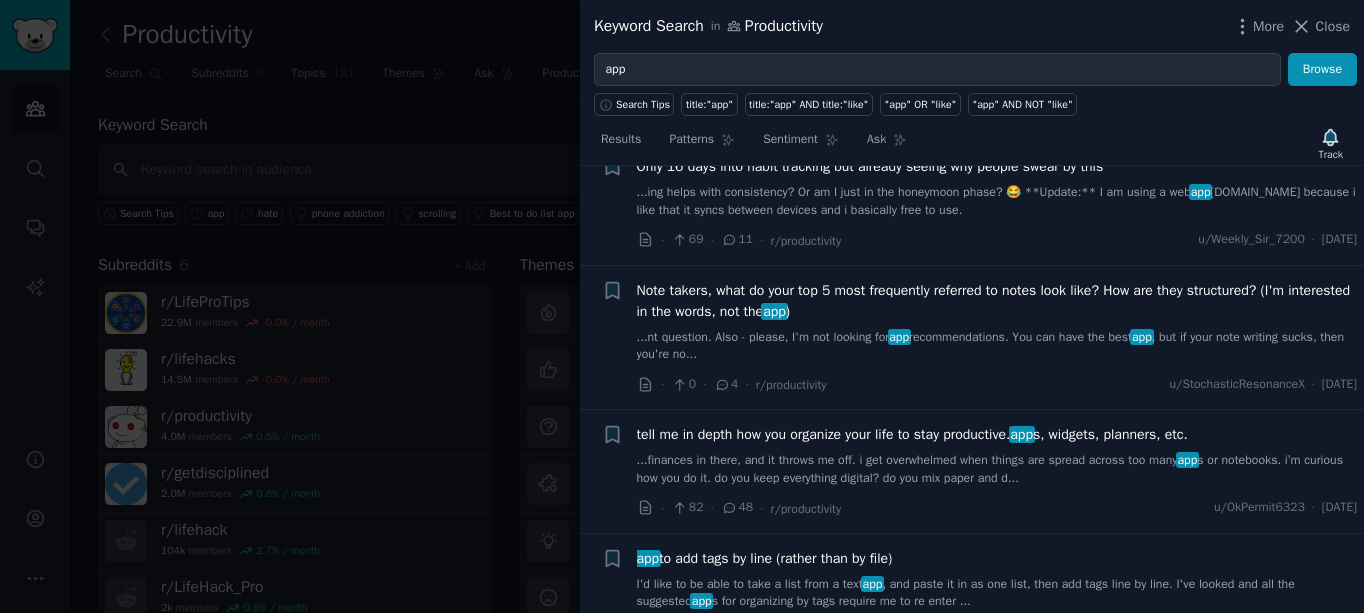 click on "Note takers, what do your top 5 most frequently referred to notes look like? How are they structured? (I'm interested in the words, not the  app )" at bounding box center (997, 301) 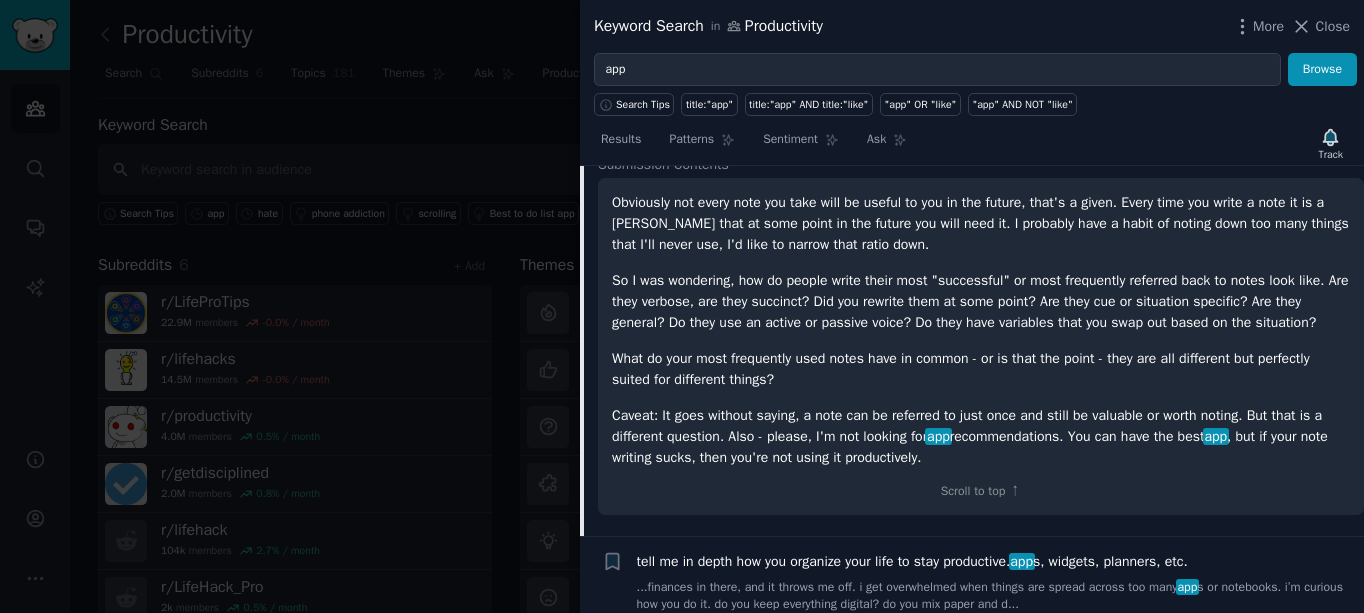 scroll, scrollTop: 4666, scrollLeft: 0, axis: vertical 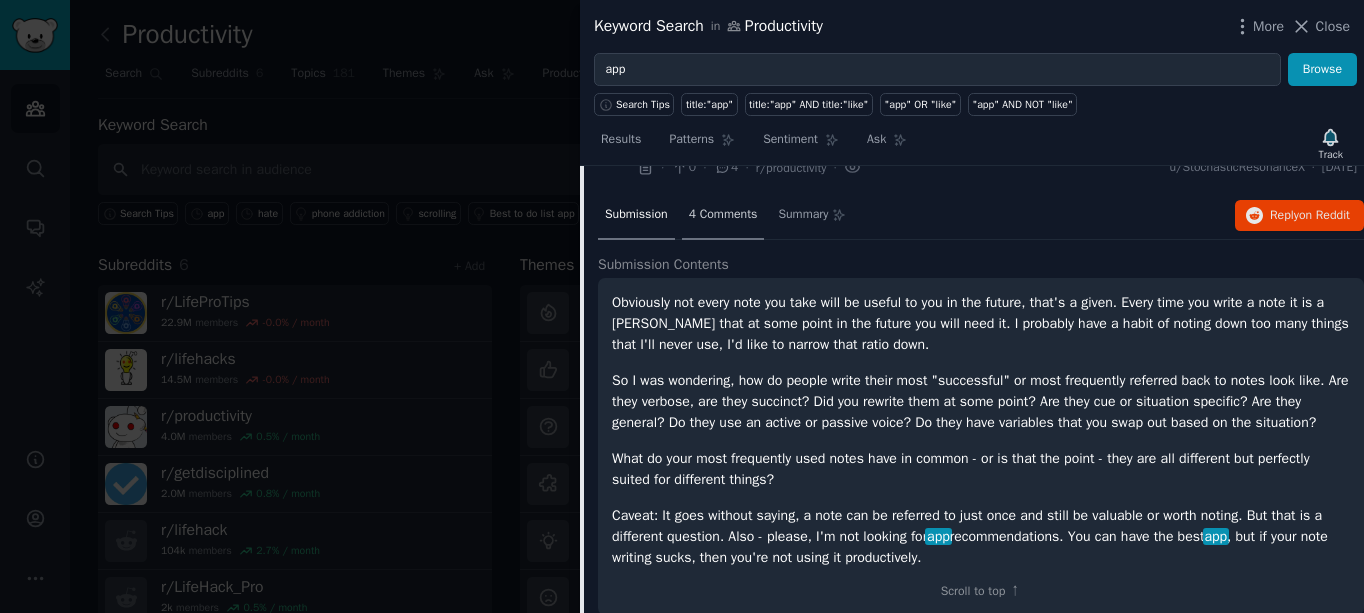 click on "4 Comments" at bounding box center (723, 216) 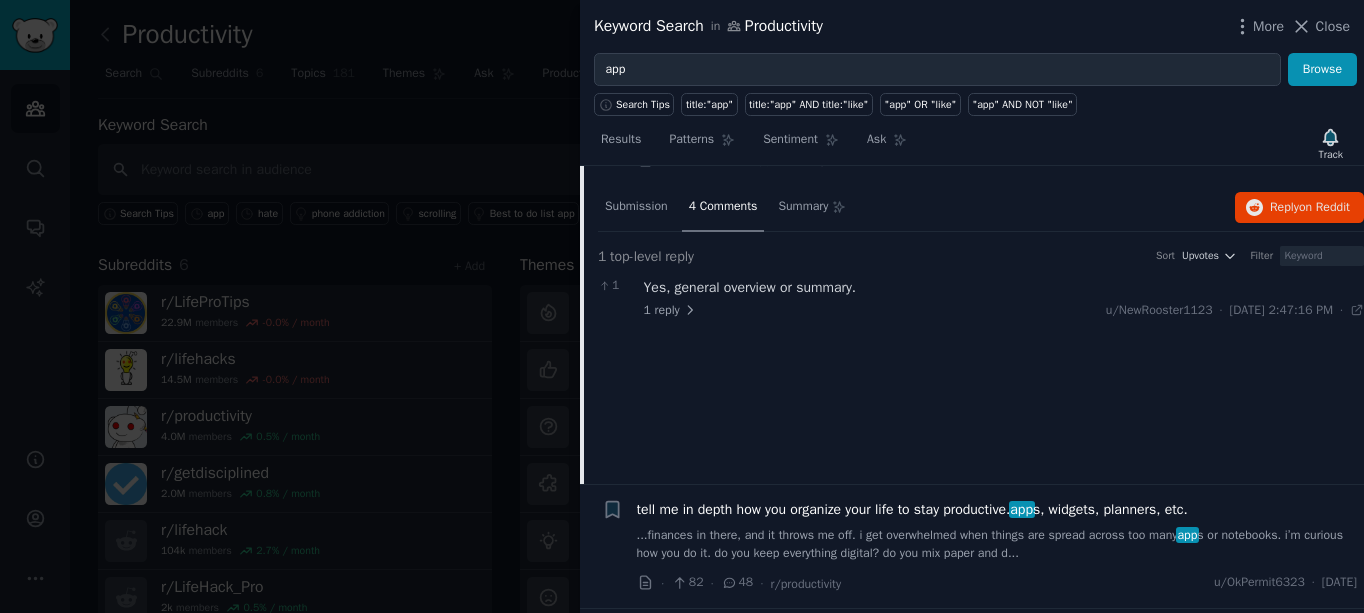 scroll, scrollTop: 4666, scrollLeft: 0, axis: vertical 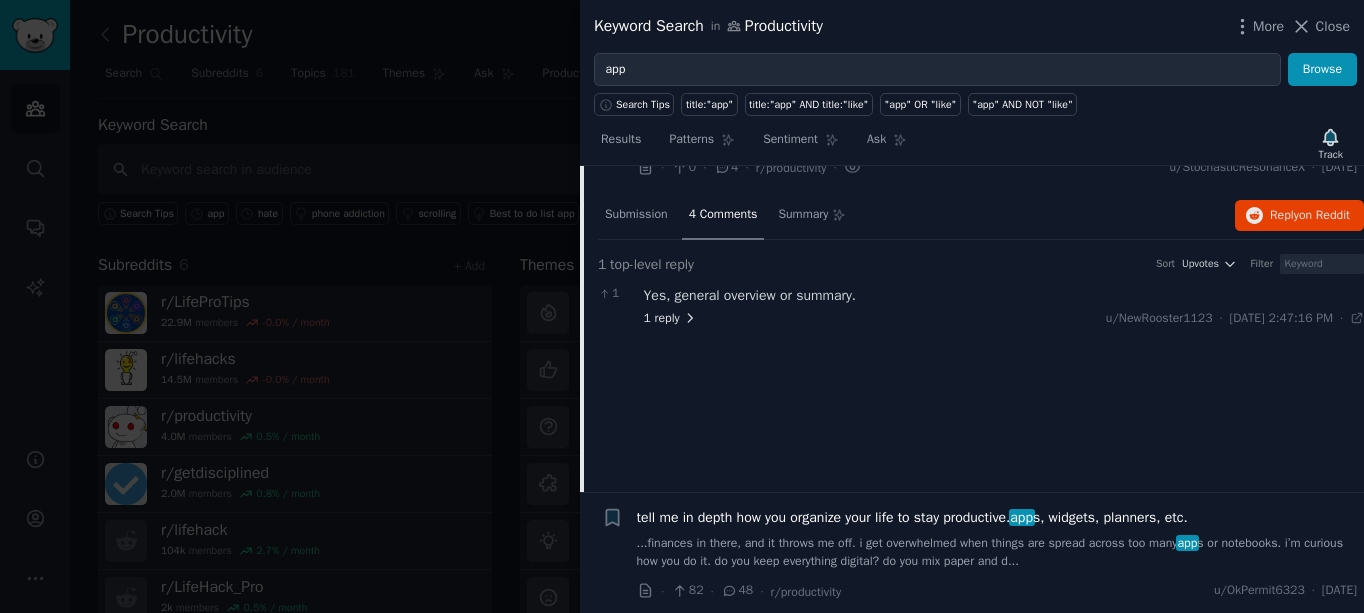click 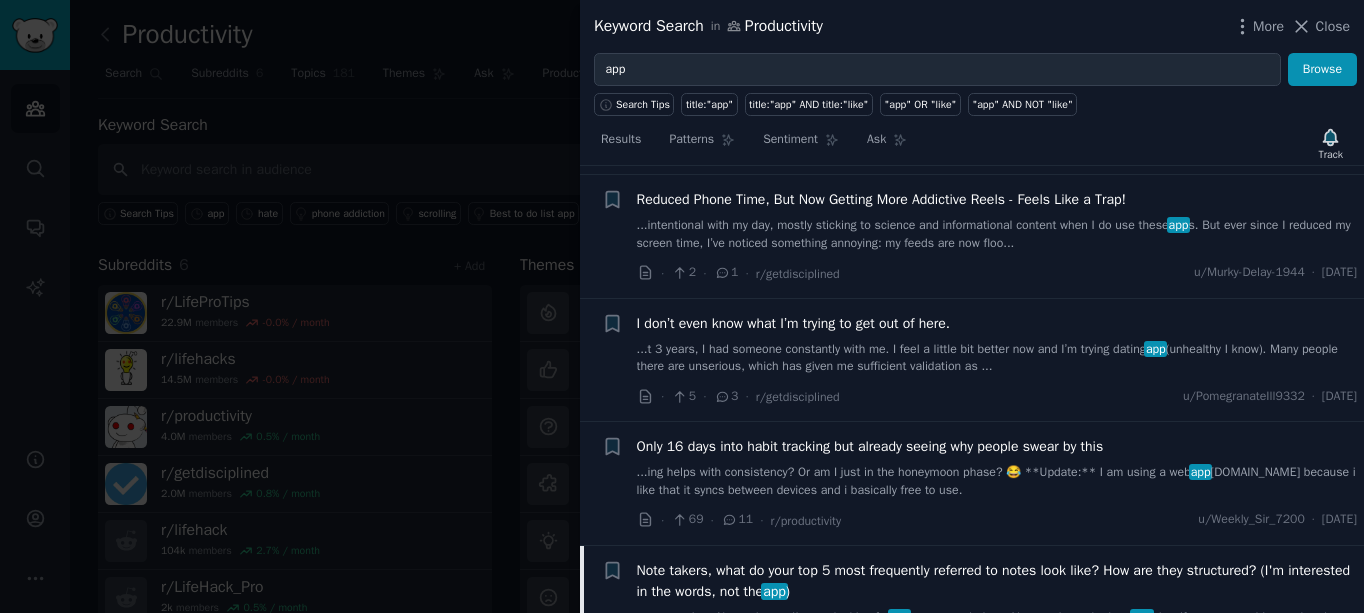 scroll, scrollTop: 4166, scrollLeft: 0, axis: vertical 